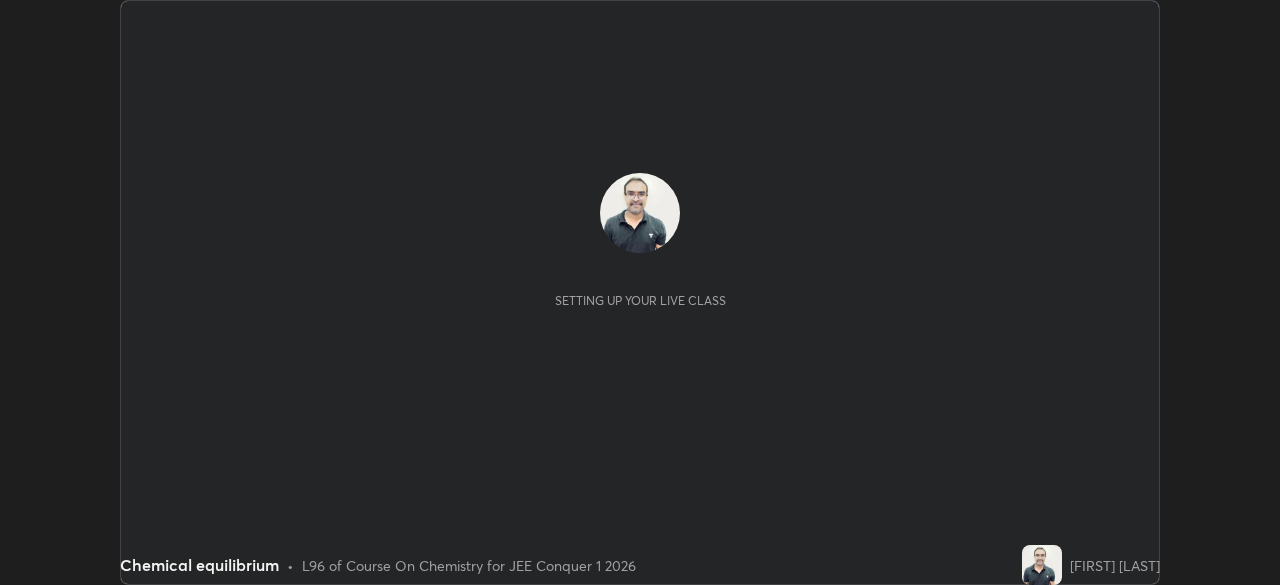 scroll, scrollTop: 0, scrollLeft: 0, axis: both 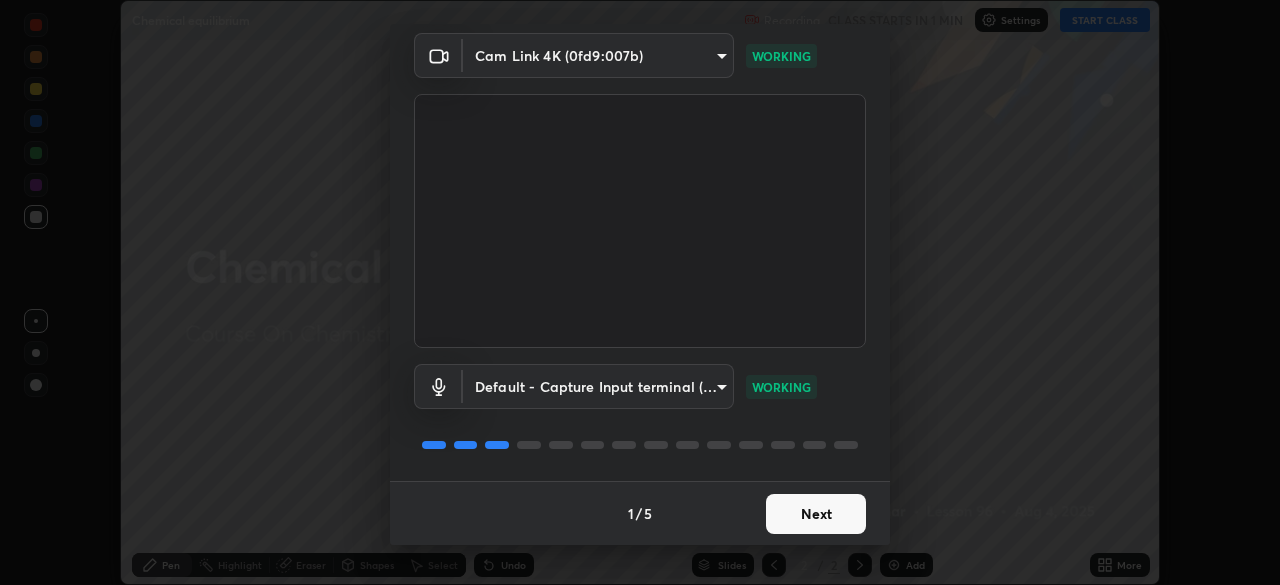 click on "Next" at bounding box center (816, 514) 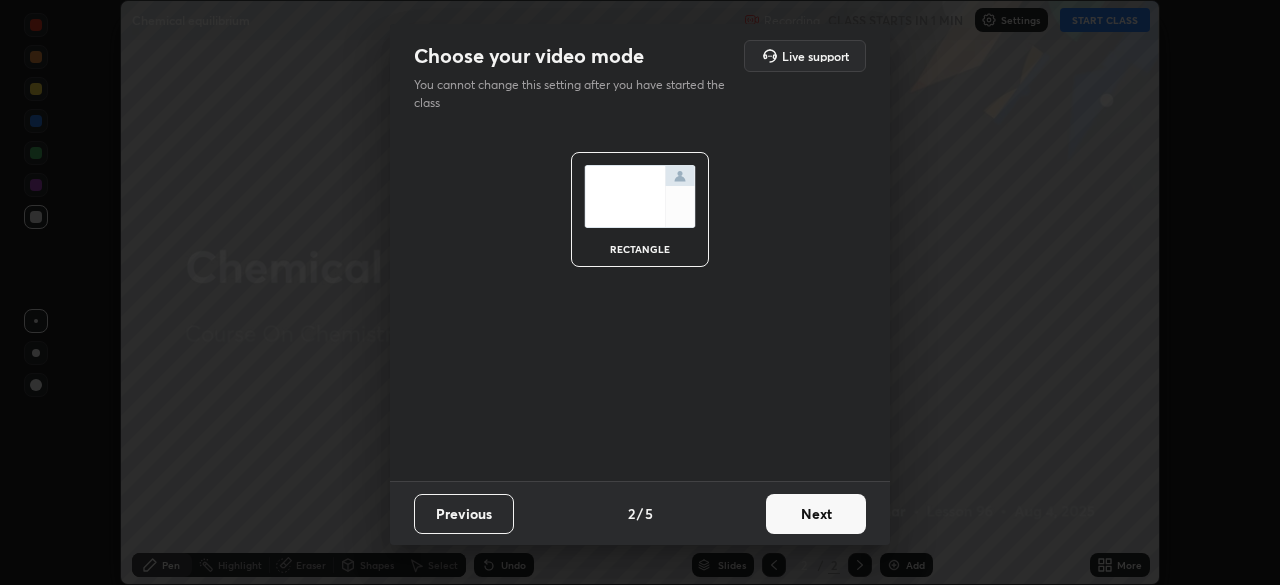 scroll, scrollTop: 0, scrollLeft: 0, axis: both 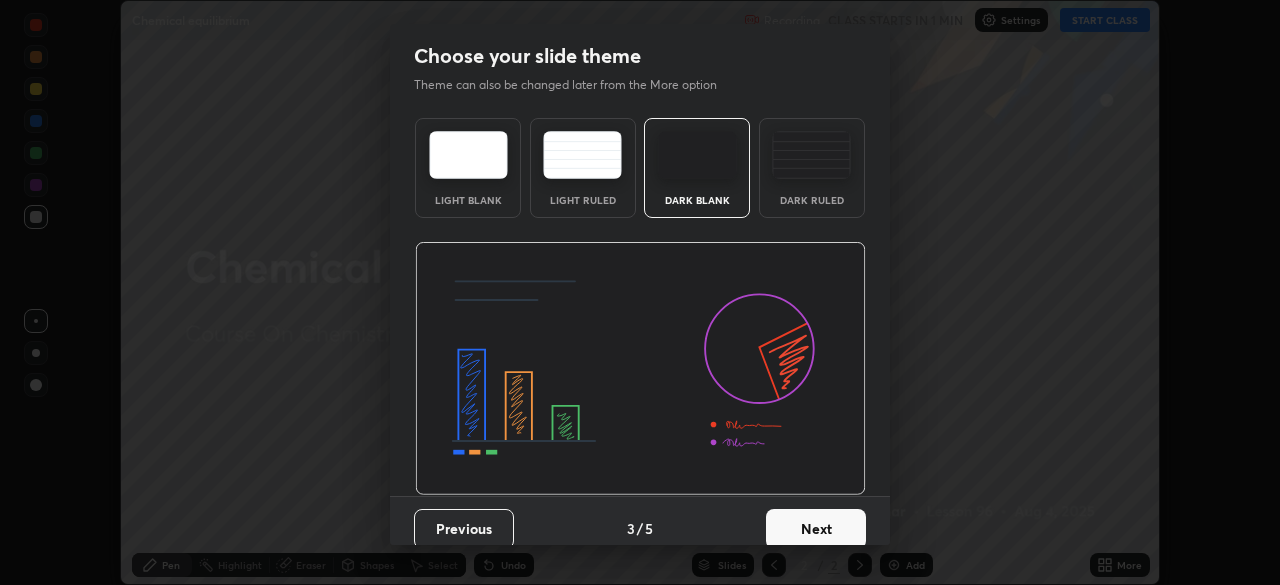 click on "Next" at bounding box center [816, 529] 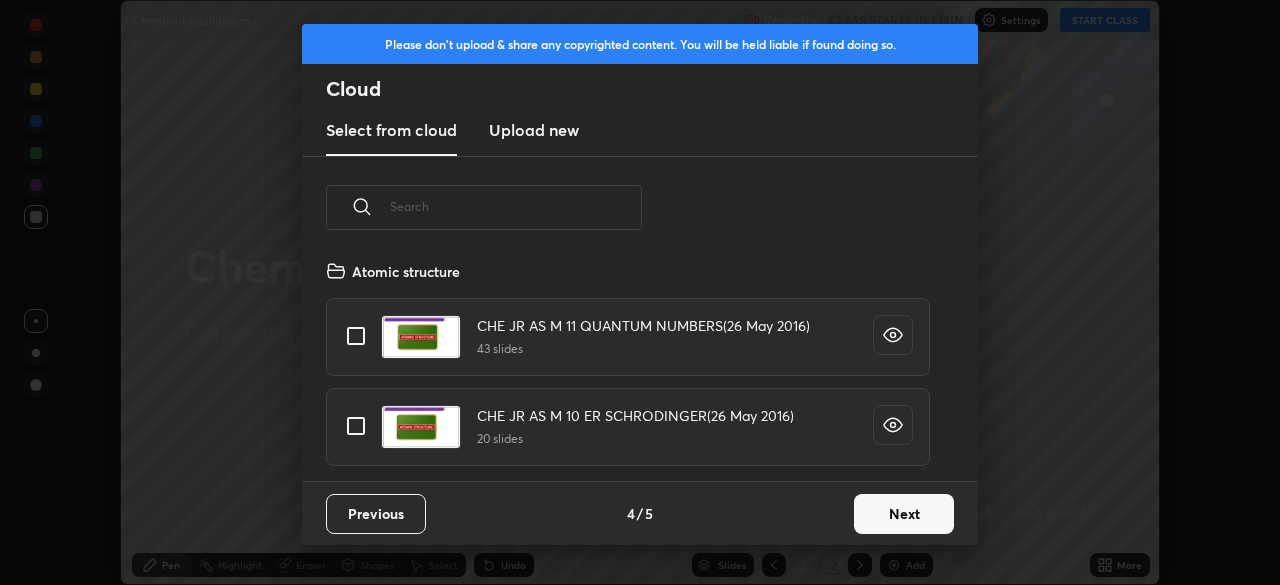 click on "Next" at bounding box center [904, 514] 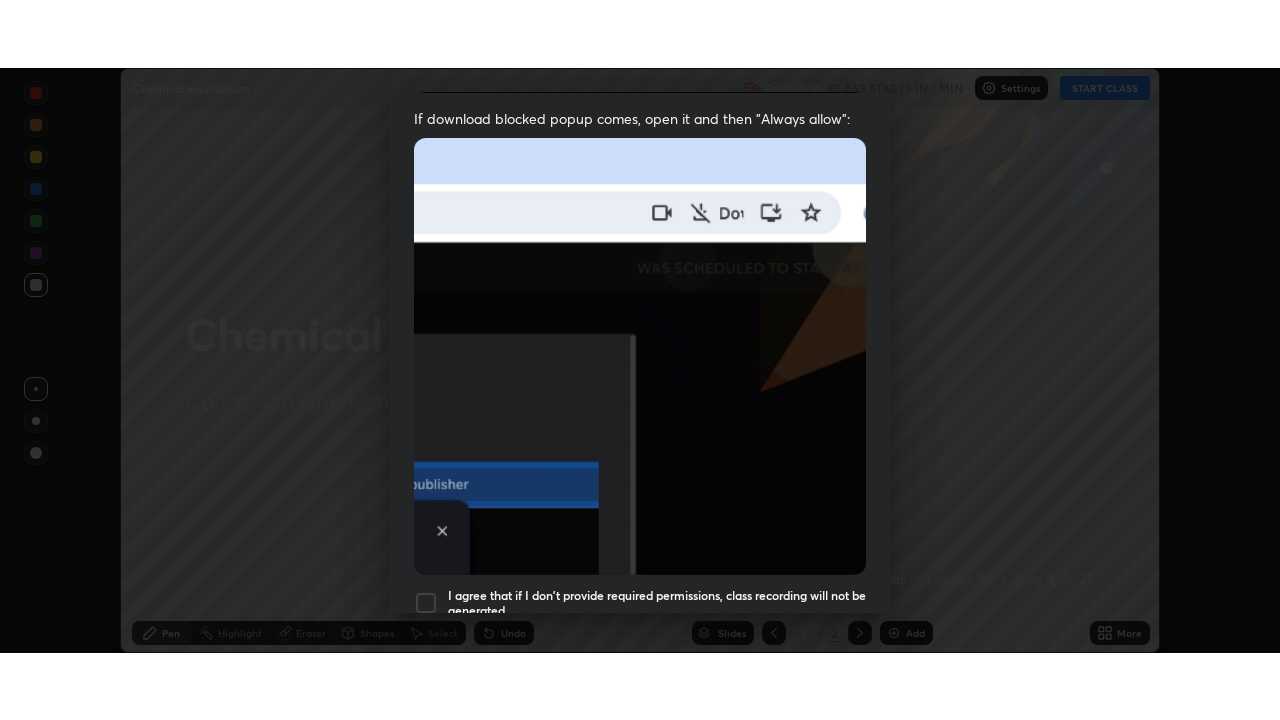 scroll, scrollTop: 479, scrollLeft: 0, axis: vertical 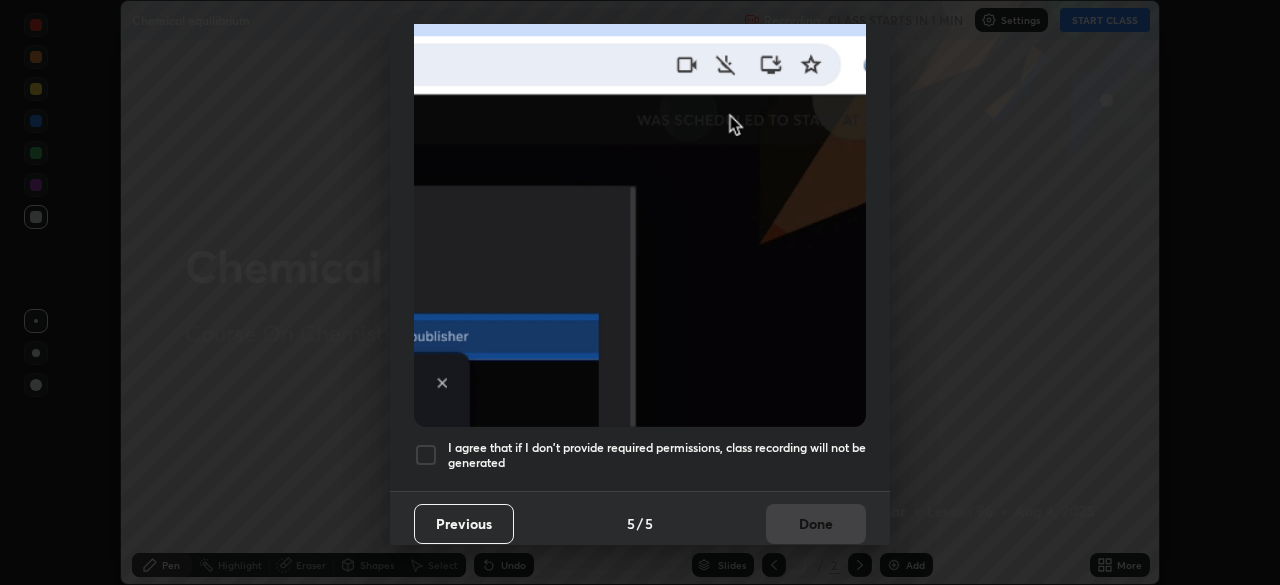 click at bounding box center (426, 455) 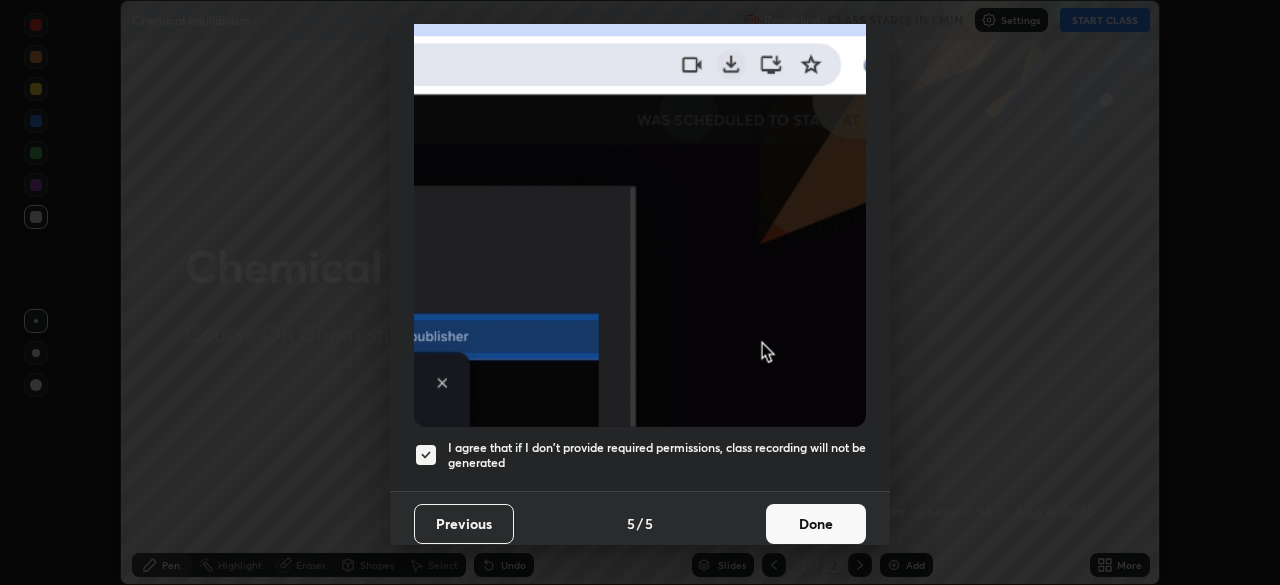 click on "Done" at bounding box center (816, 524) 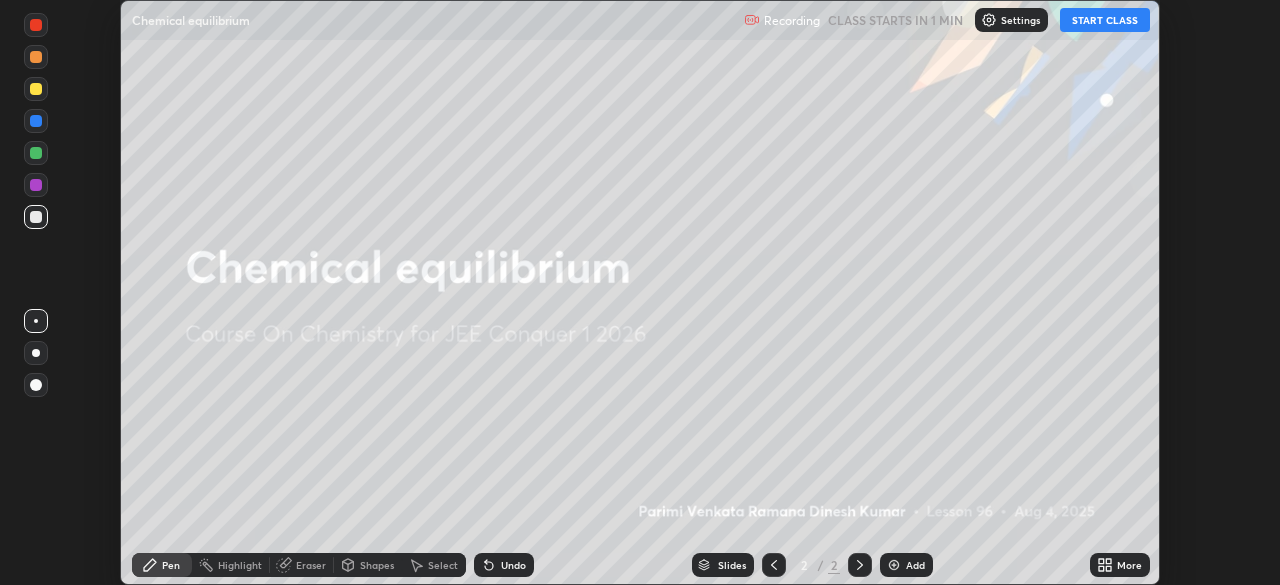click on "START CLASS" at bounding box center [1105, 20] 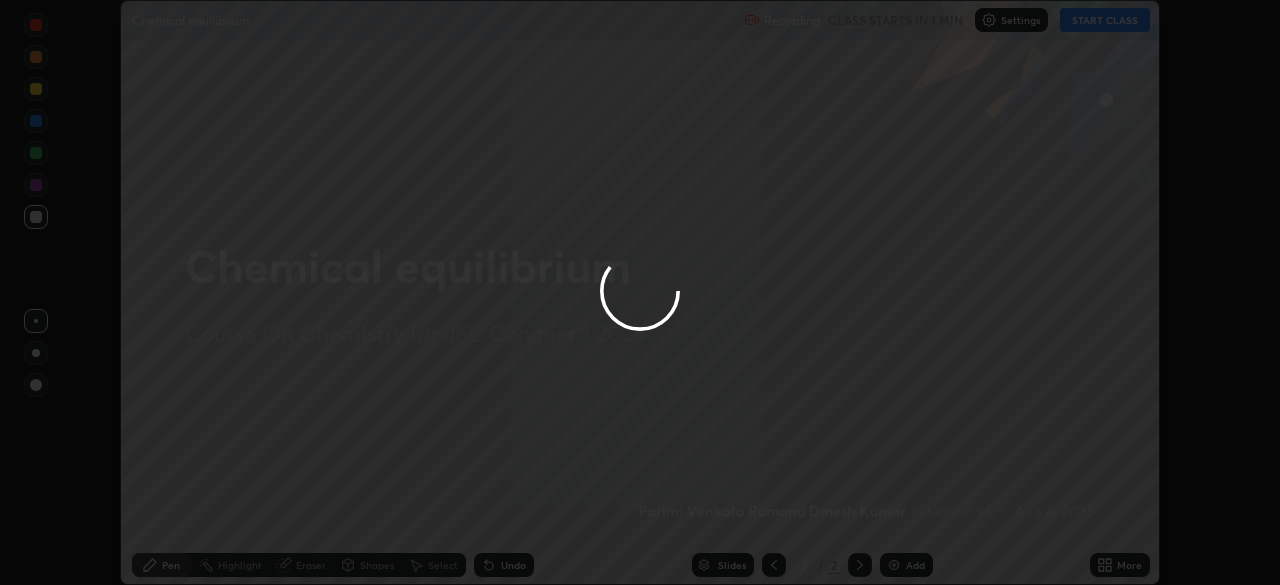 click at bounding box center (640, 292) 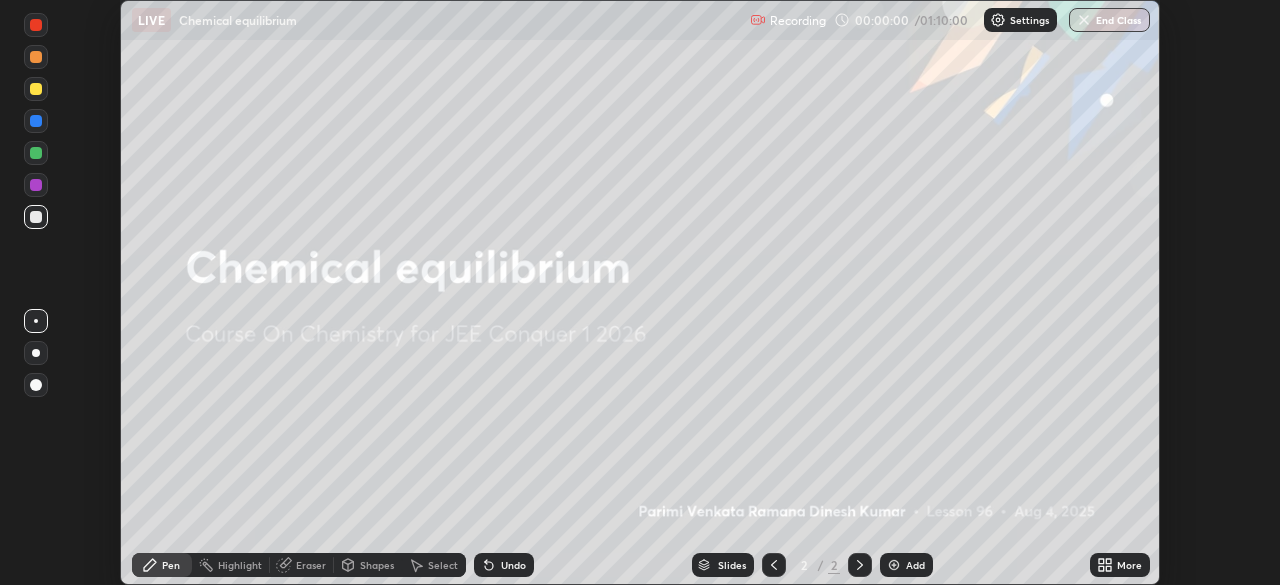 click 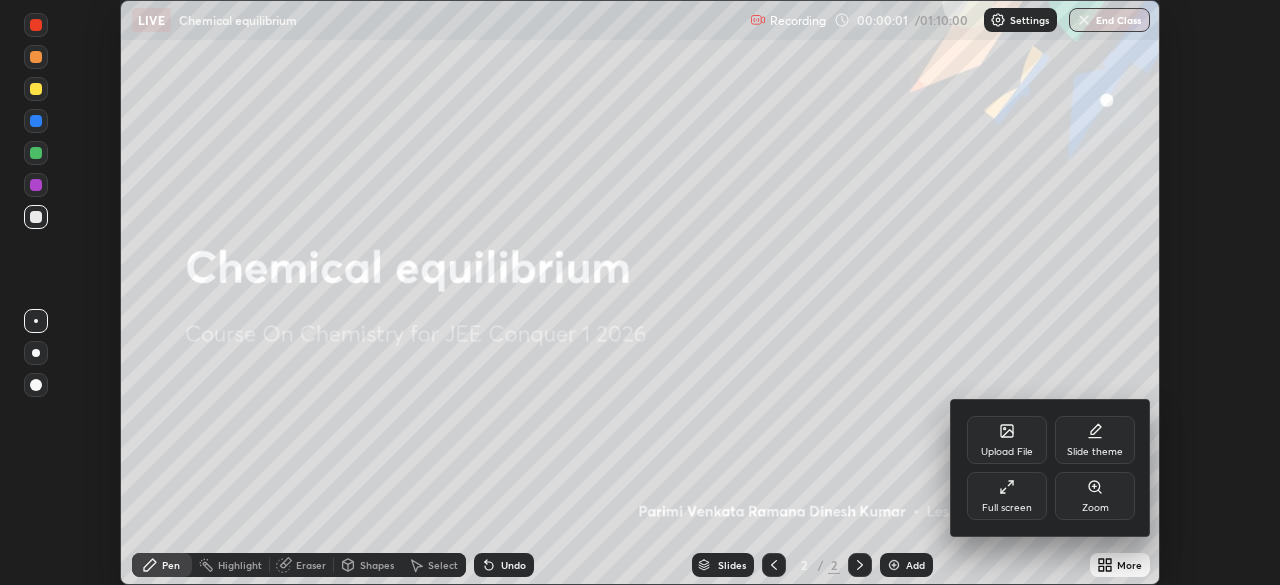 click on "Full screen" at bounding box center [1007, 496] 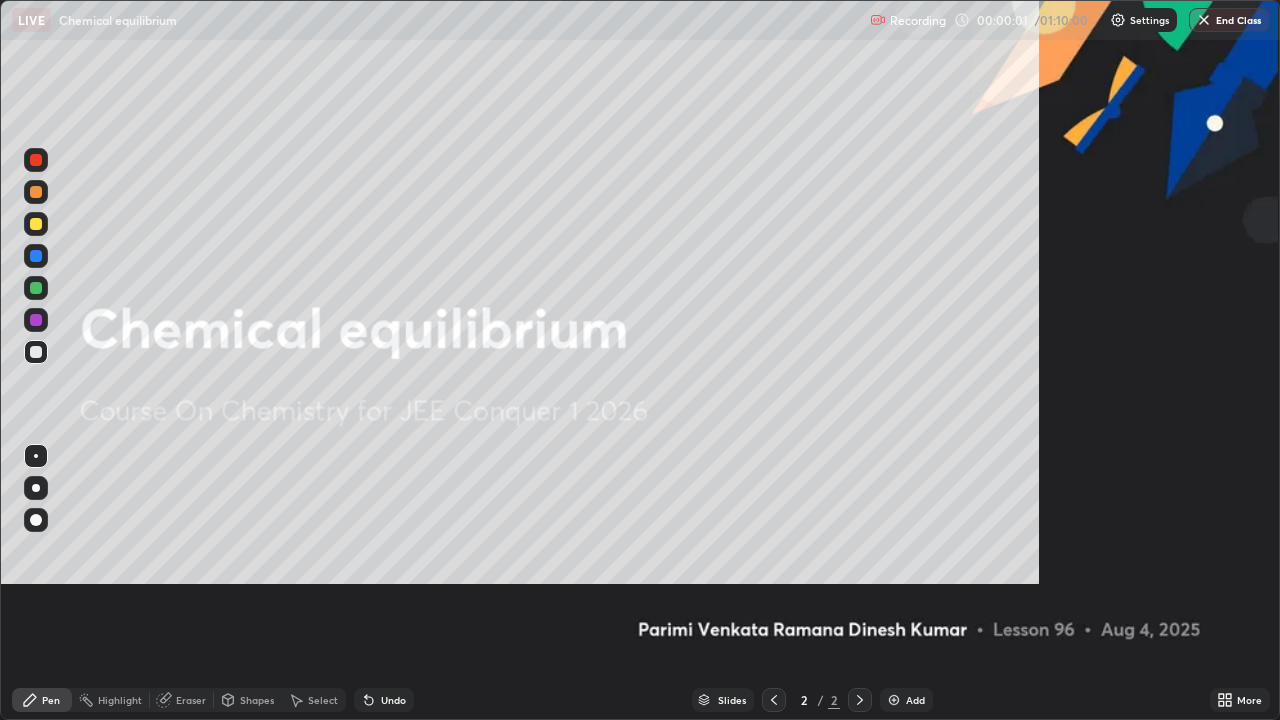 scroll, scrollTop: 99280, scrollLeft: 98720, axis: both 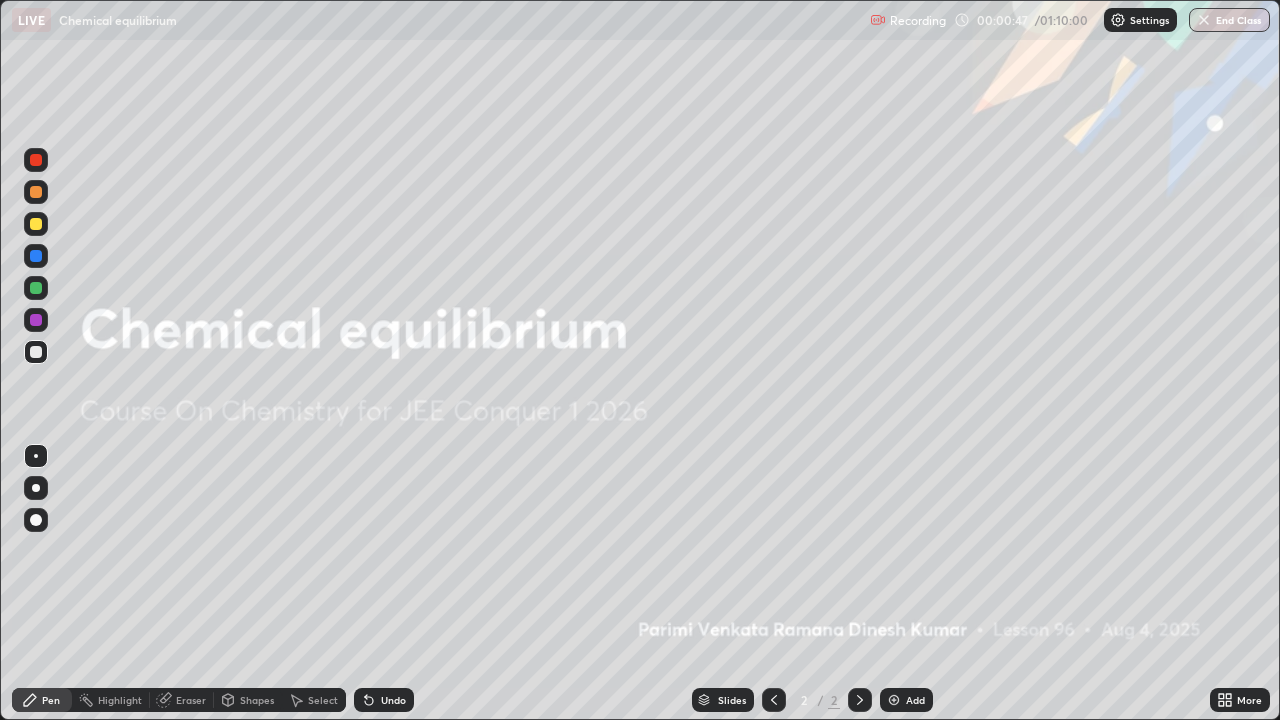 click at bounding box center [894, 700] 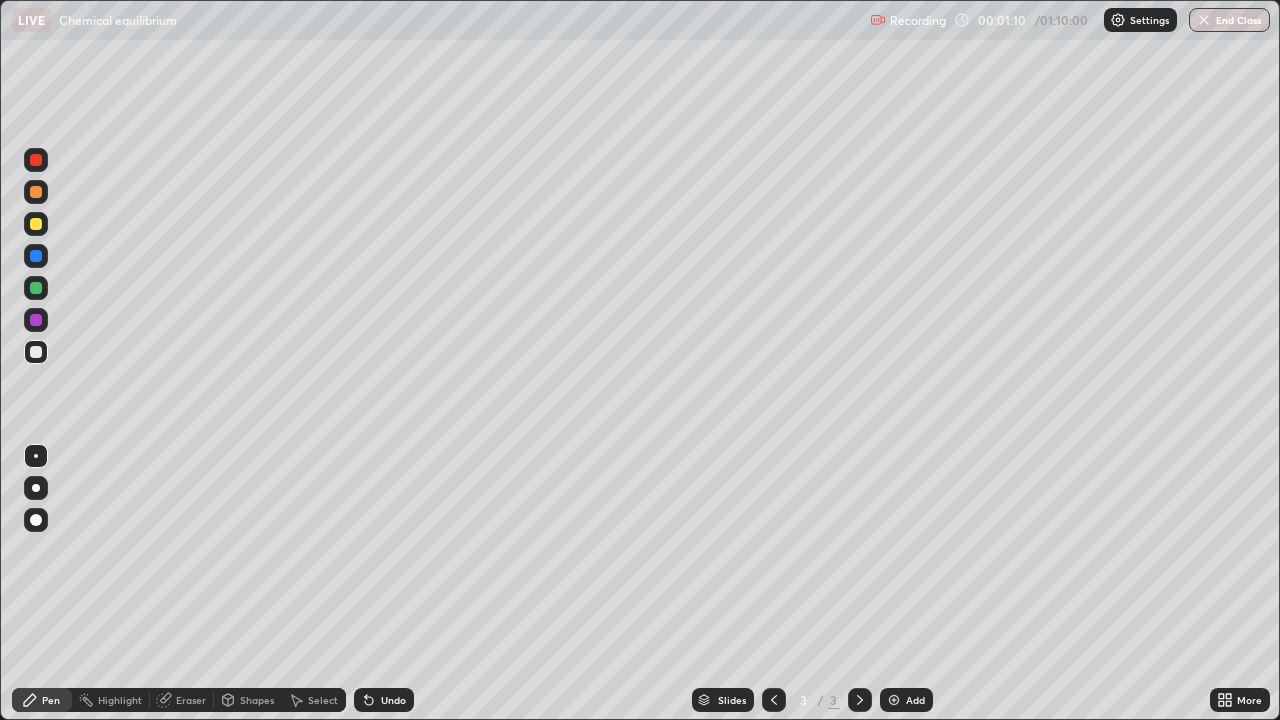 click at bounding box center [36, 192] 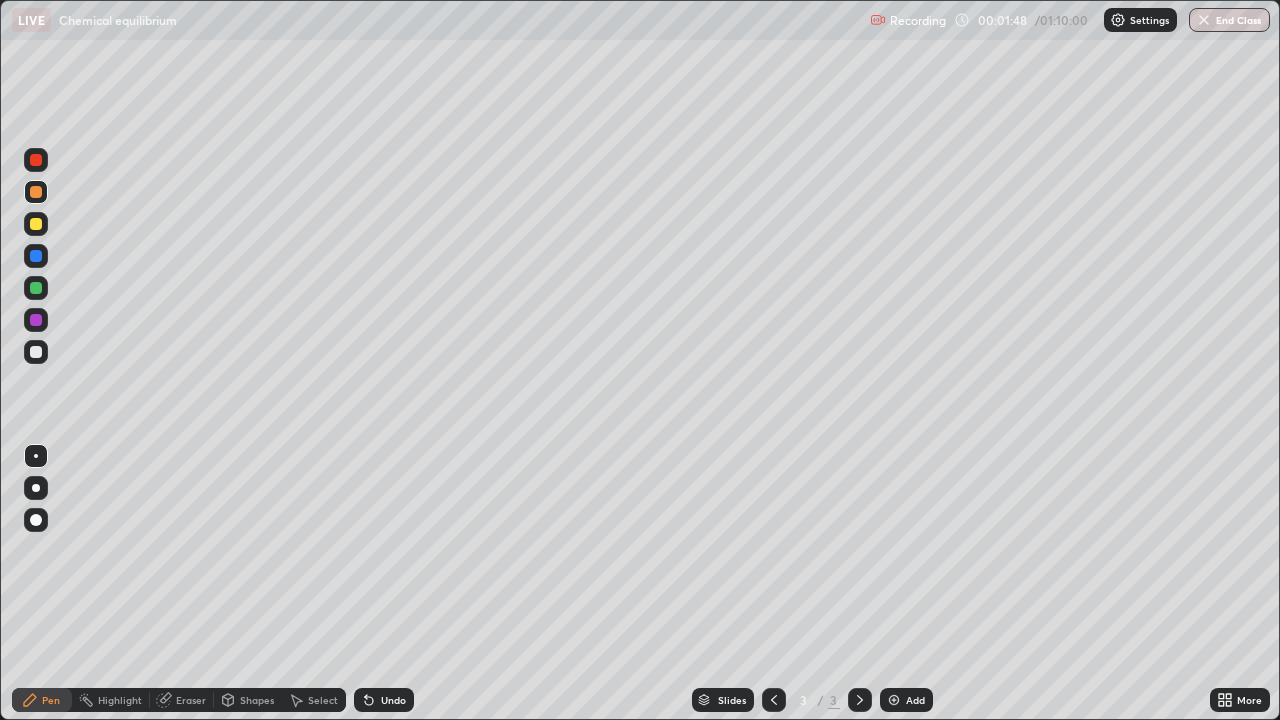 click at bounding box center (36, 160) 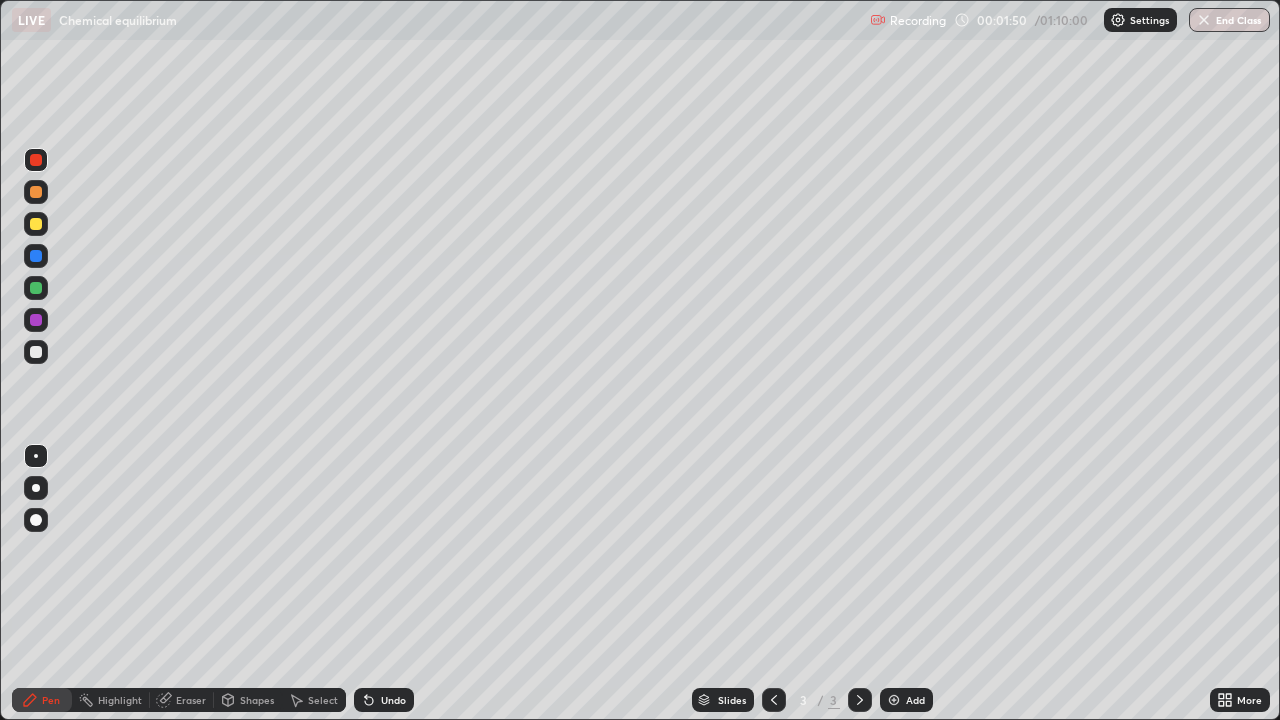 click at bounding box center [36, 488] 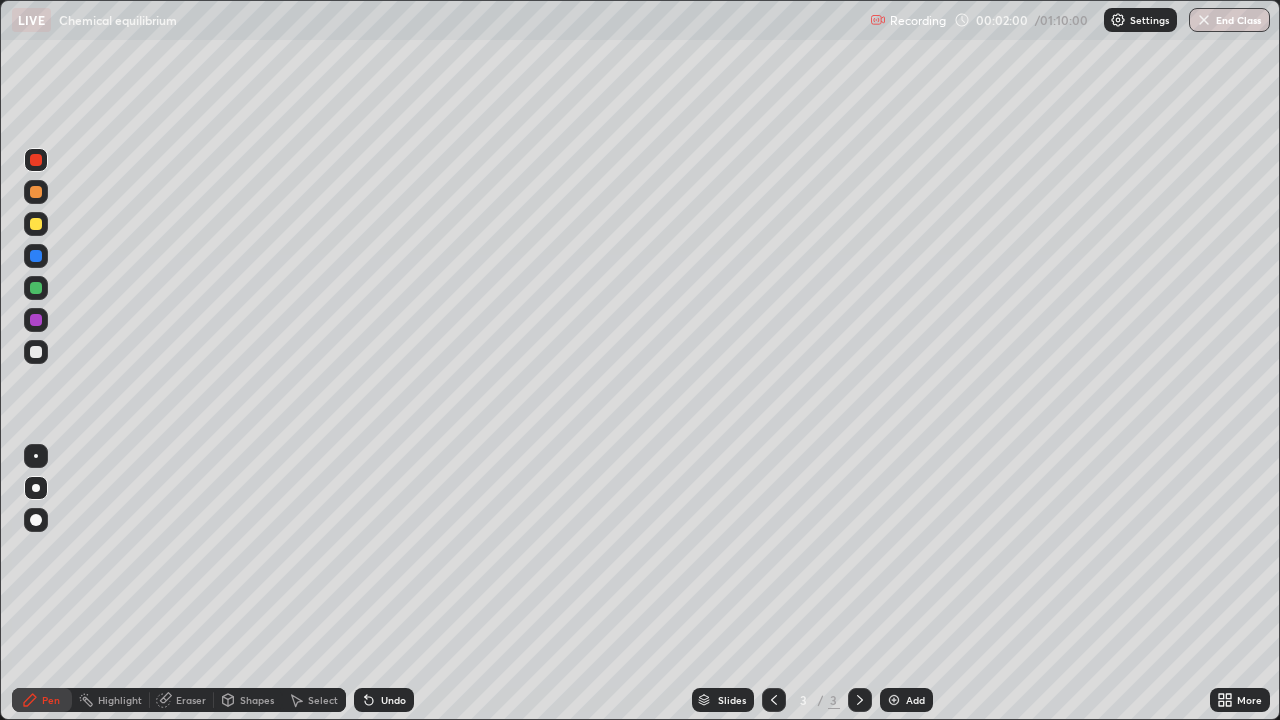 click at bounding box center [36, 288] 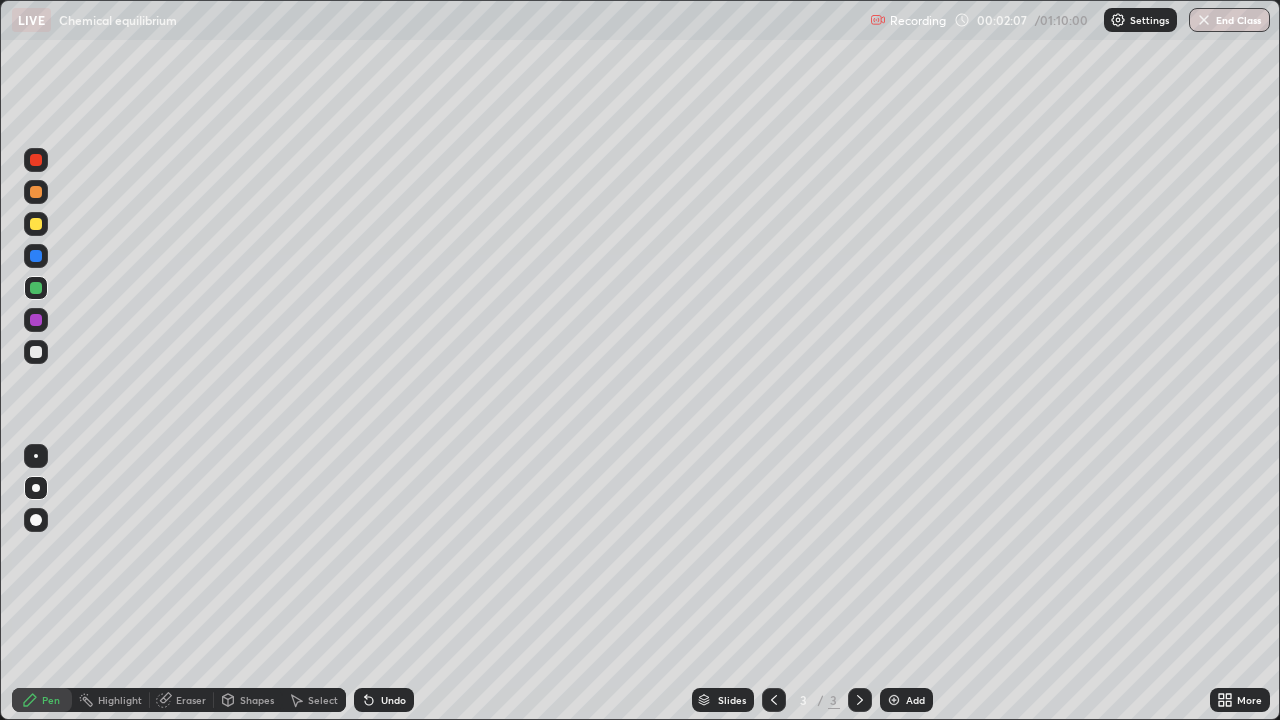 click on "Undo" at bounding box center (384, 700) 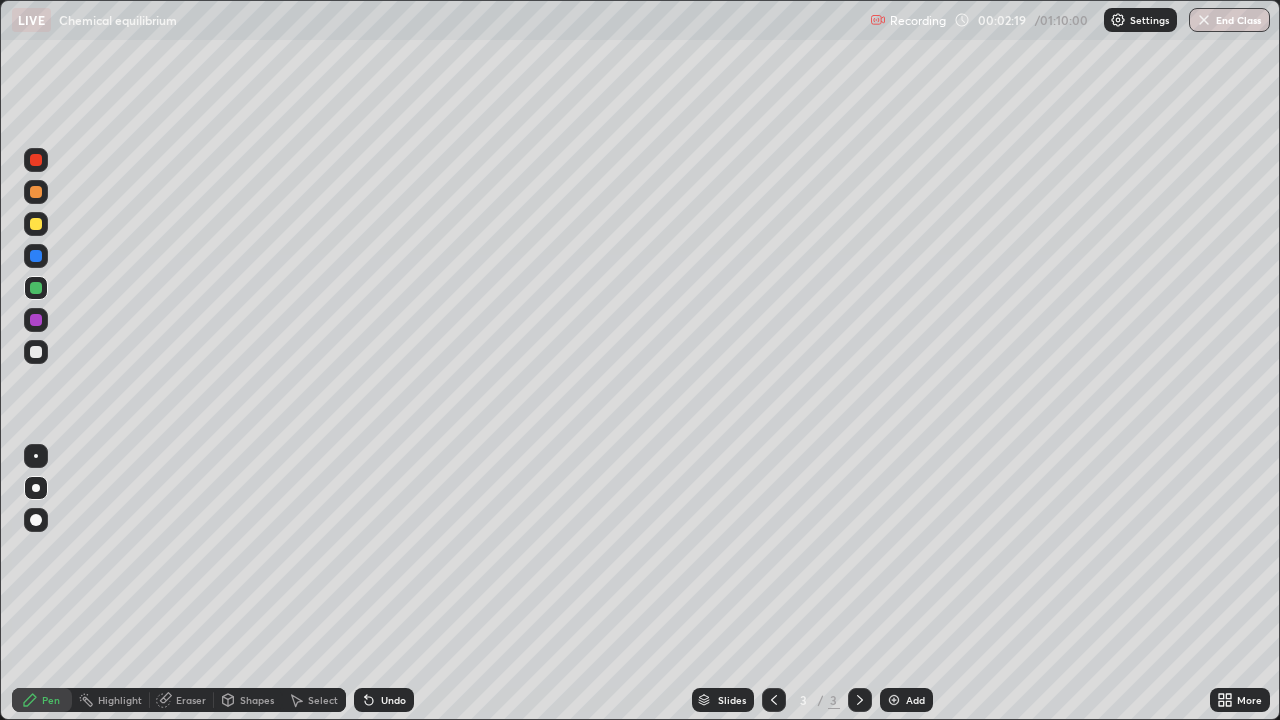 click at bounding box center [36, 352] 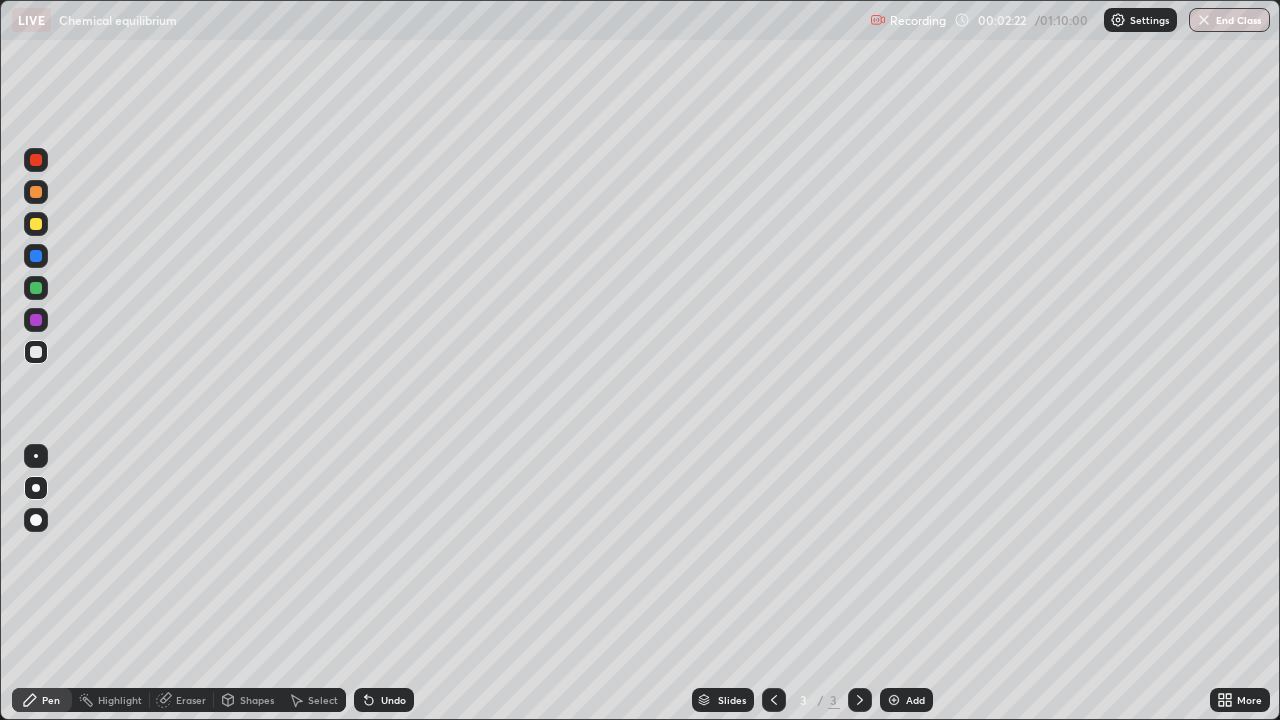 click on "Undo" at bounding box center [393, 700] 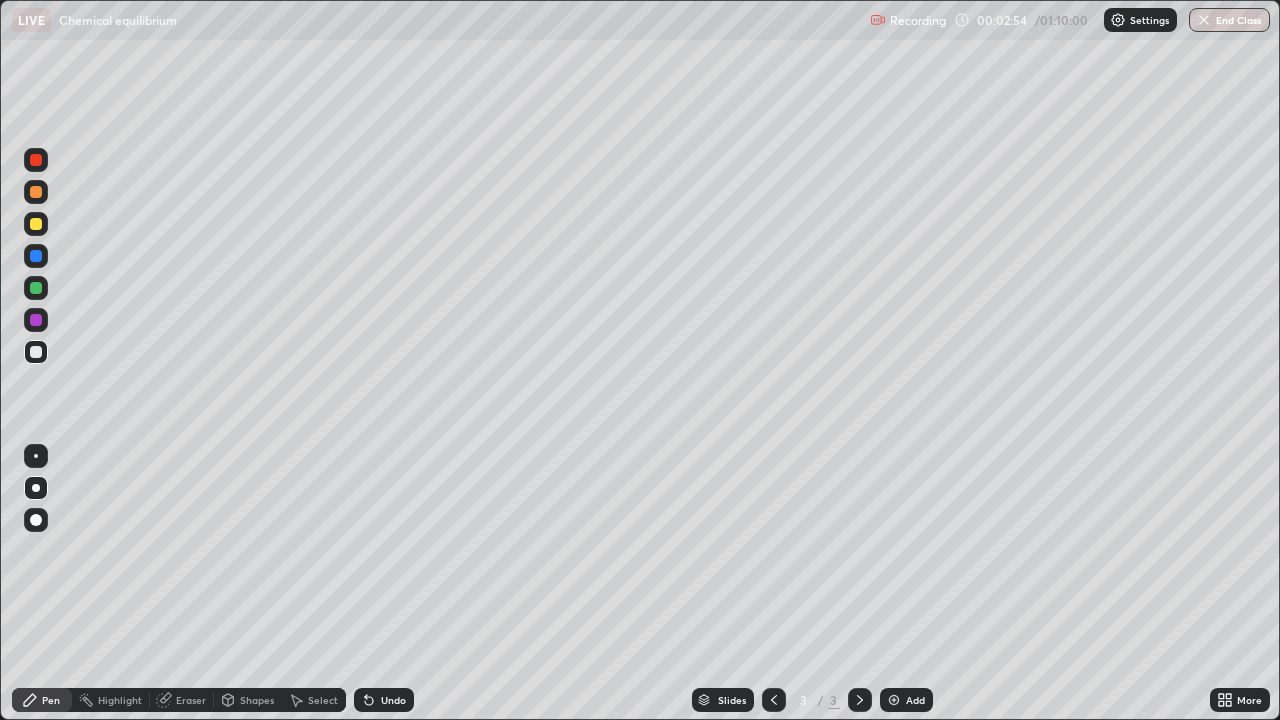 click at bounding box center (36, 352) 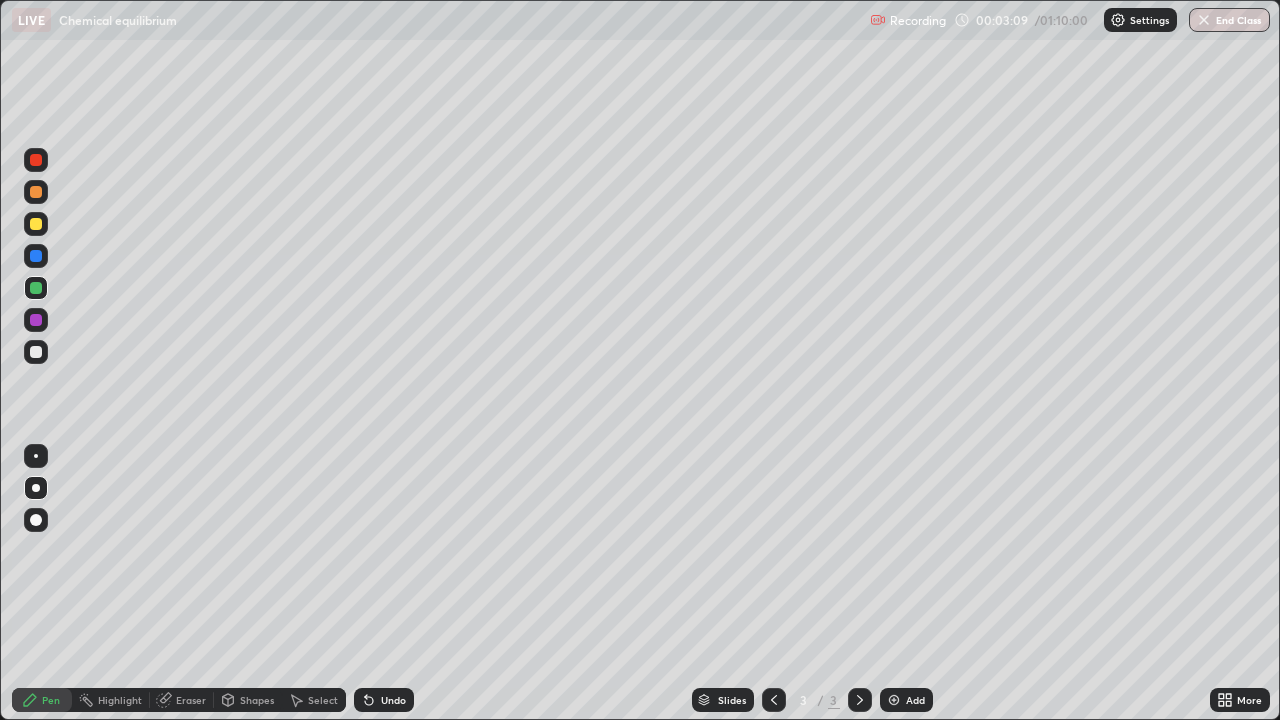 click at bounding box center (36, 352) 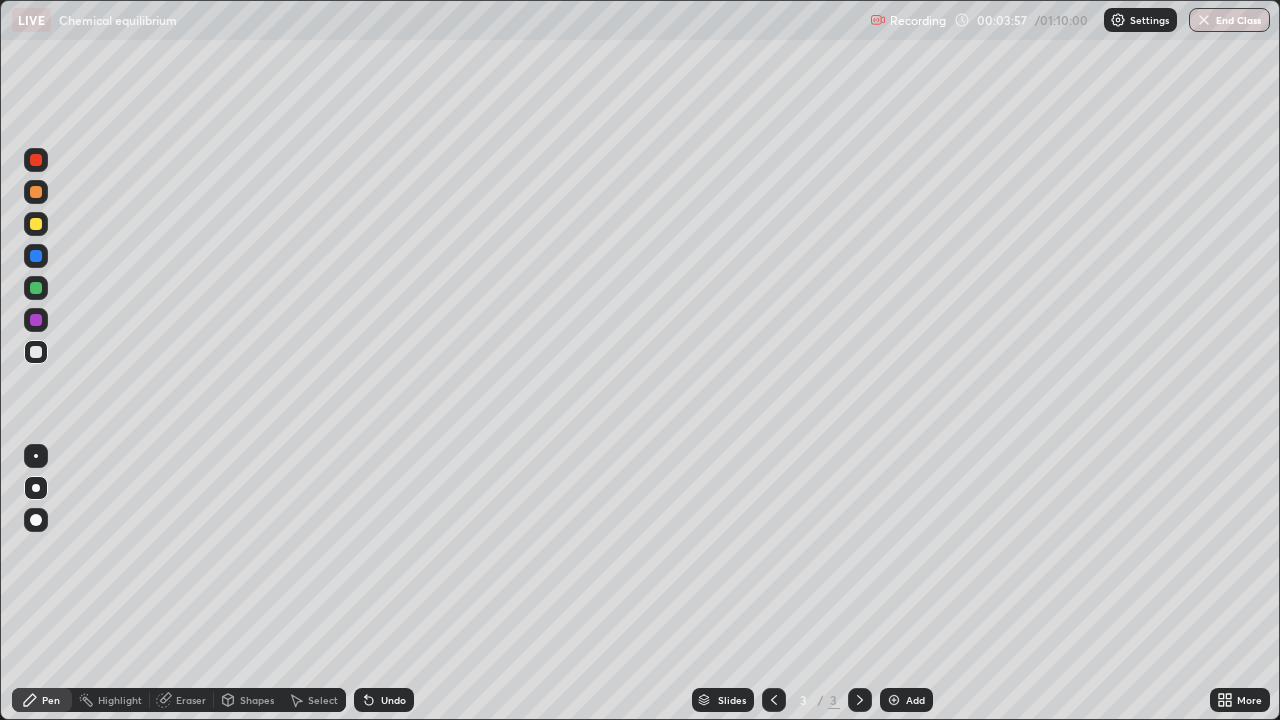click at bounding box center (36, 320) 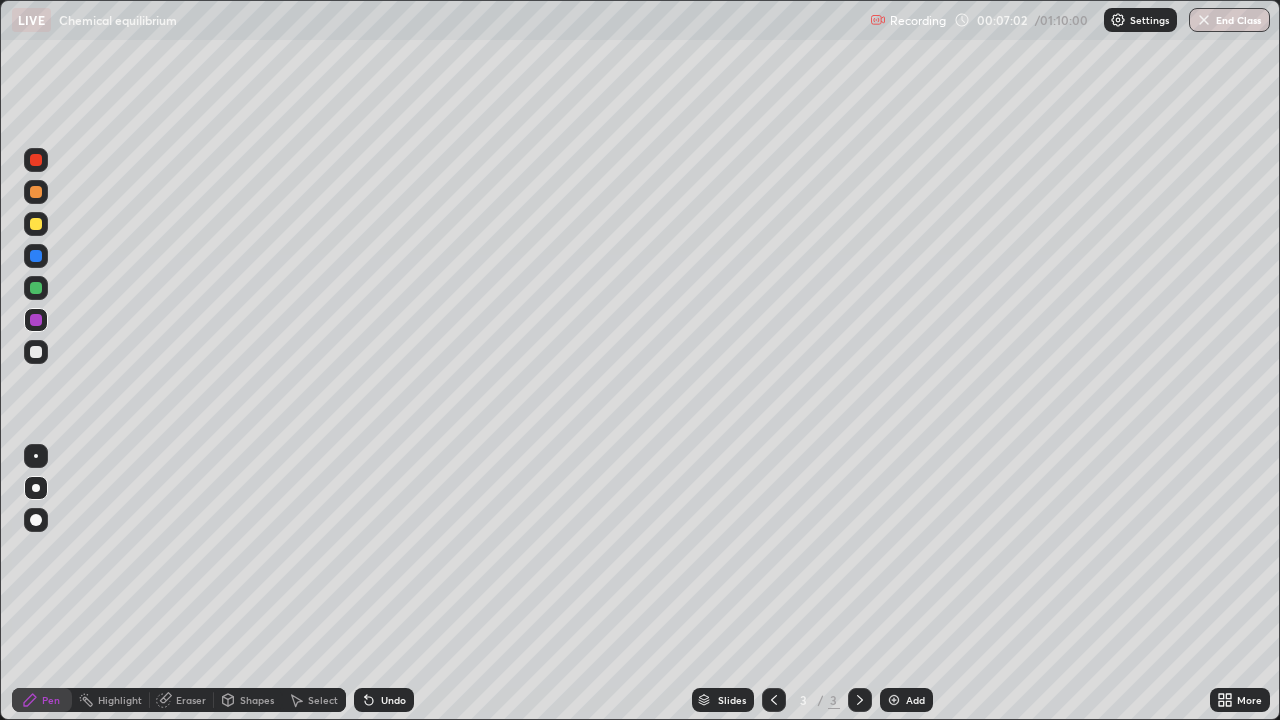 click on "Add" at bounding box center [915, 700] 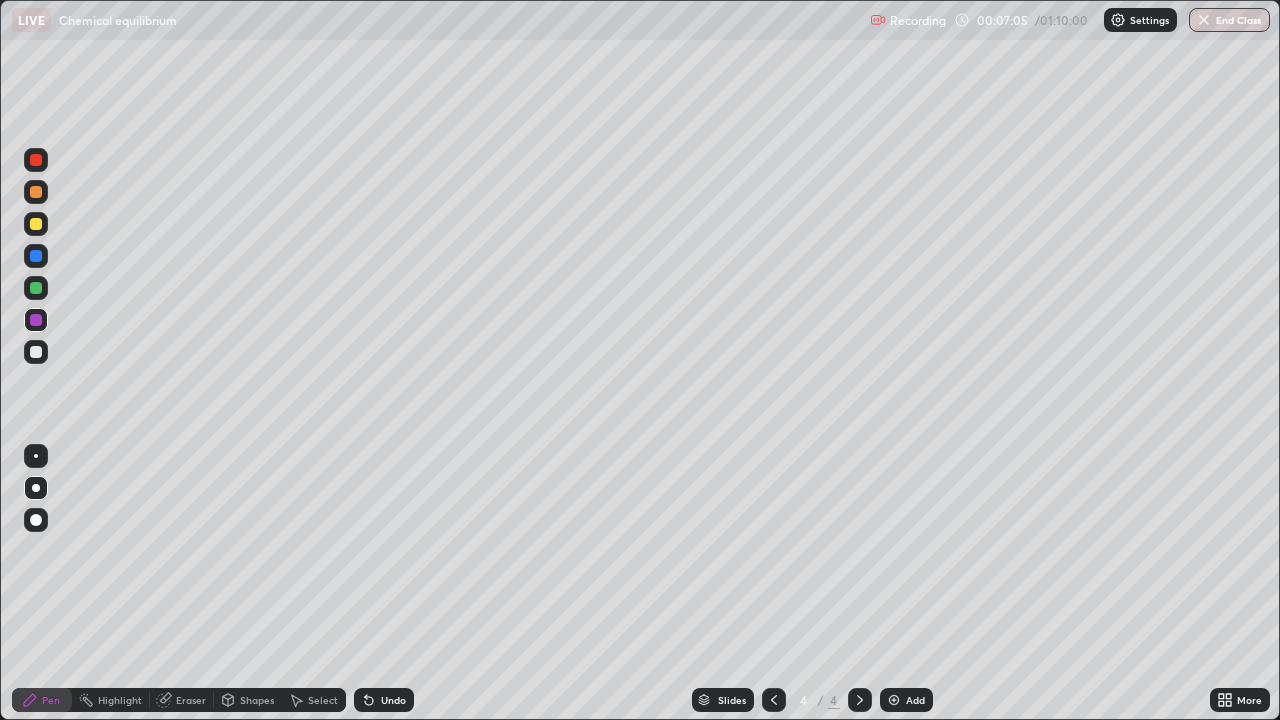 click at bounding box center [36, 288] 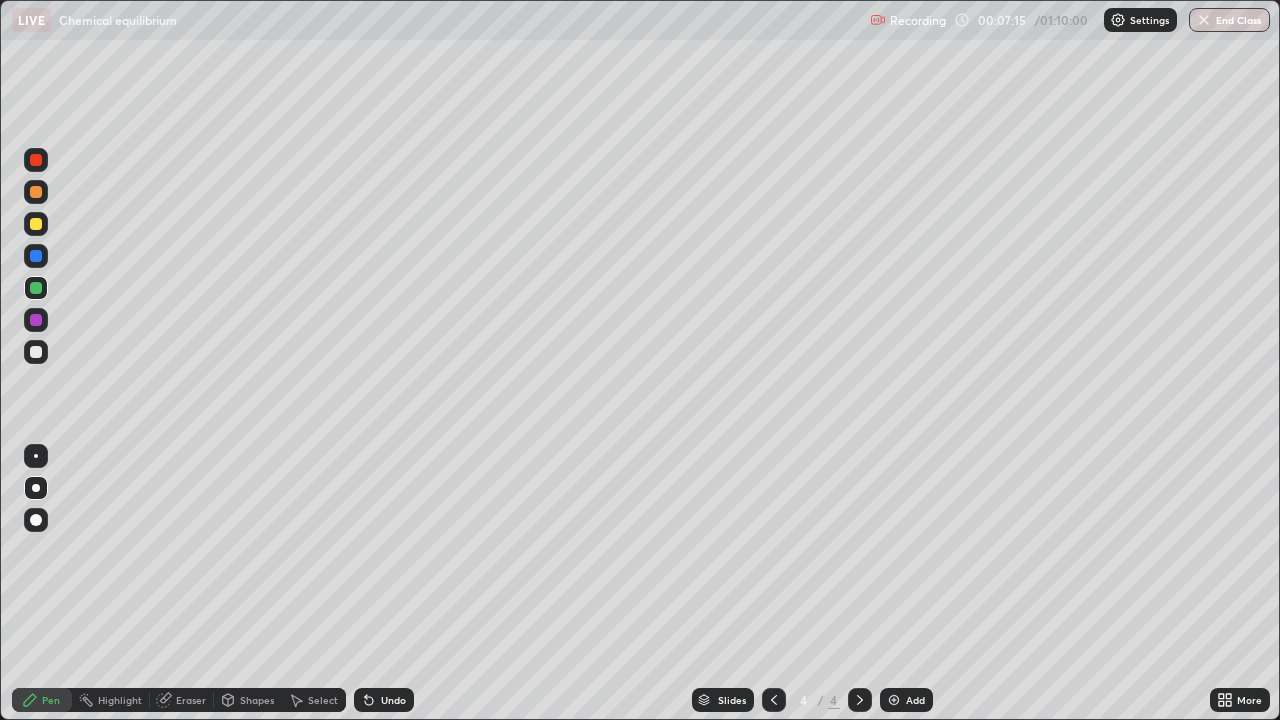 click at bounding box center [36, 352] 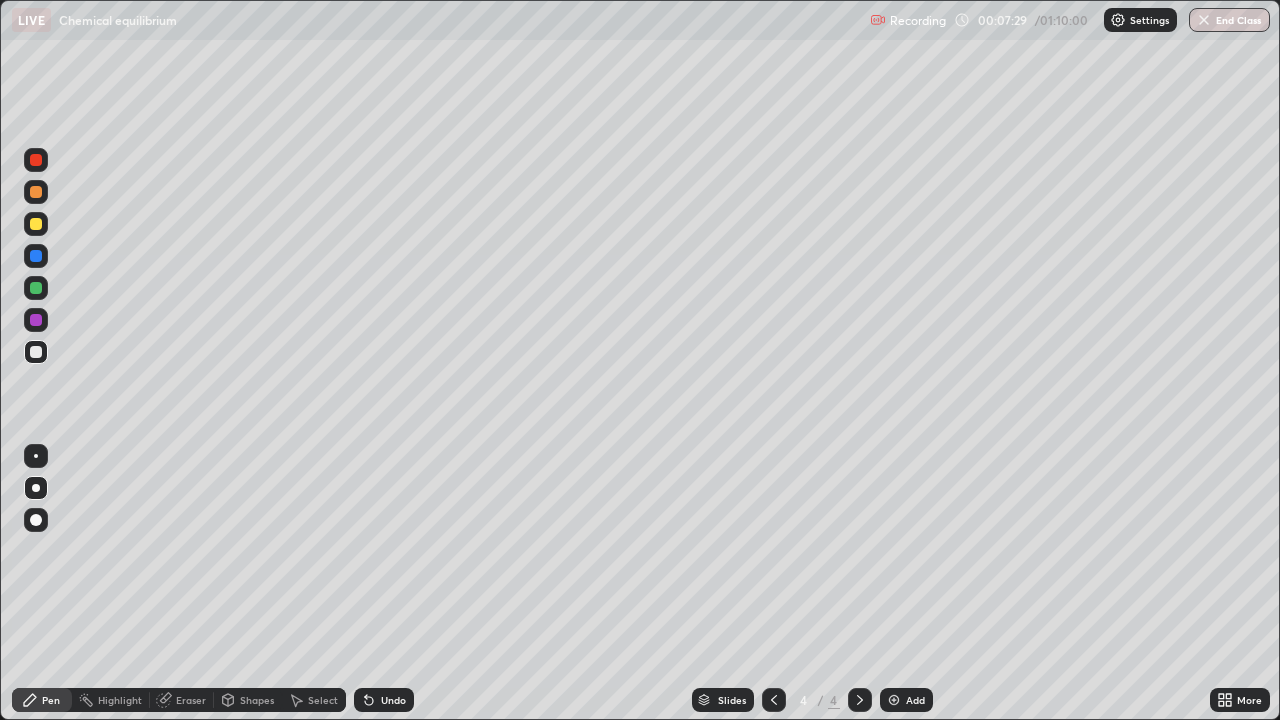 click at bounding box center [36, 320] 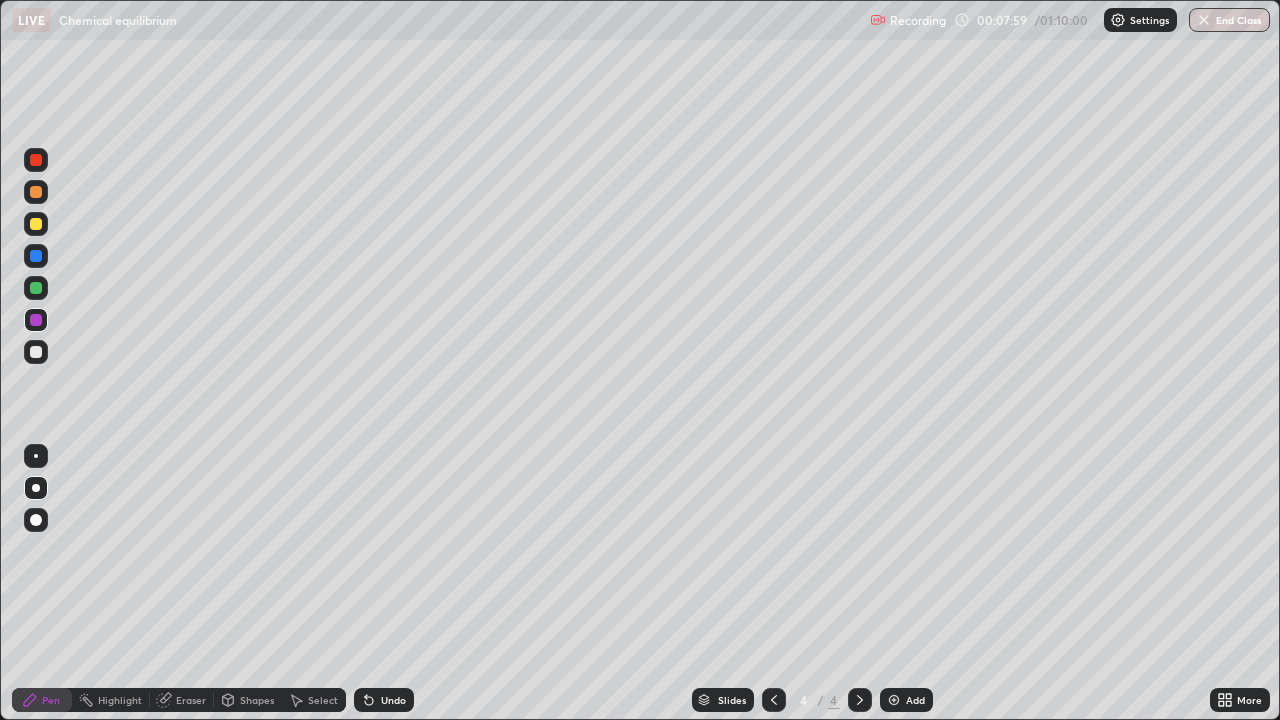 click at bounding box center [36, 488] 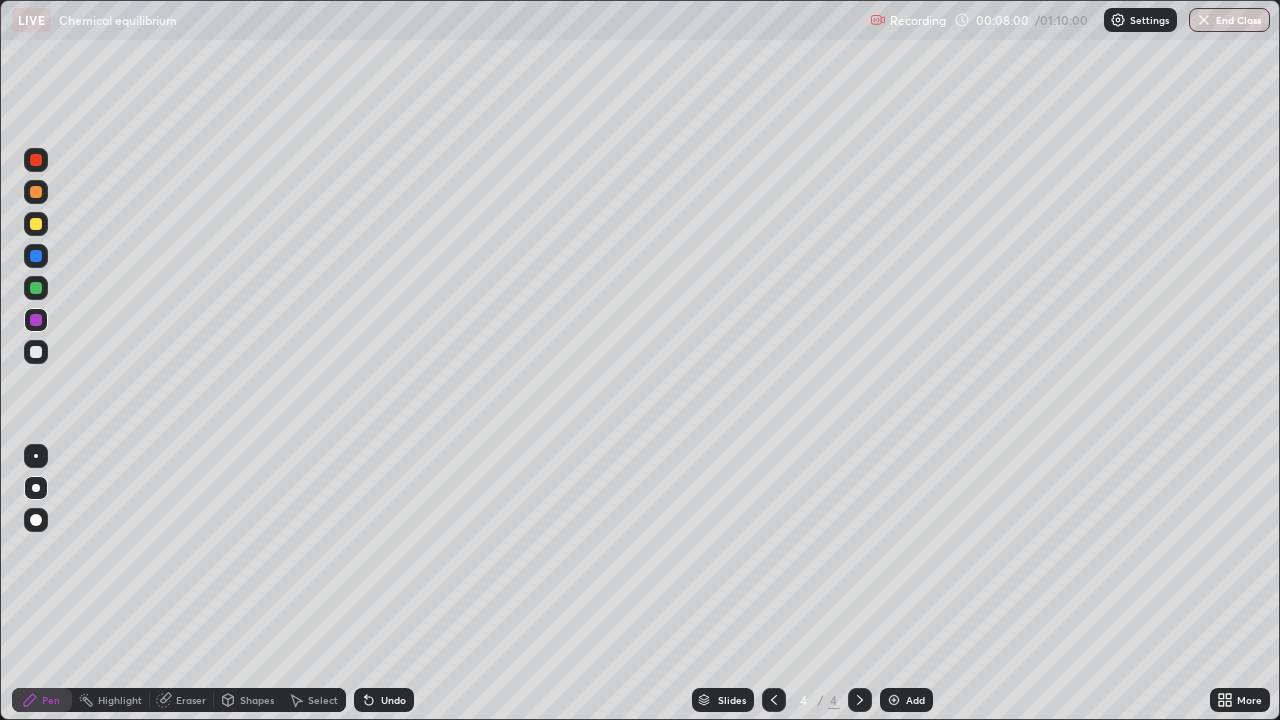 click at bounding box center [36, 352] 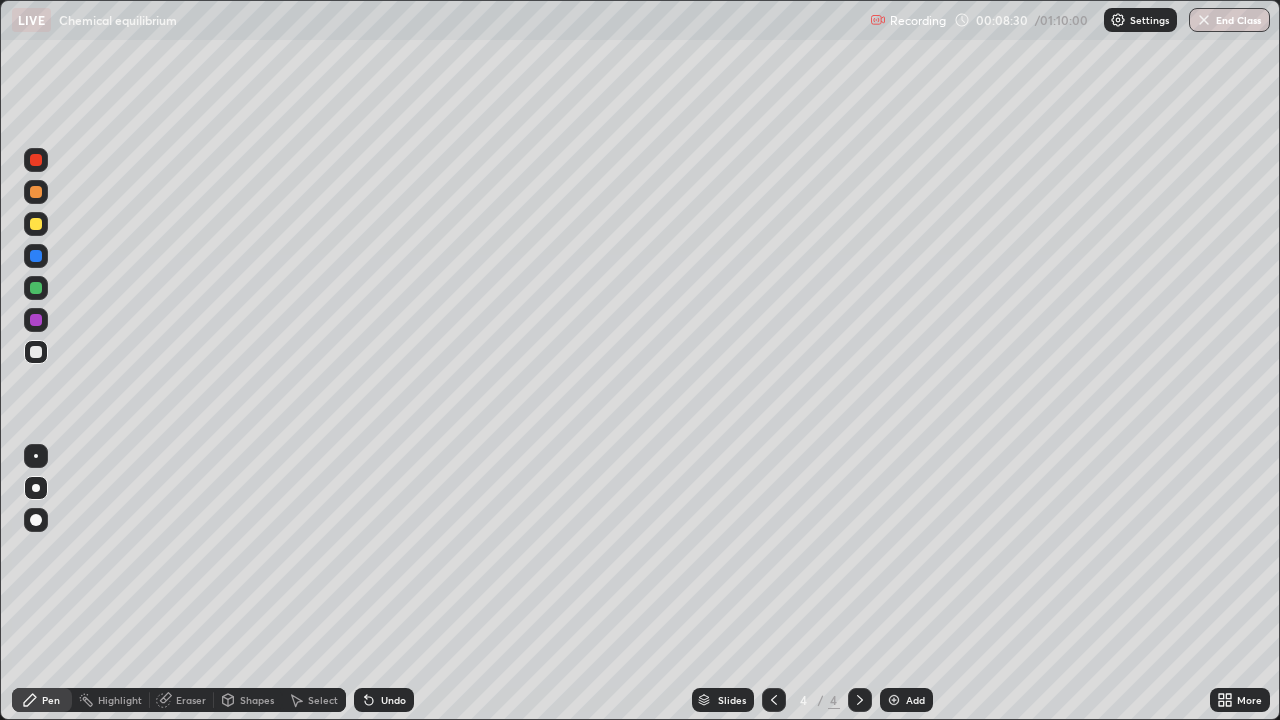 click on "Undo" at bounding box center (393, 700) 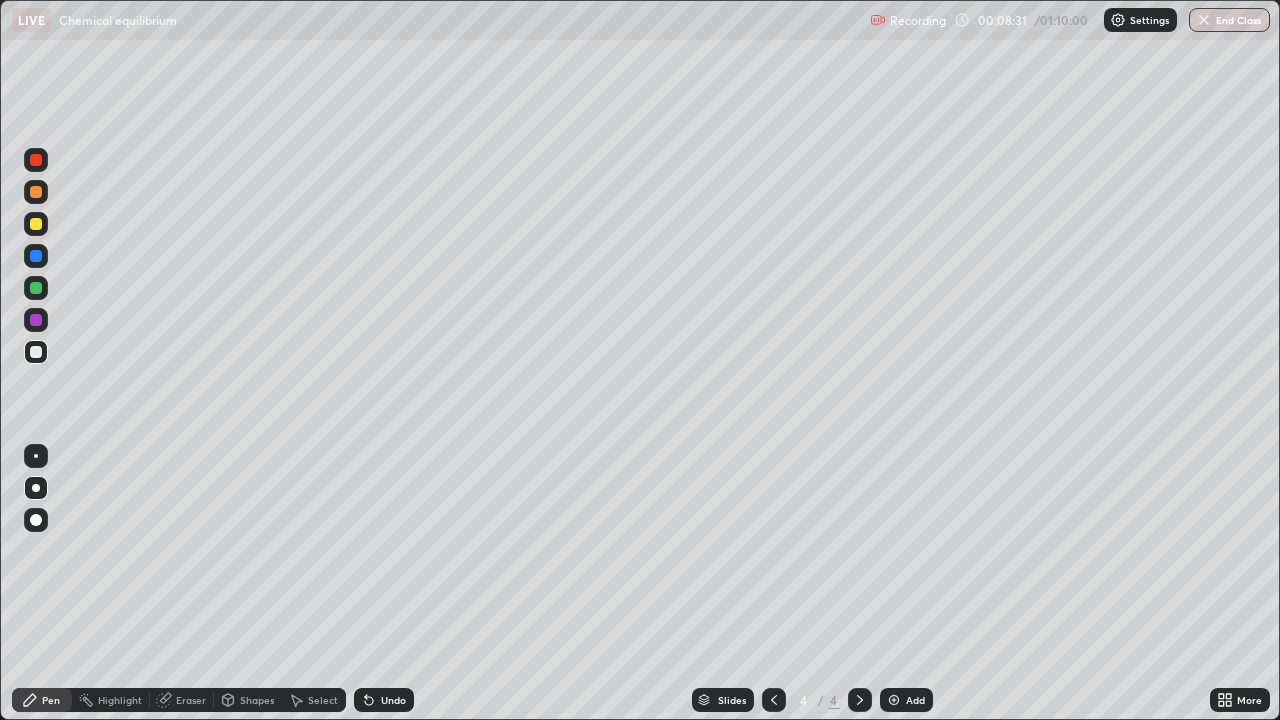 click on "Undo" at bounding box center (393, 700) 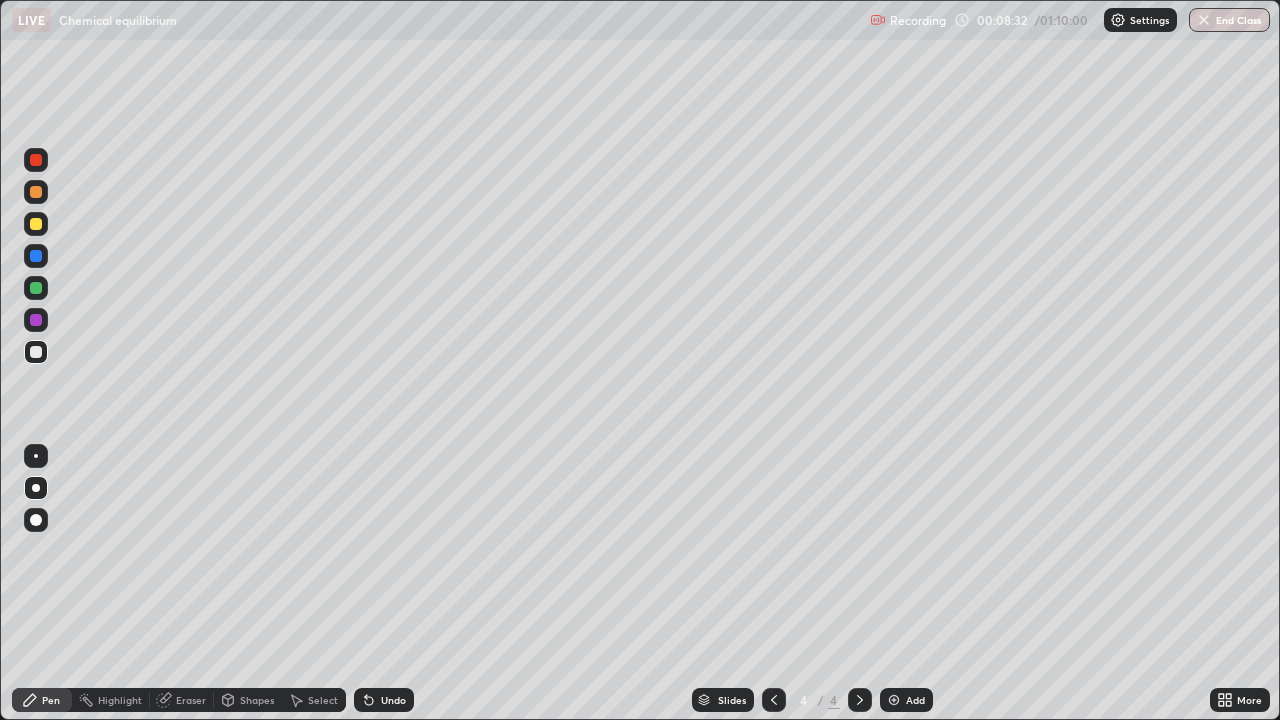 click on "Undo" at bounding box center [393, 700] 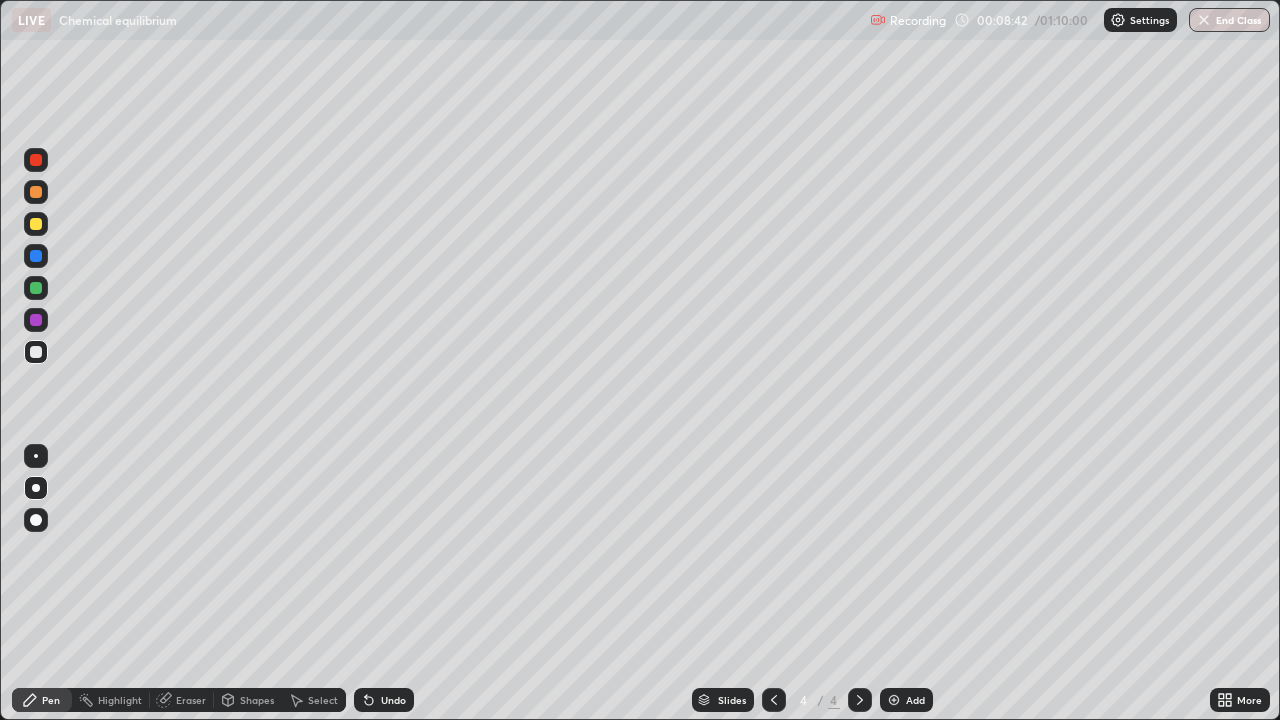 click on "Undo" at bounding box center (393, 700) 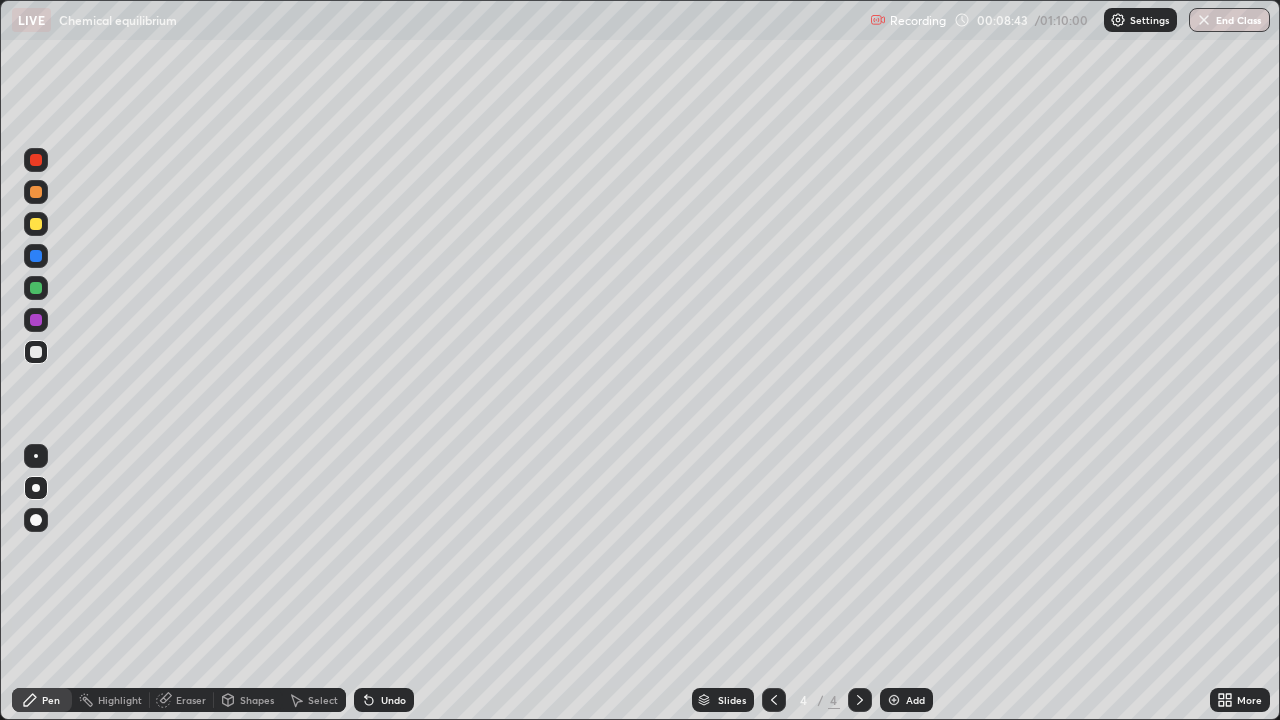 click on "Undo" at bounding box center [393, 700] 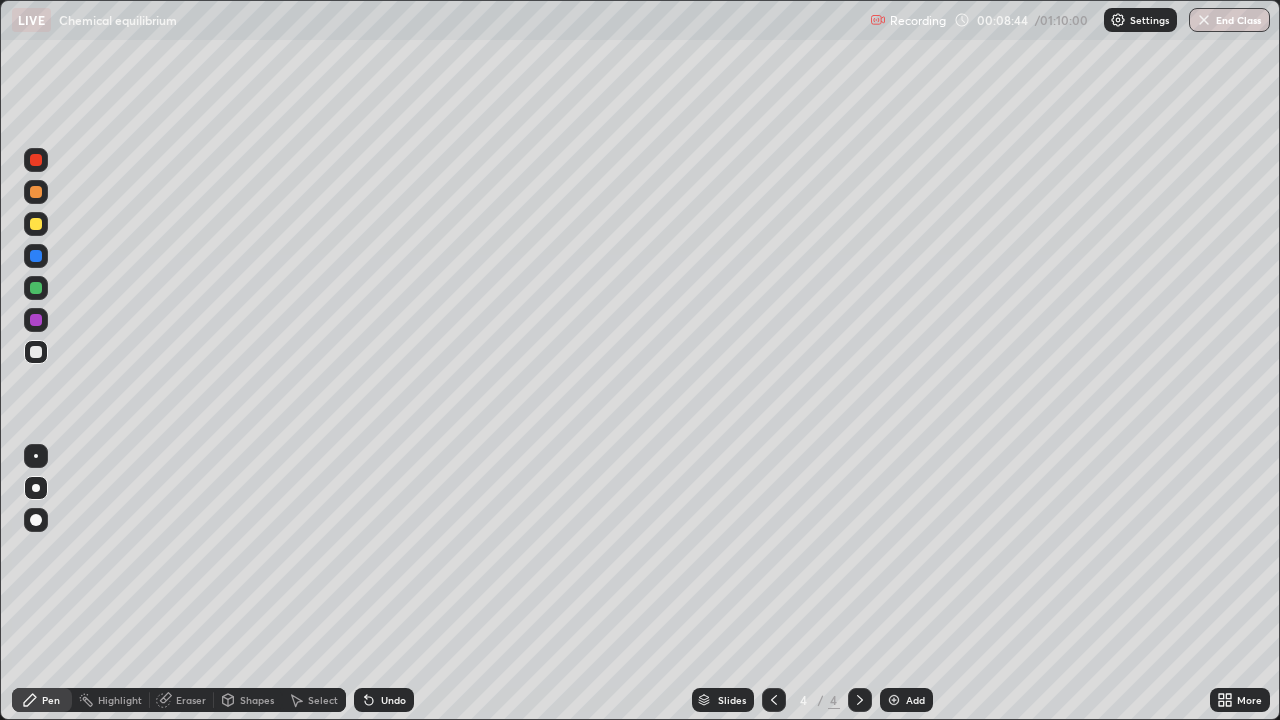 click on "Undo" at bounding box center (393, 700) 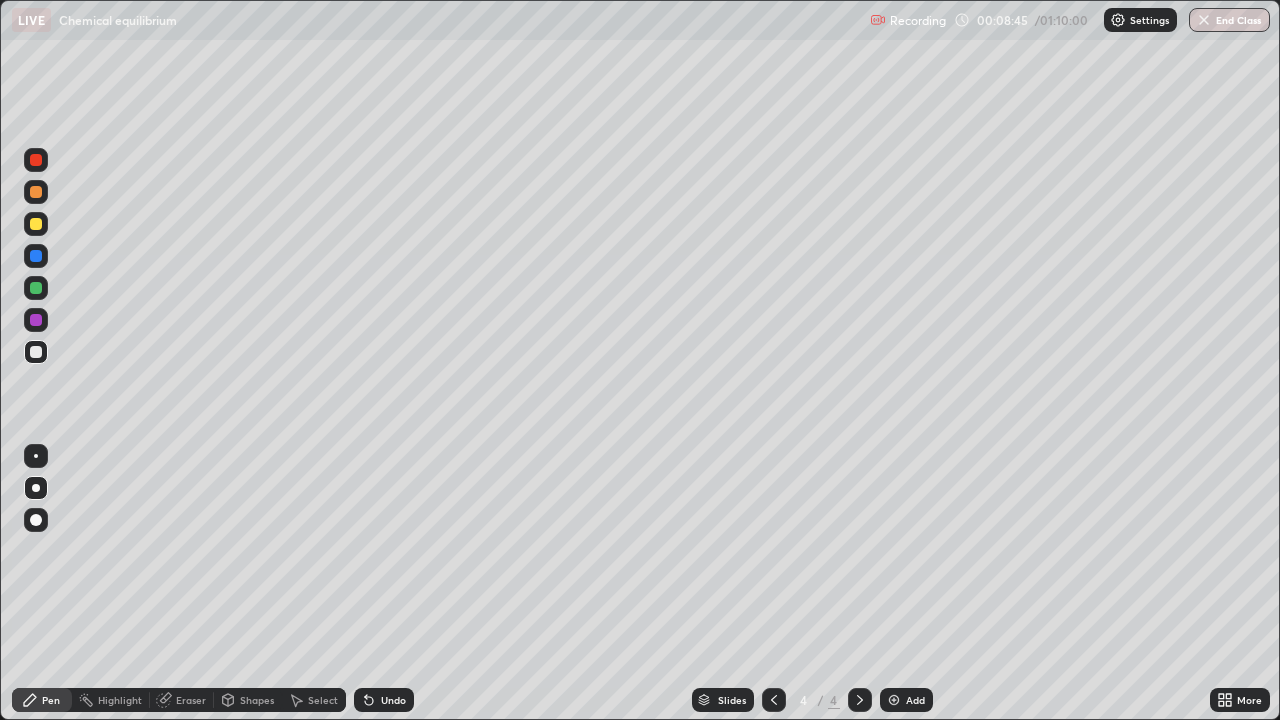 click on "Undo" at bounding box center (393, 700) 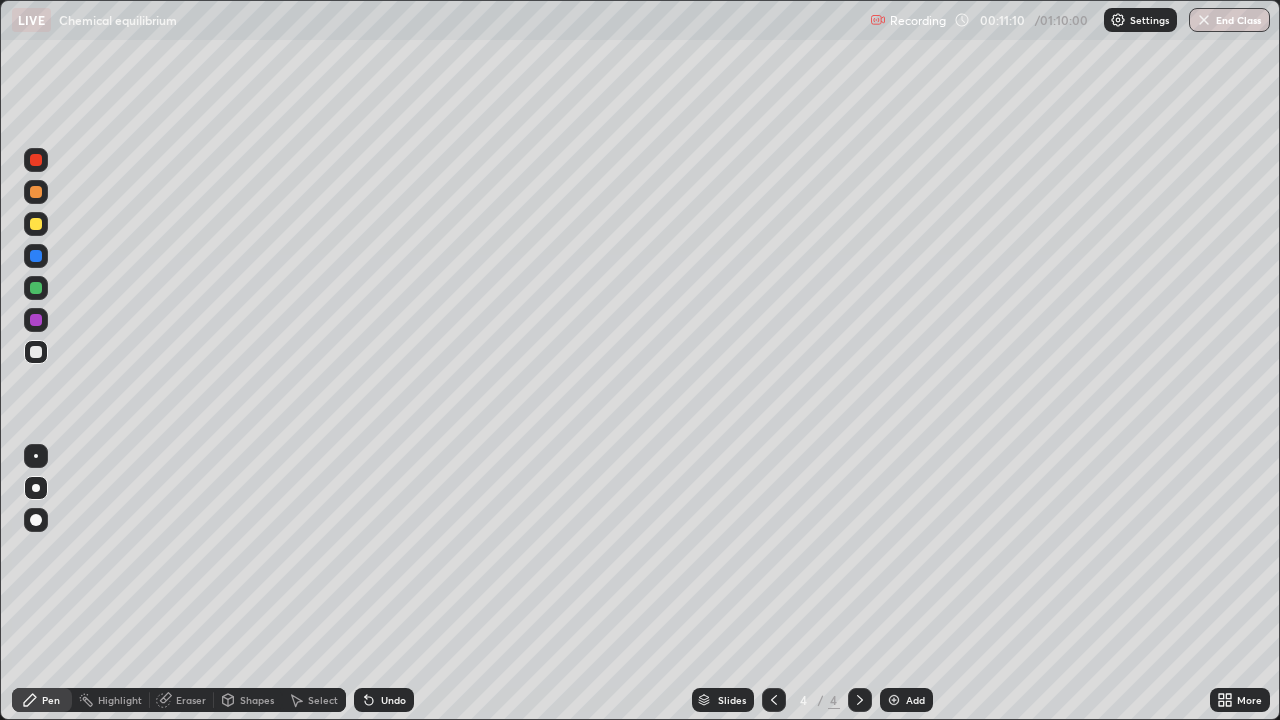 click on "Add" at bounding box center (906, 700) 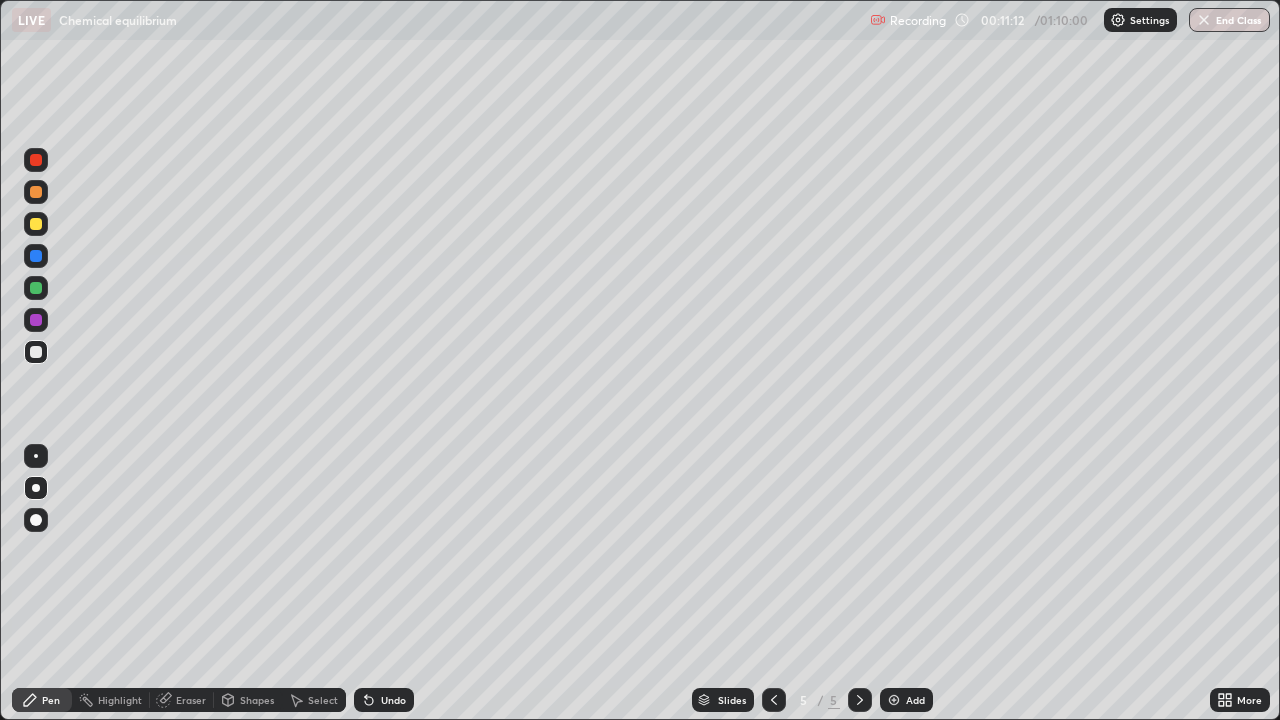 click on "Shapes" at bounding box center (257, 700) 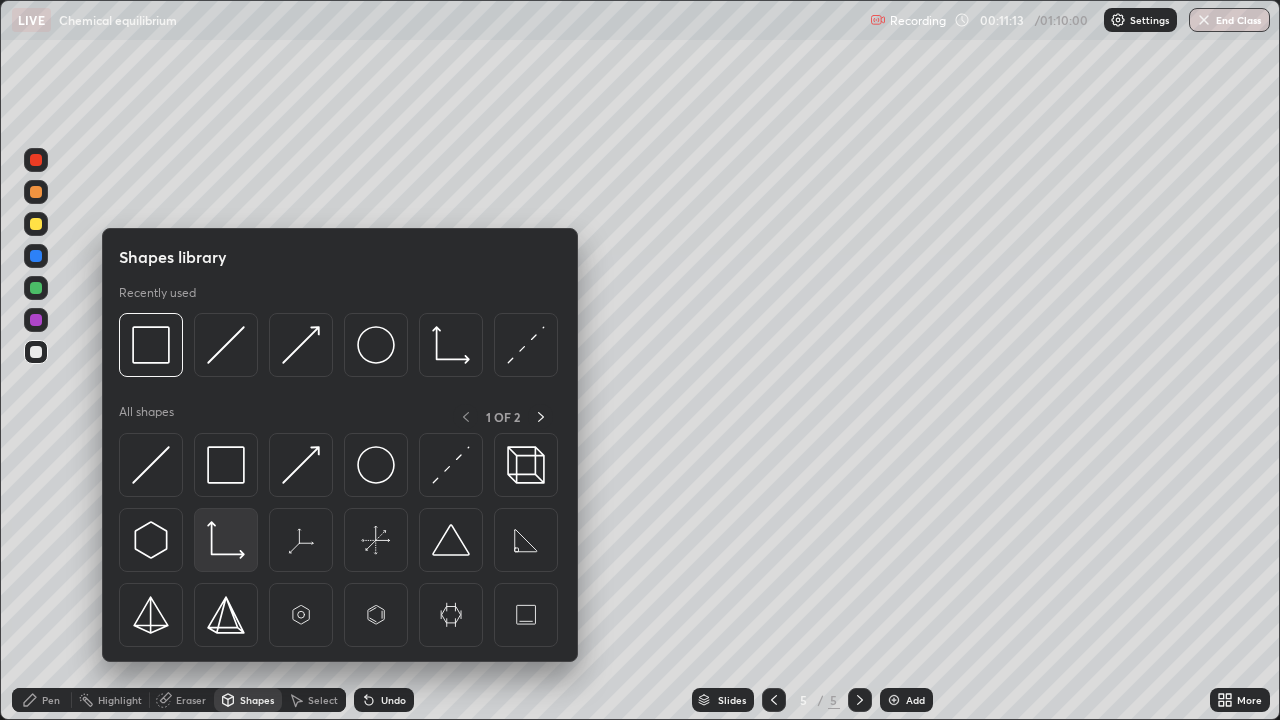 click at bounding box center (226, 540) 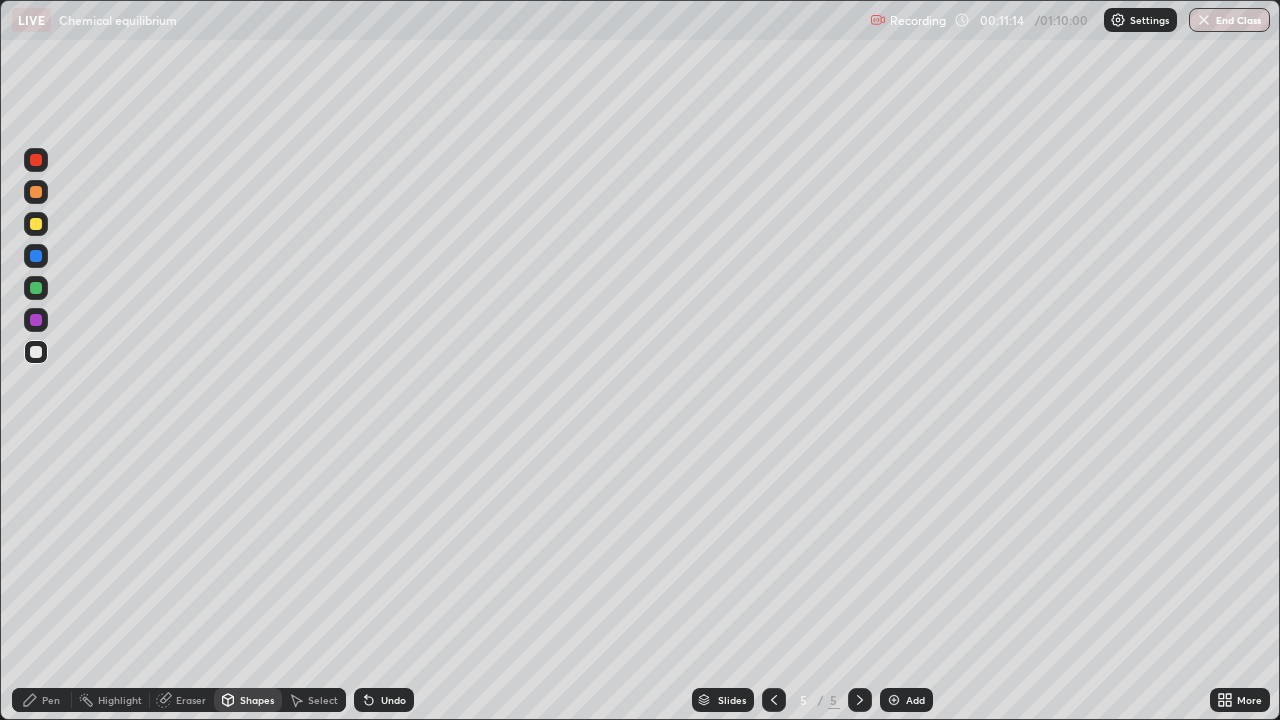 click at bounding box center (36, 288) 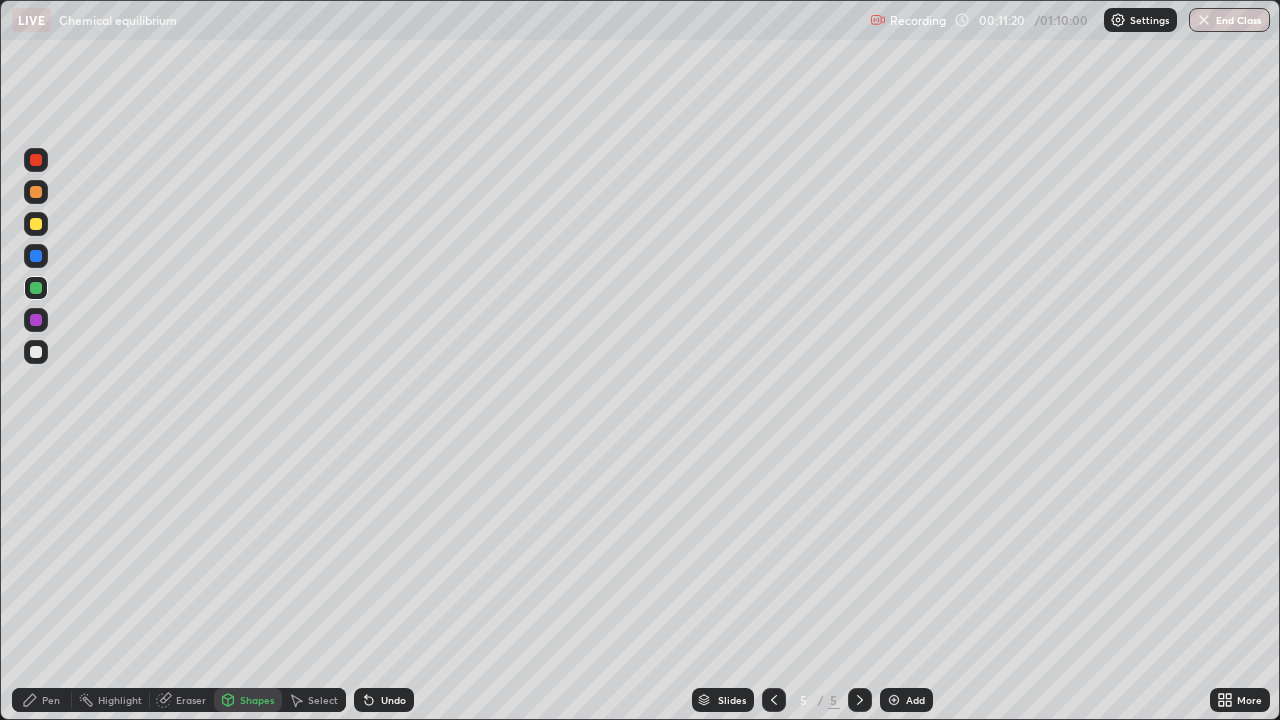 click on "Pen" at bounding box center (42, 700) 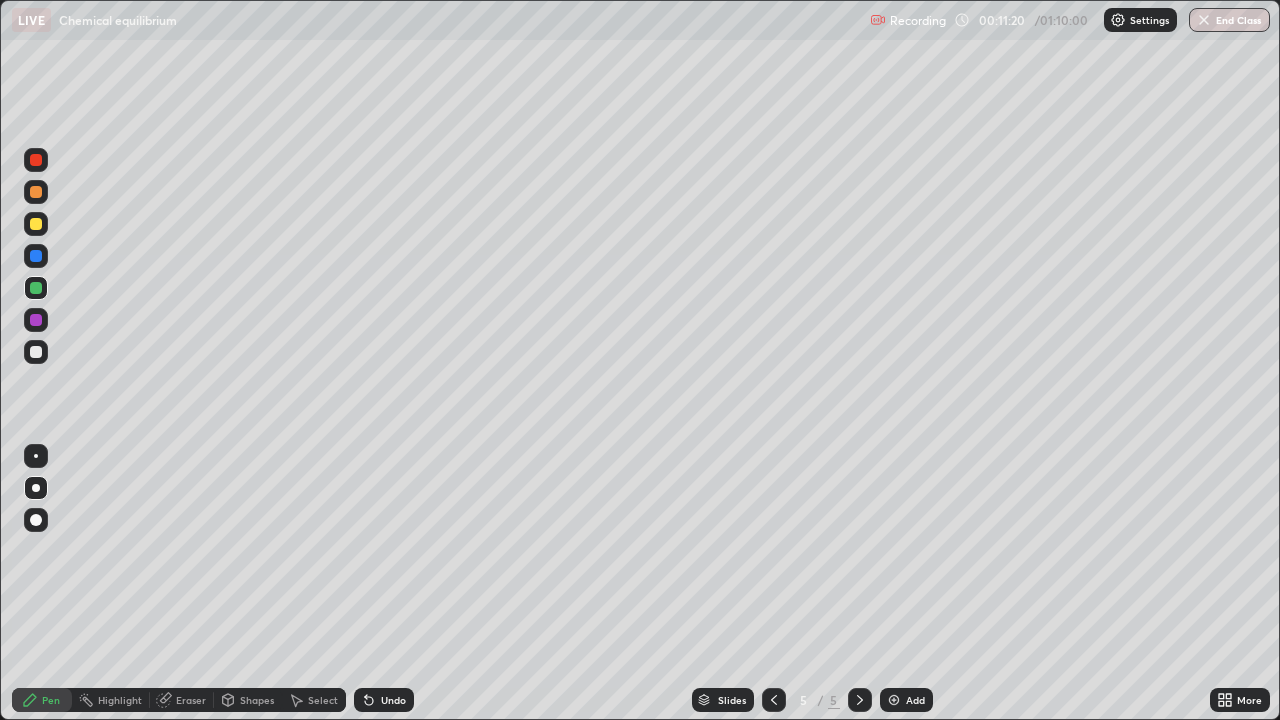 click at bounding box center [36, 352] 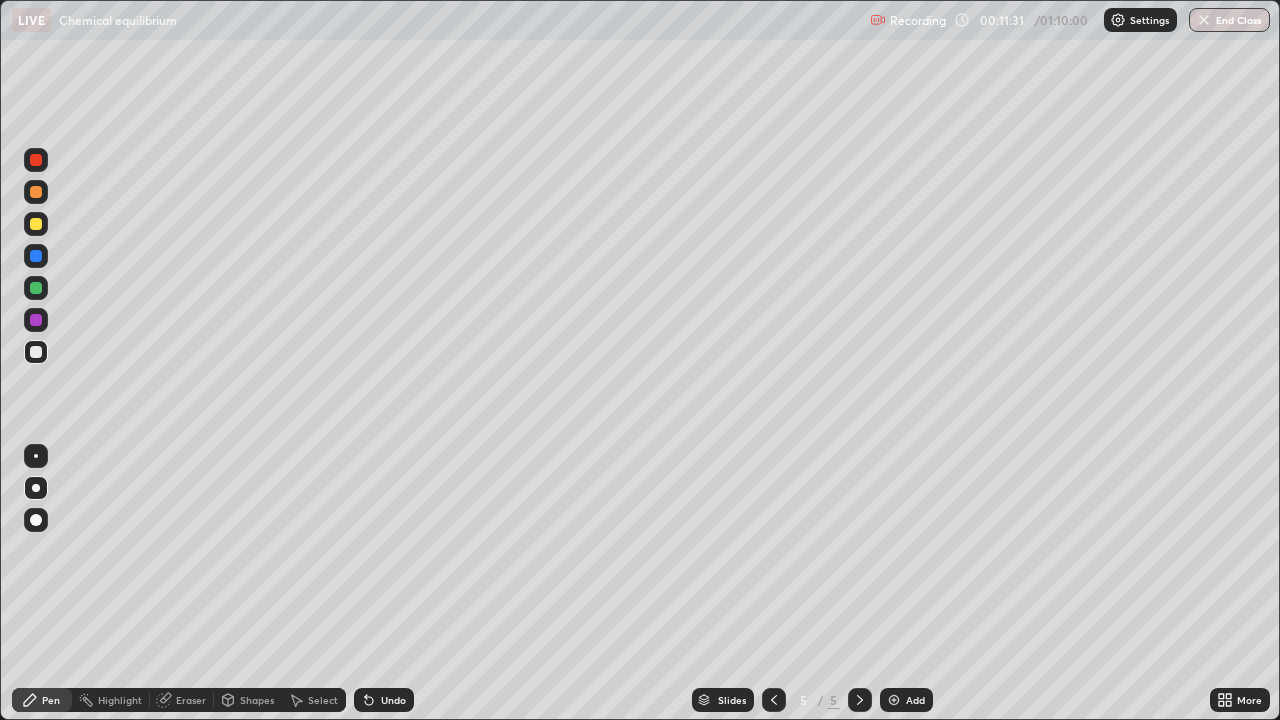 click at bounding box center (36, 224) 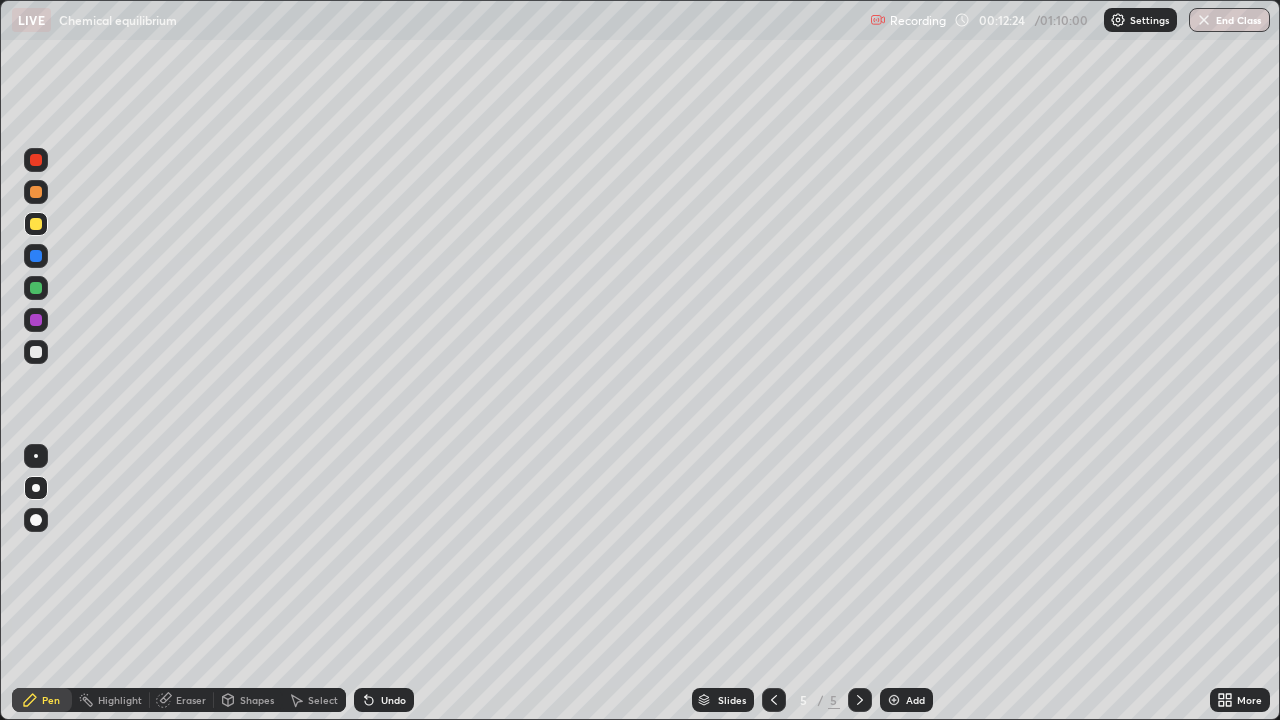 click at bounding box center [36, 352] 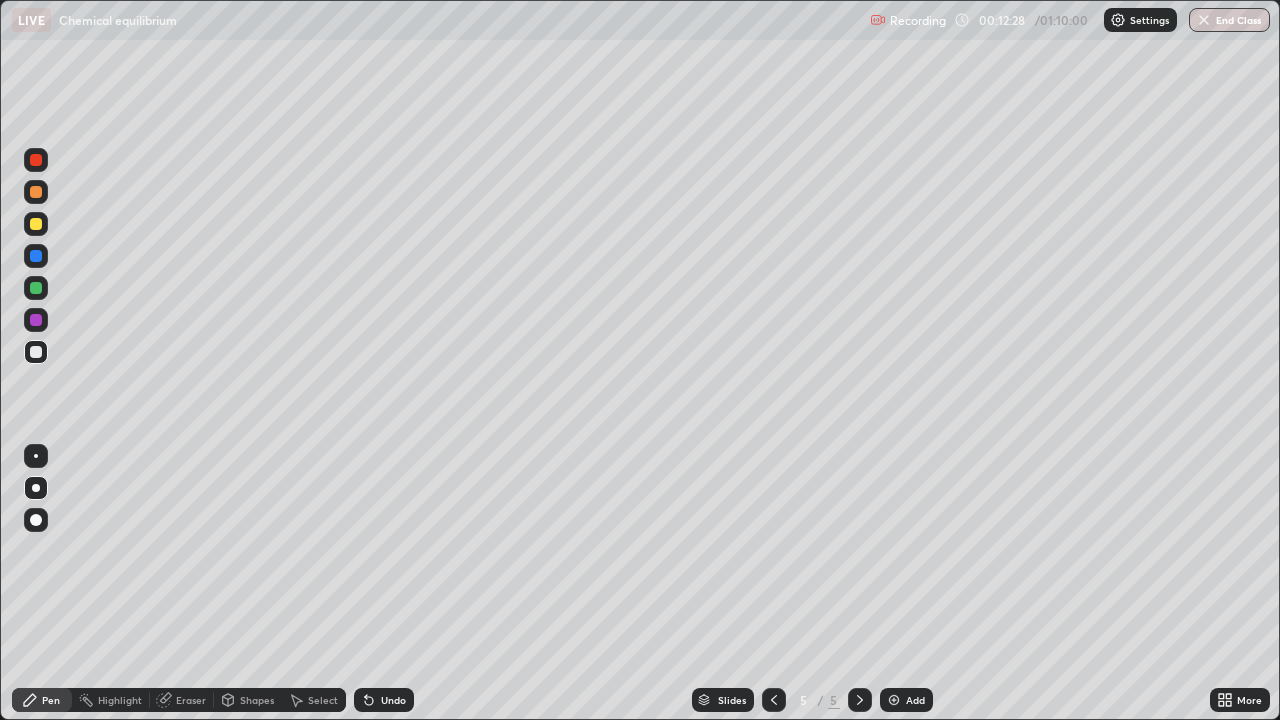 click at bounding box center [36, 352] 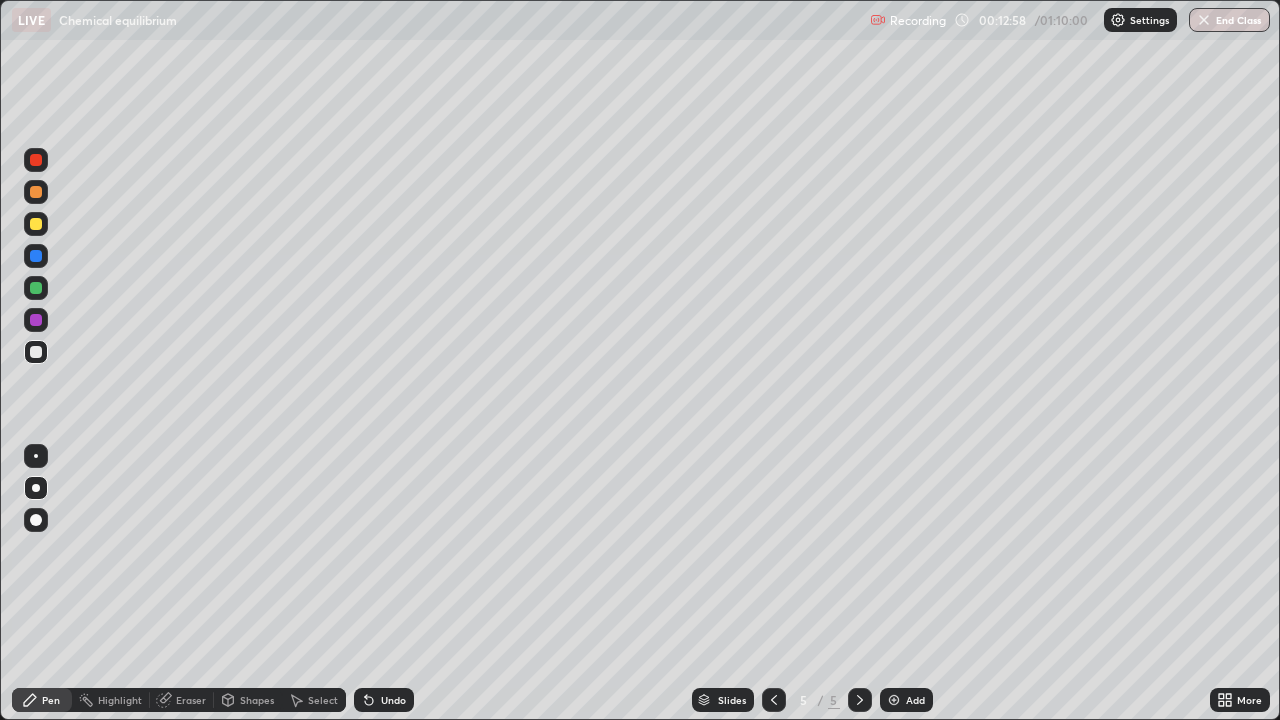 click at bounding box center [36, 320] 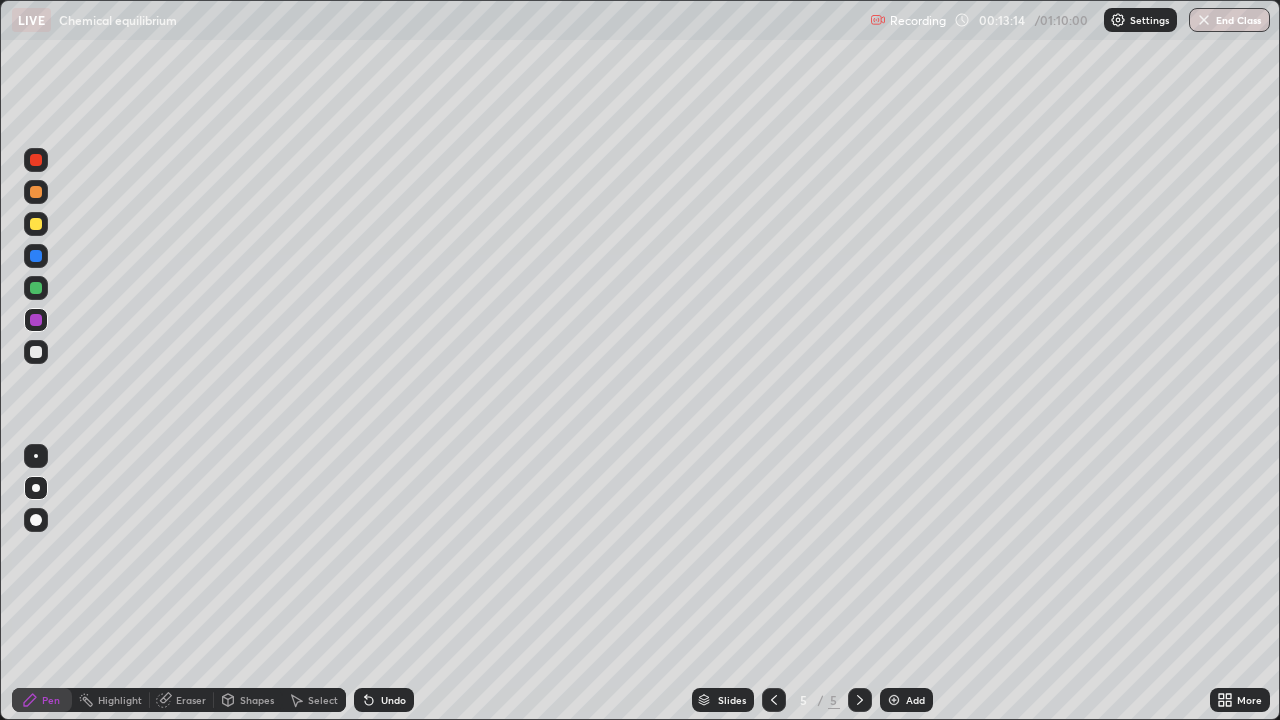 click 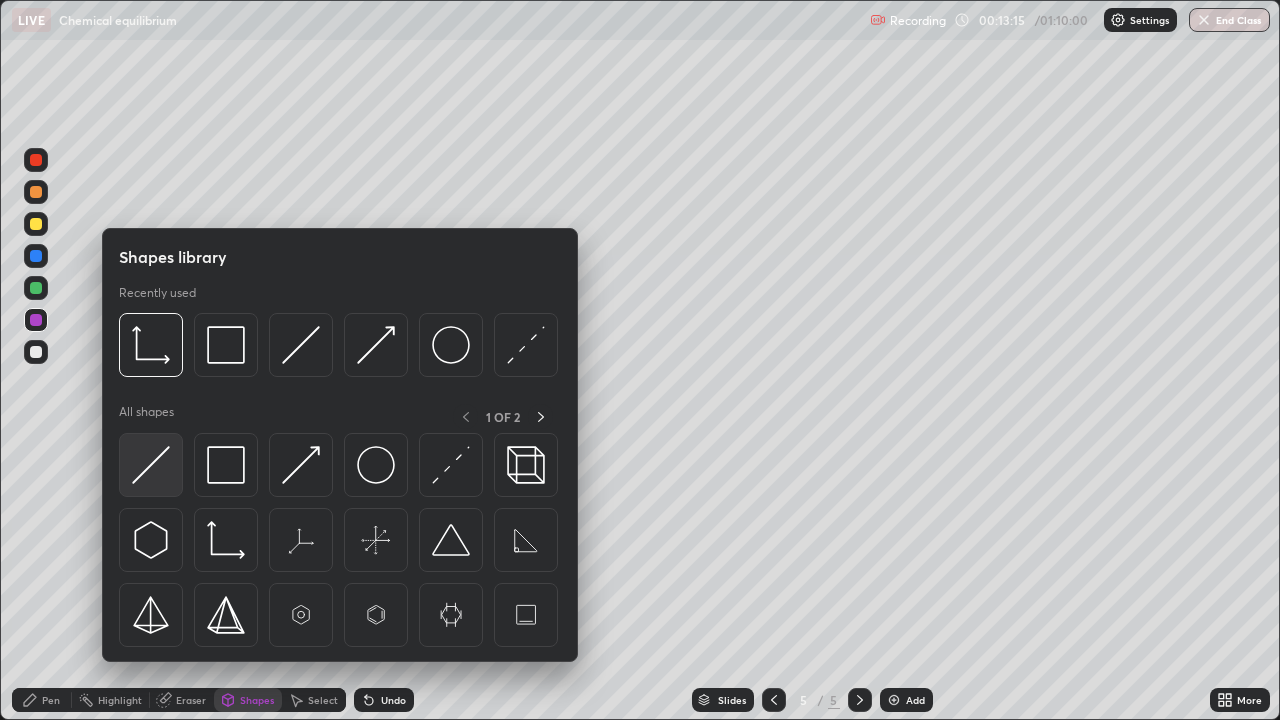 click at bounding box center (151, 465) 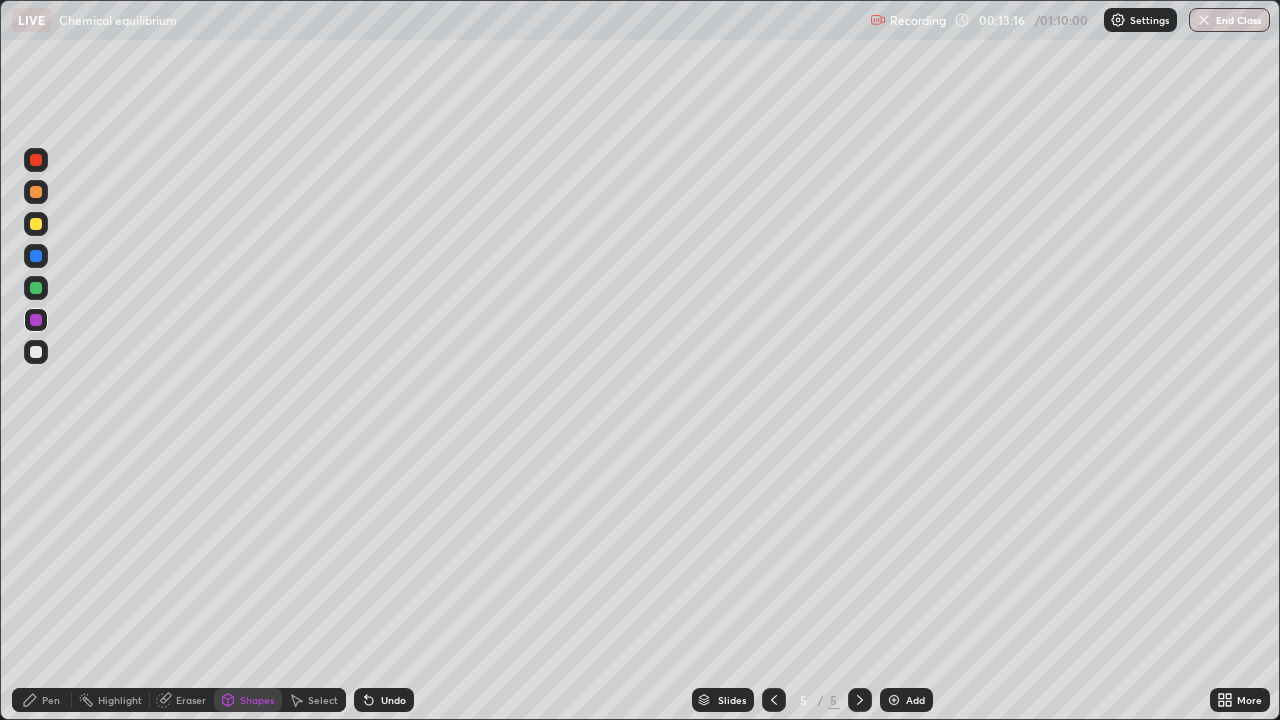 click at bounding box center [36, 288] 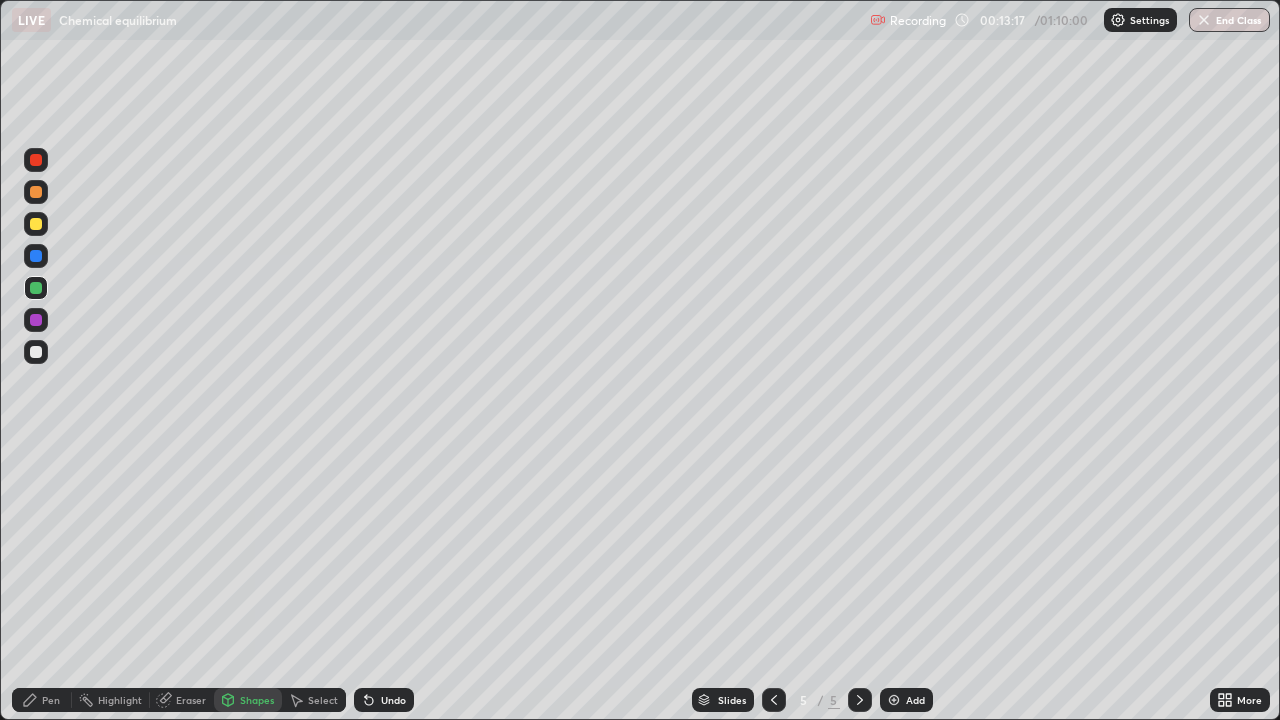 click at bounding box center (36, 160) 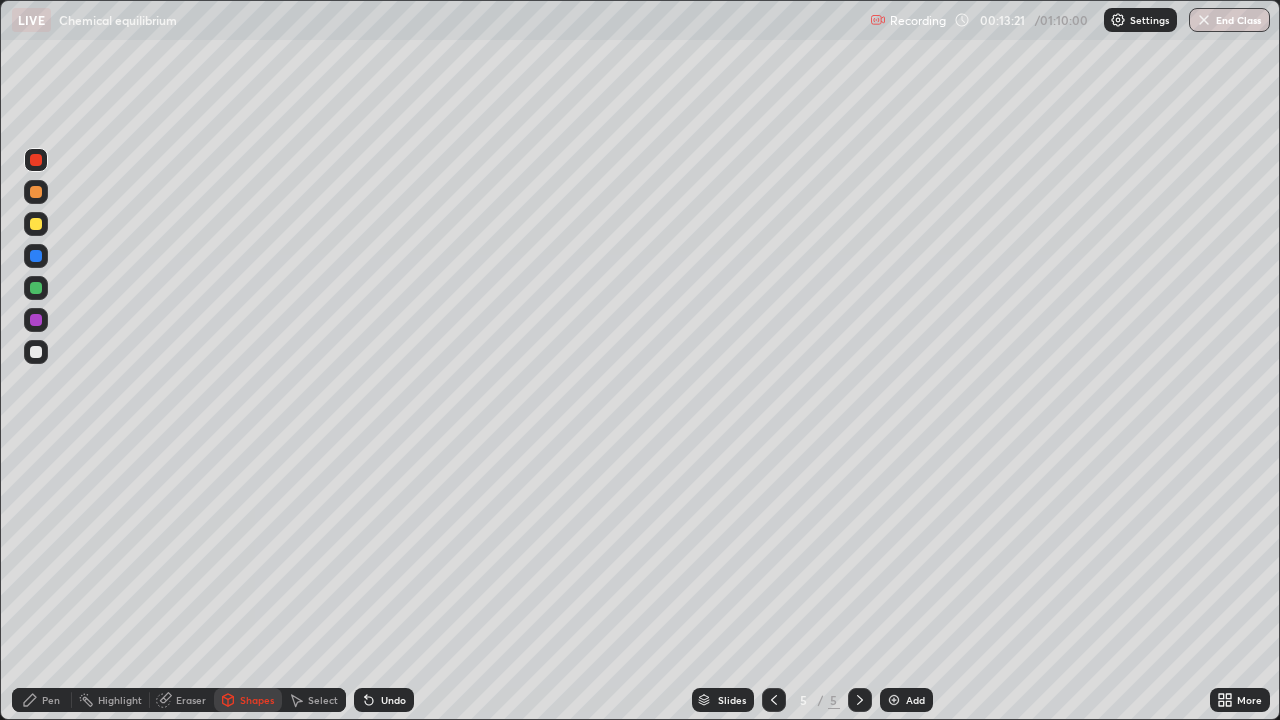 click 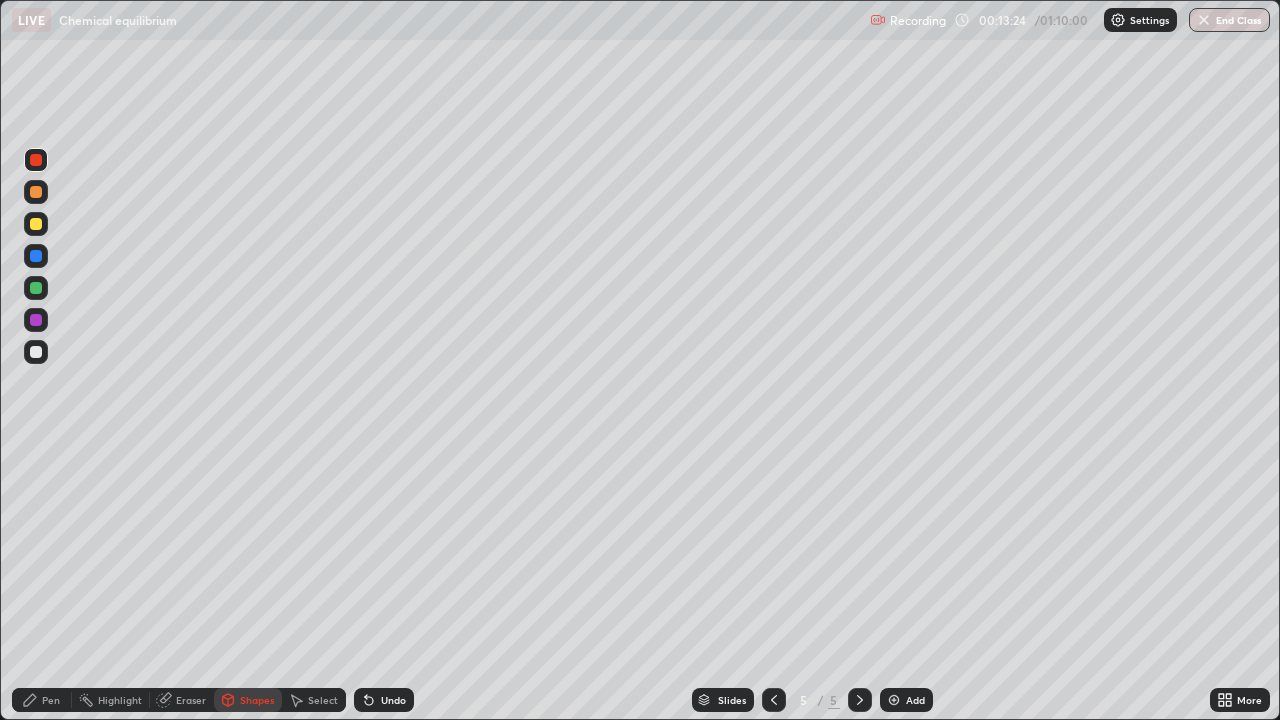 click on "Pen" at bounding box center (51, 700) 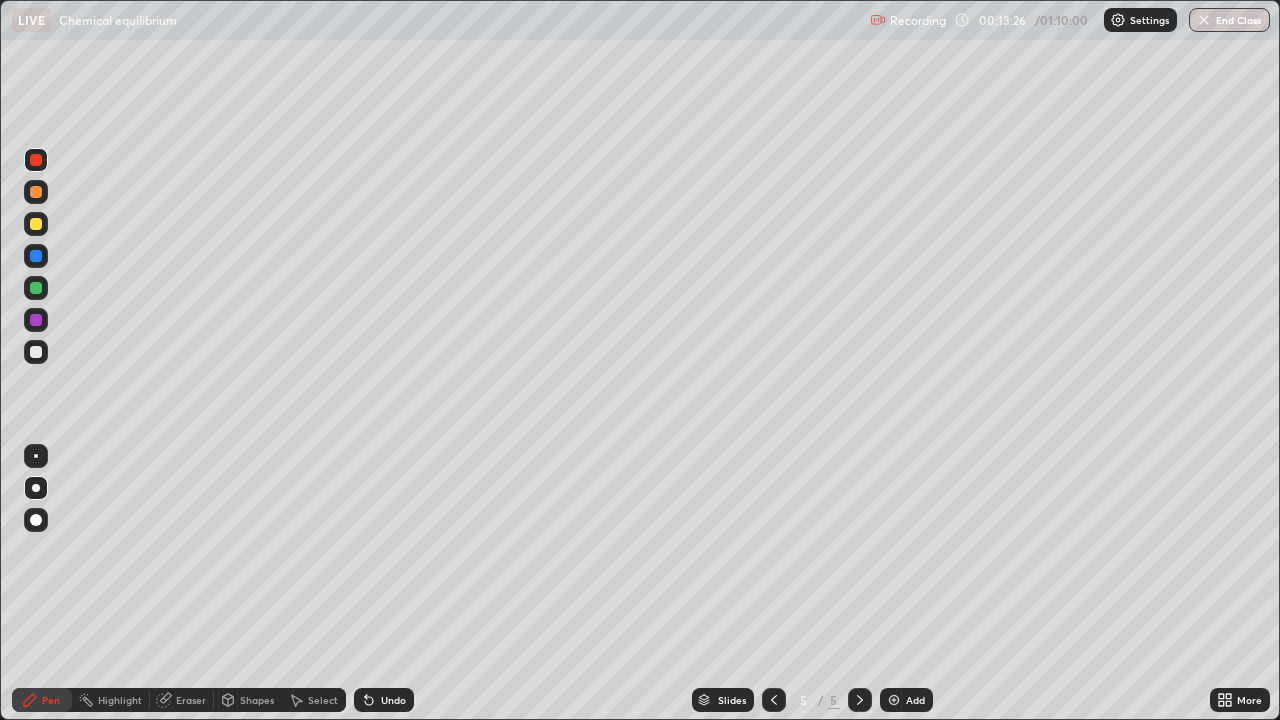 click at bounding box center [36, 256] 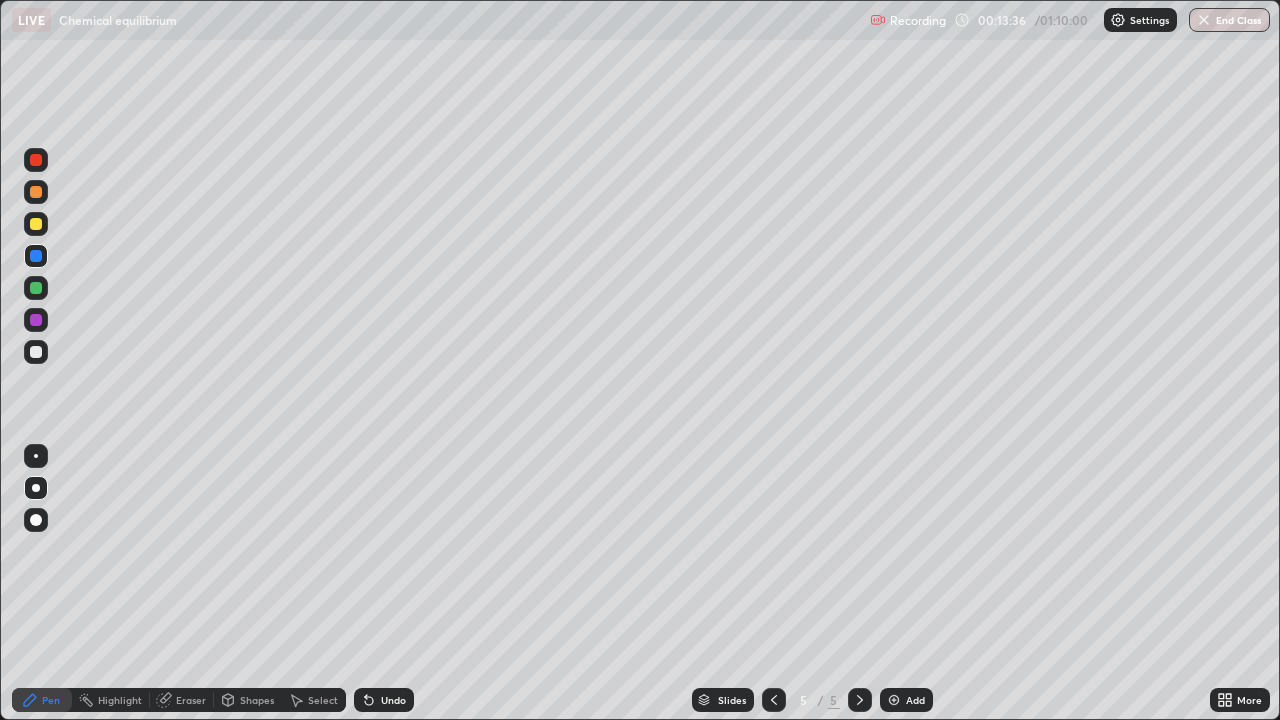 click at bounding box center (36, 352) 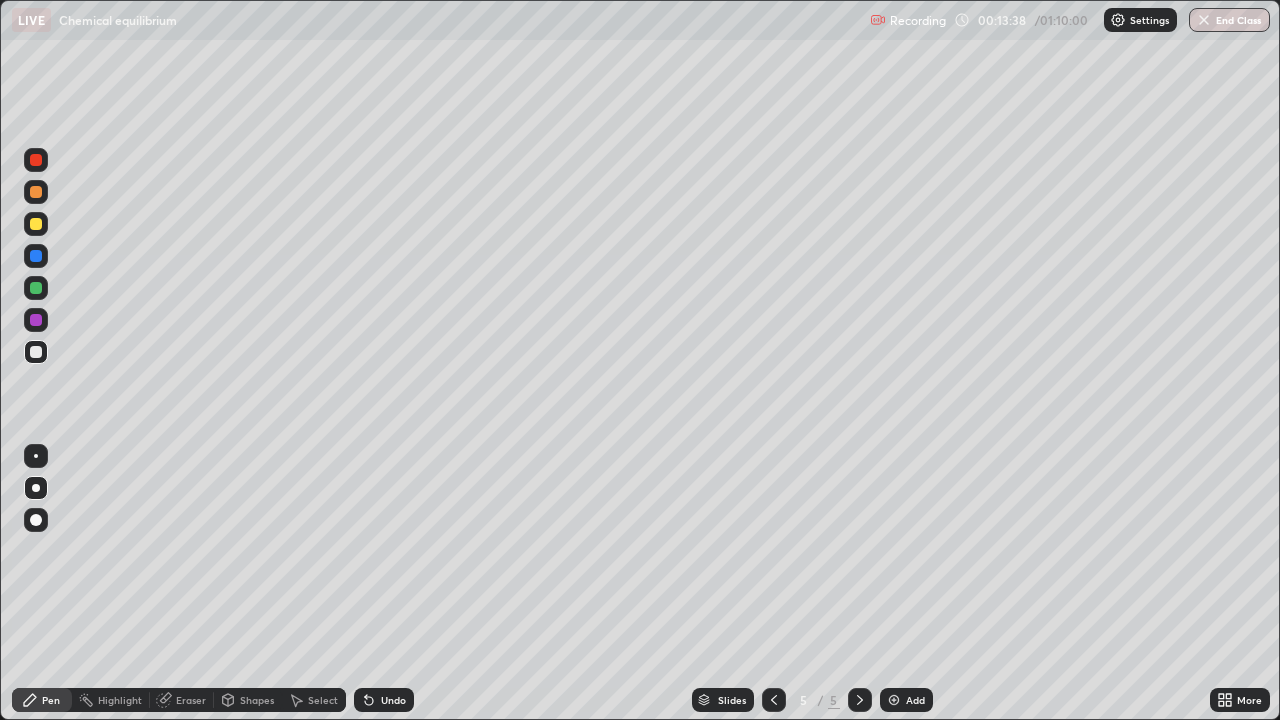 click on "Shapes" at bounding box center [248, 700] 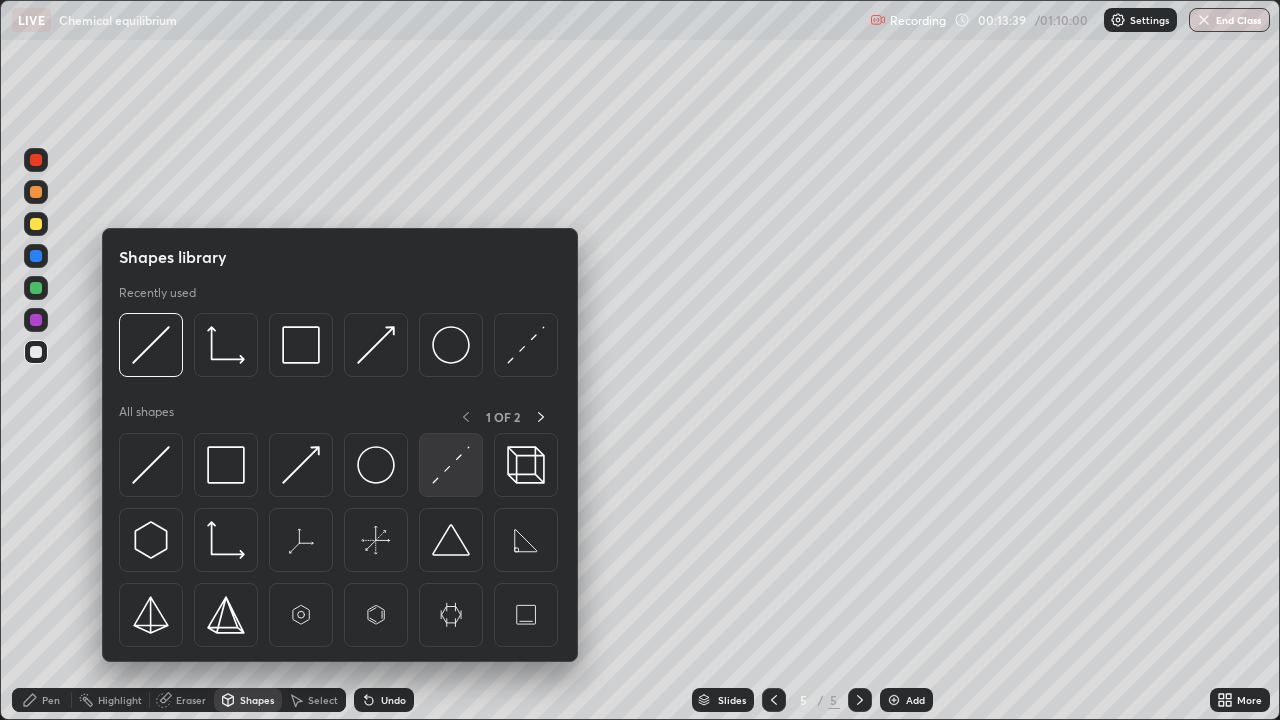 click at bounding box center (451, 465) 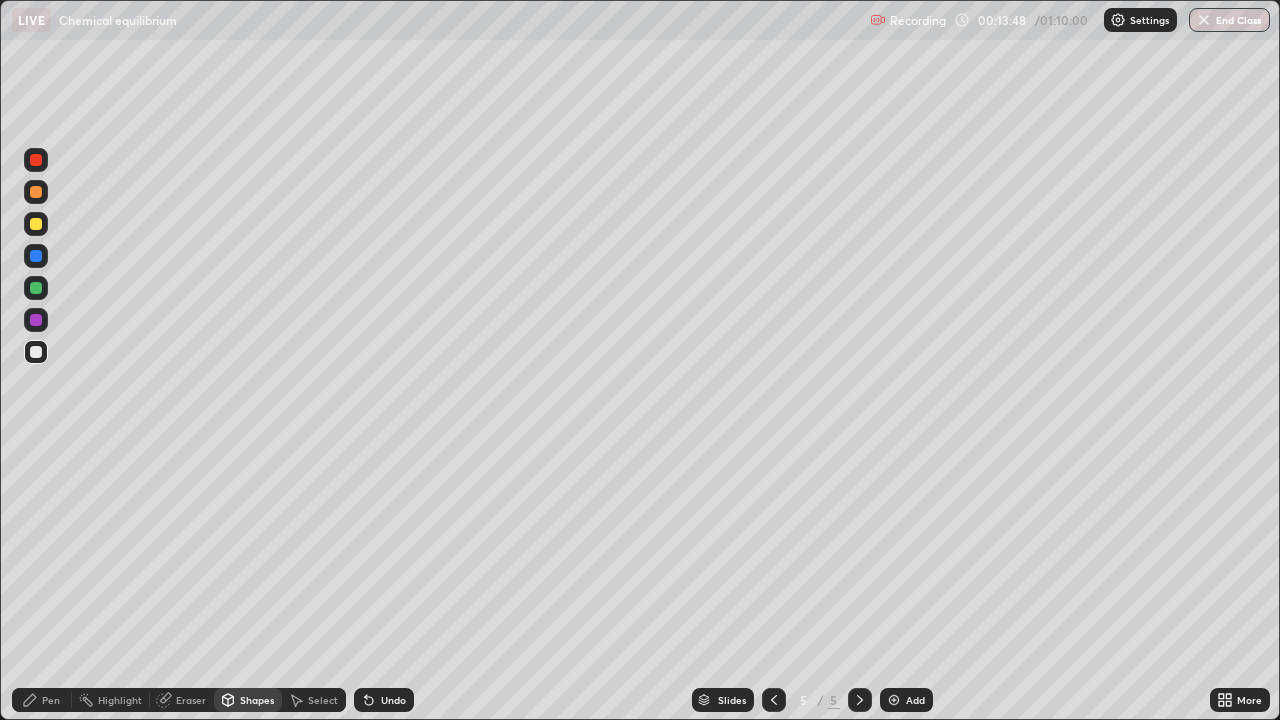 click at bounding box center (36, 320) 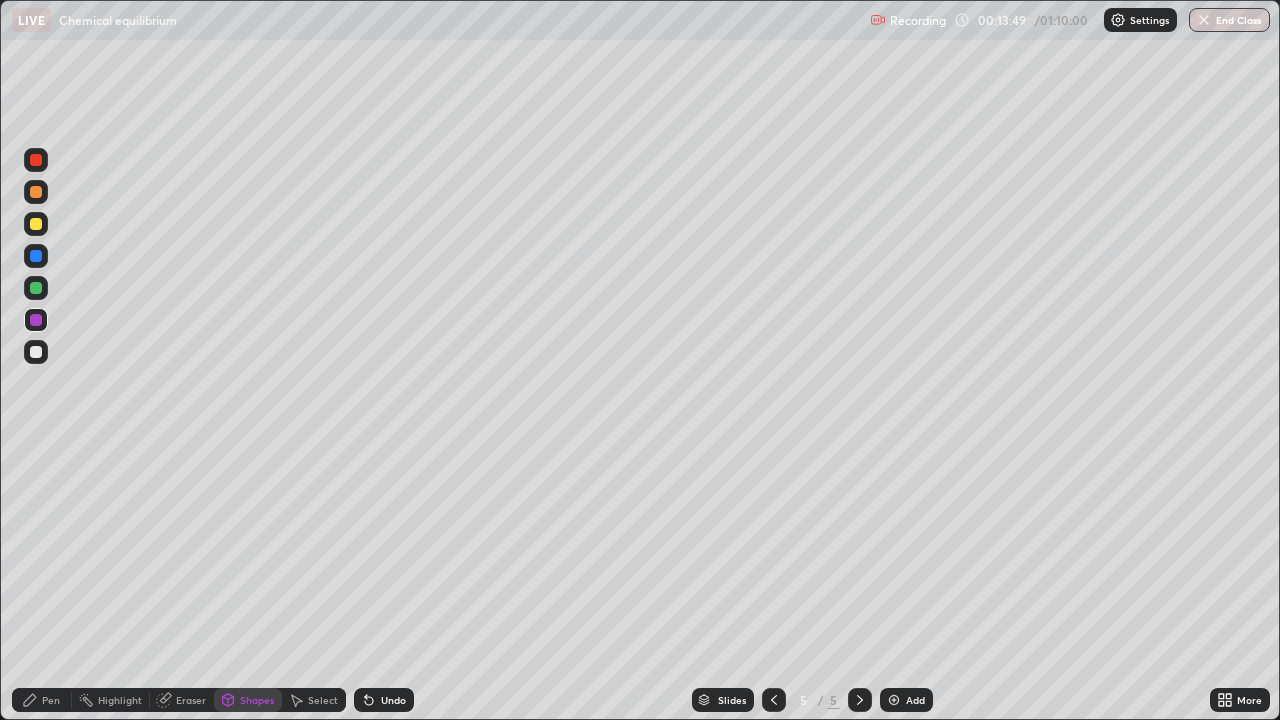 click on "Pen" at bounding box center [42, 700] 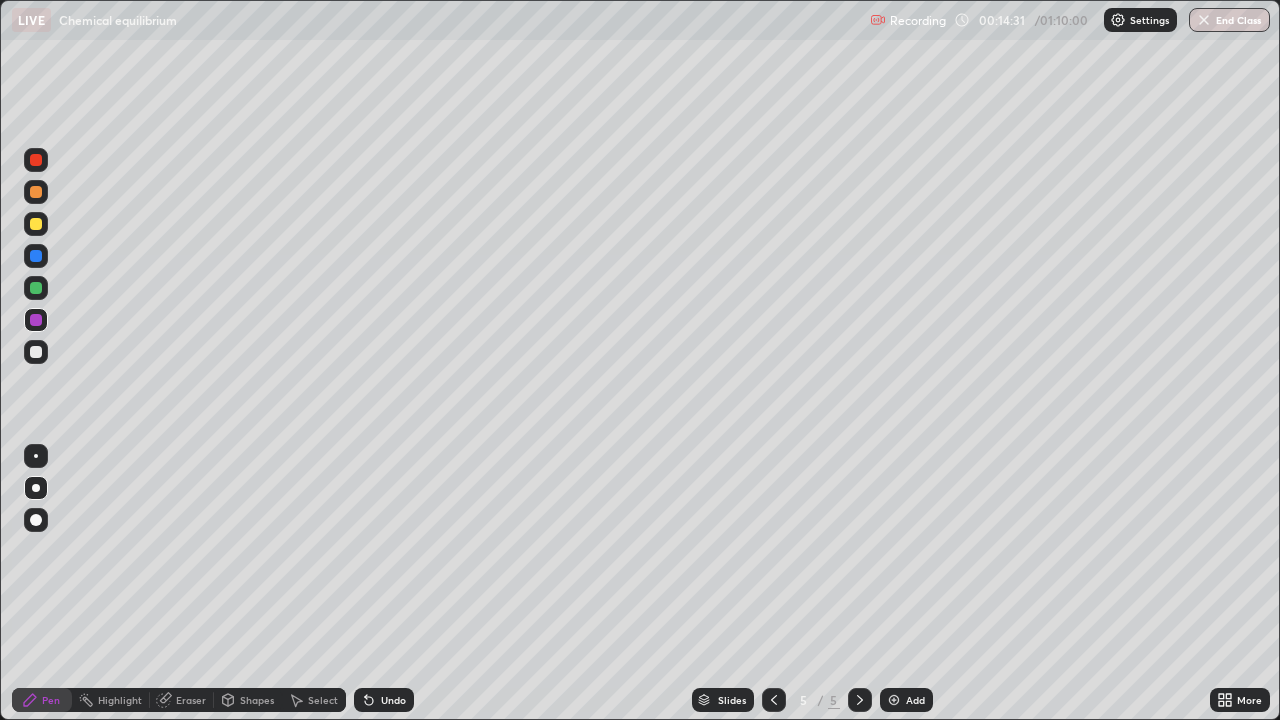 click at bounding box center (36, 352) 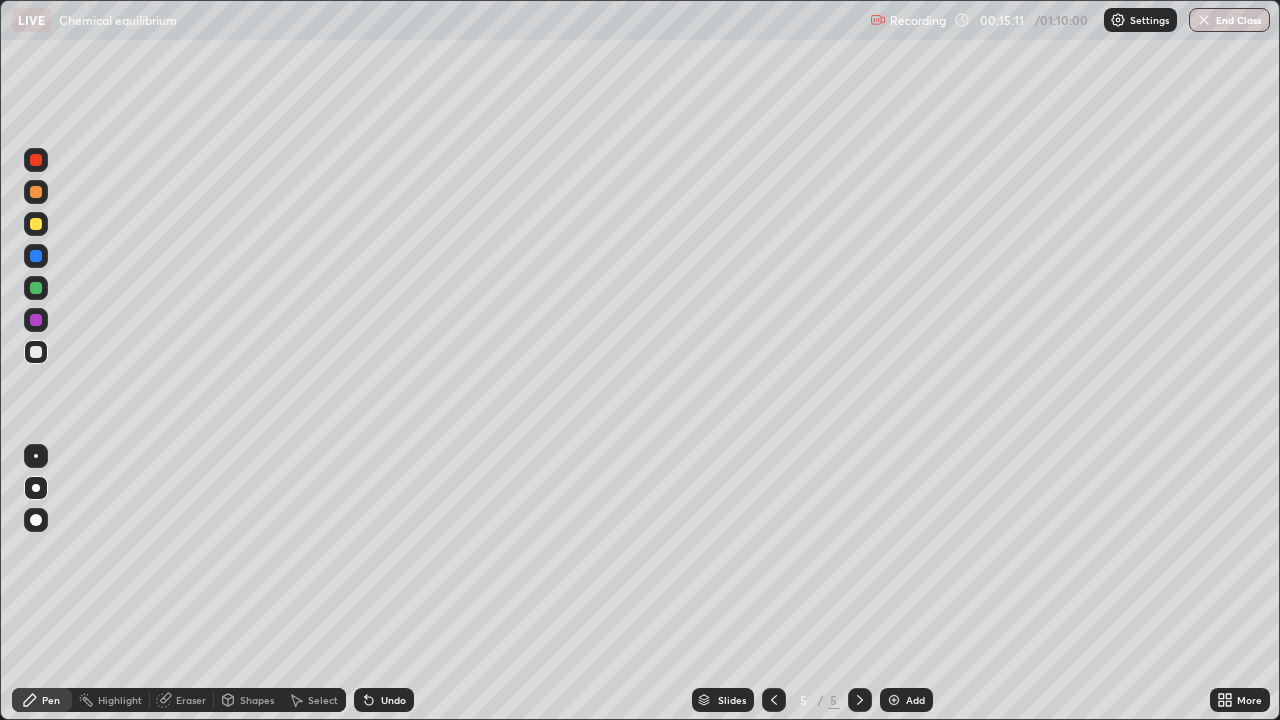 click at bounding box center (36, 352) 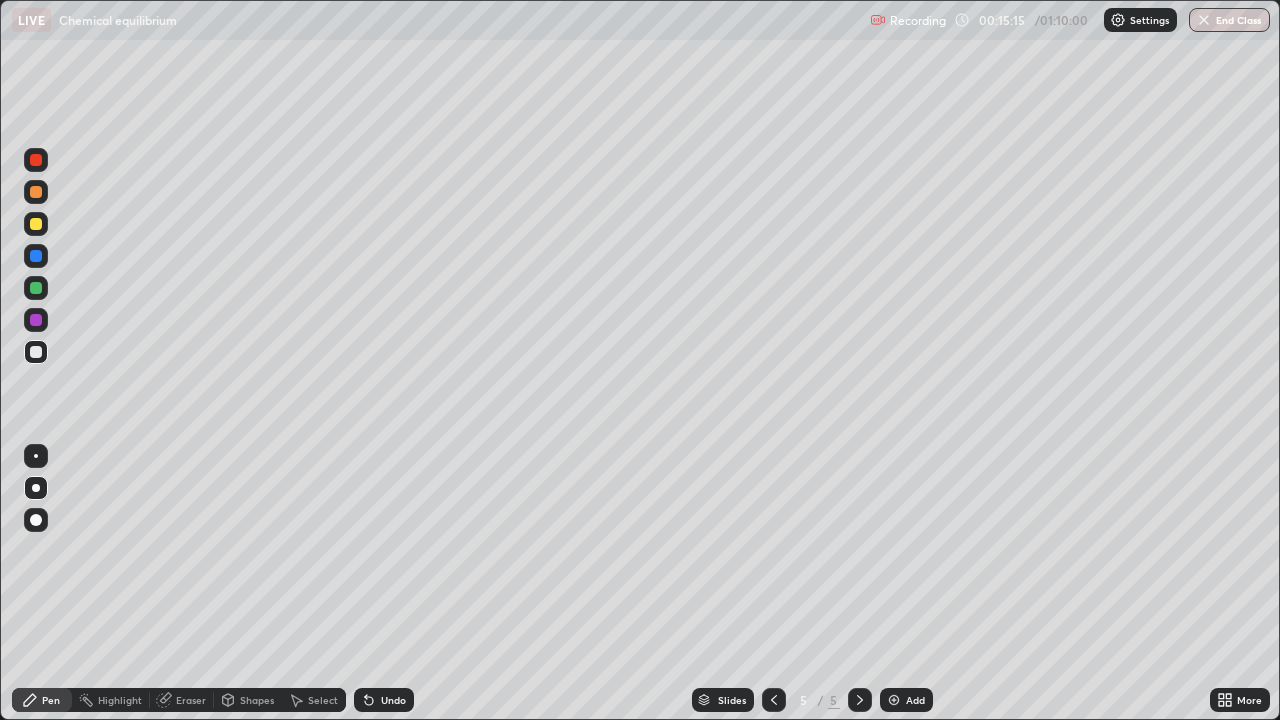 click on "Eraser" at bounding box center (182, 700) 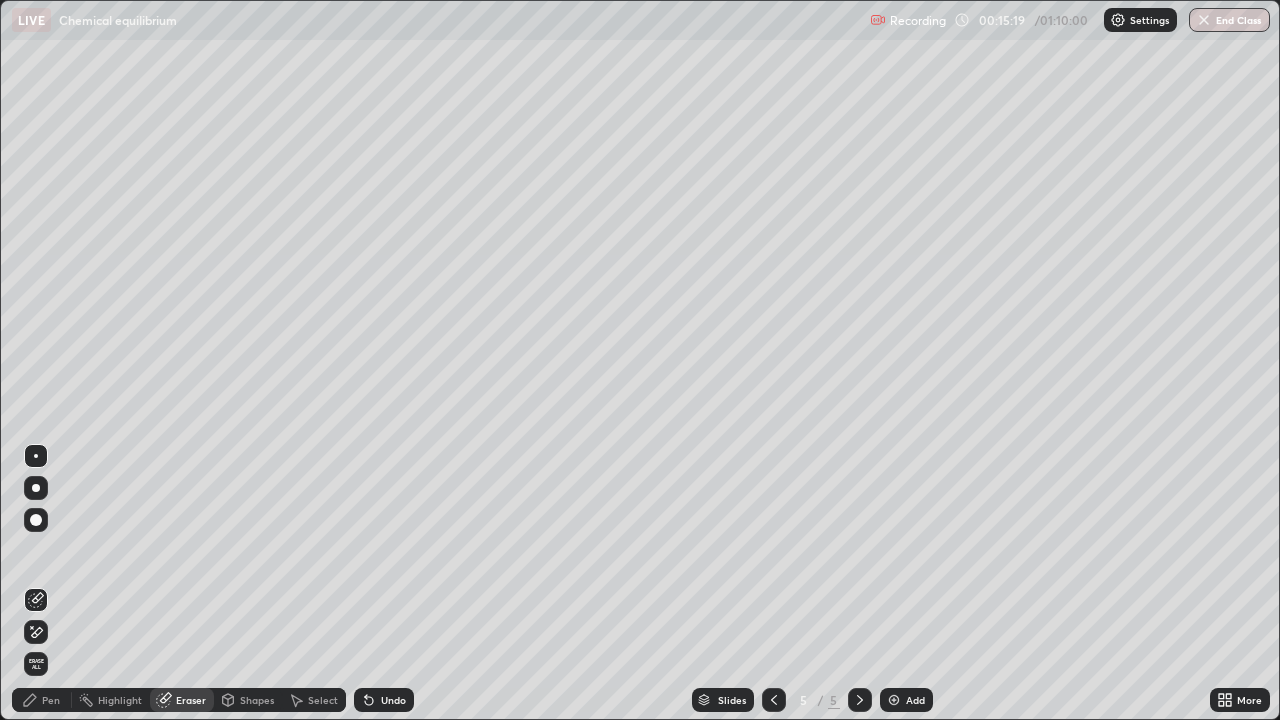 click on "Eraser" at bounding box center [191, 700] 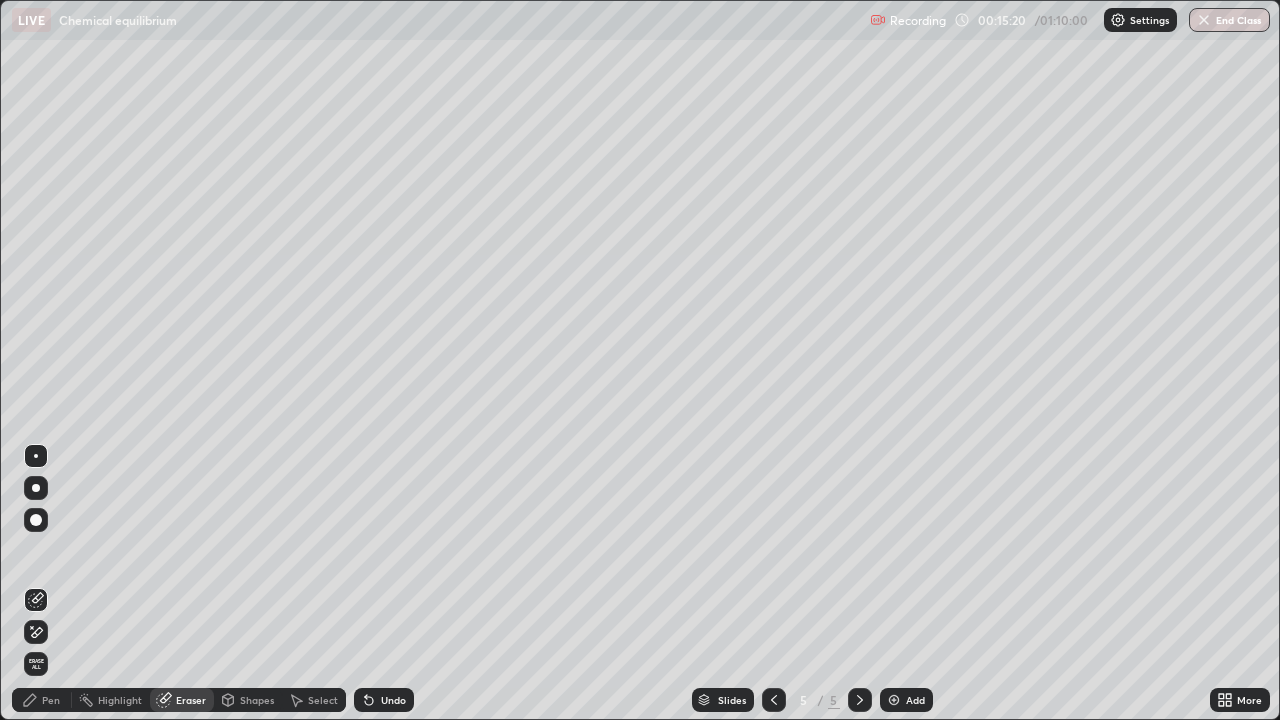click on "Shapes" at bounding box center [248, 700] 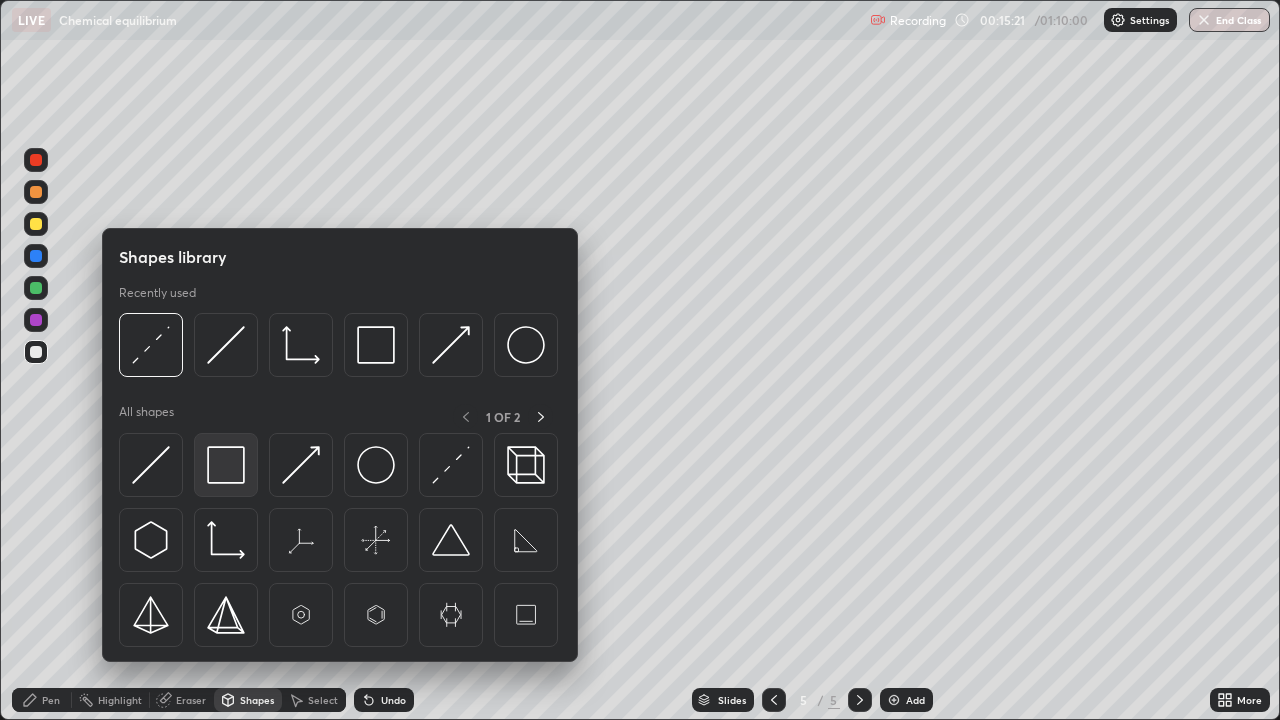 click at bounding box center (226, 465) 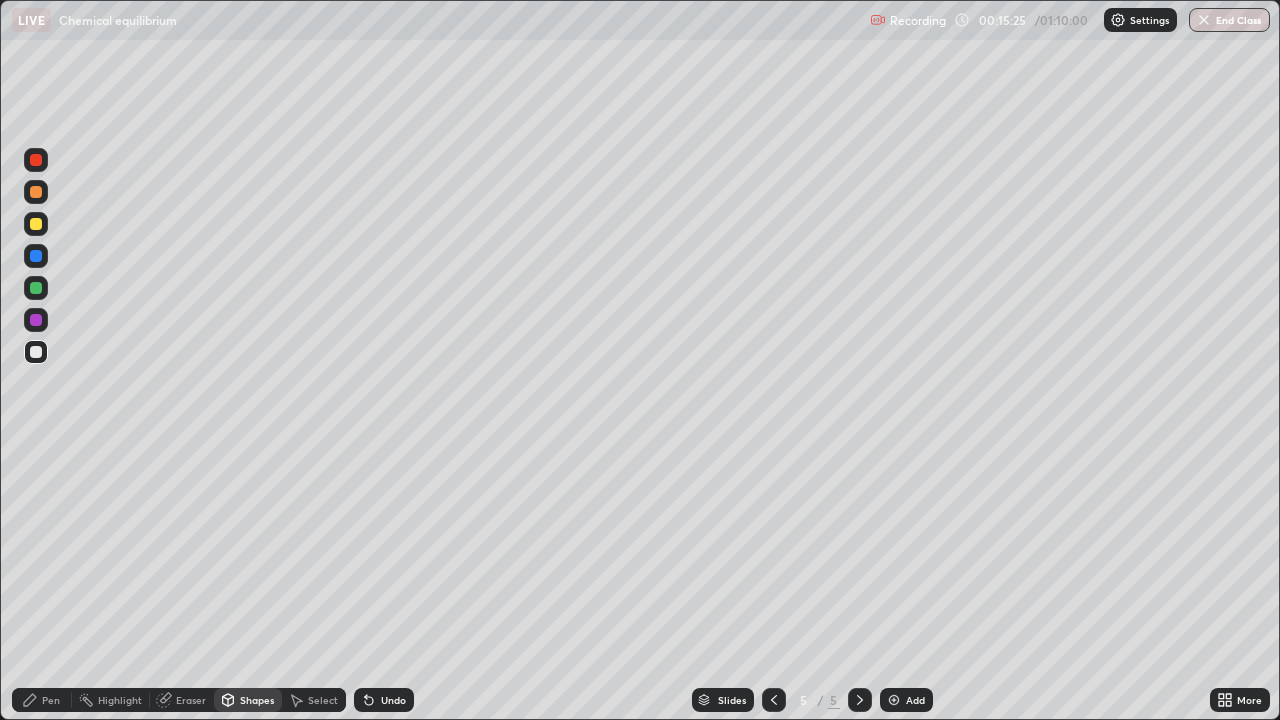 click on "Pen" at bounding box center (51, 700) 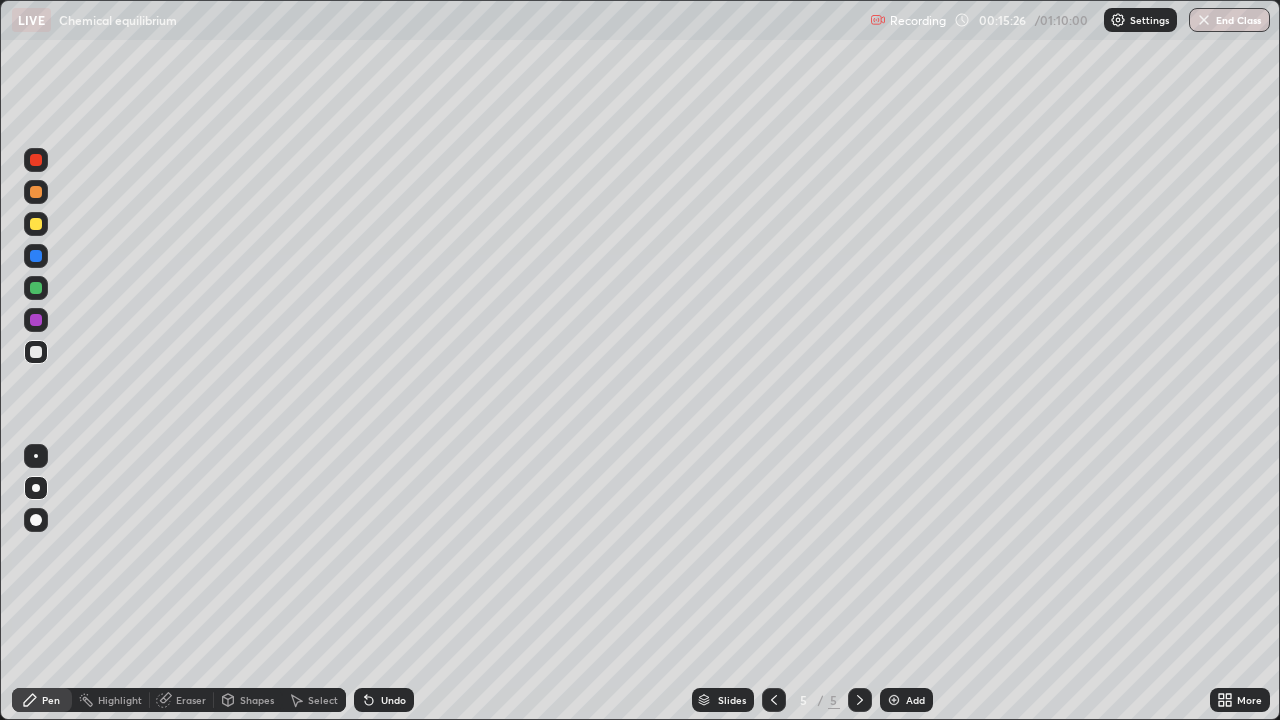 click at bounding box center (36, 320) 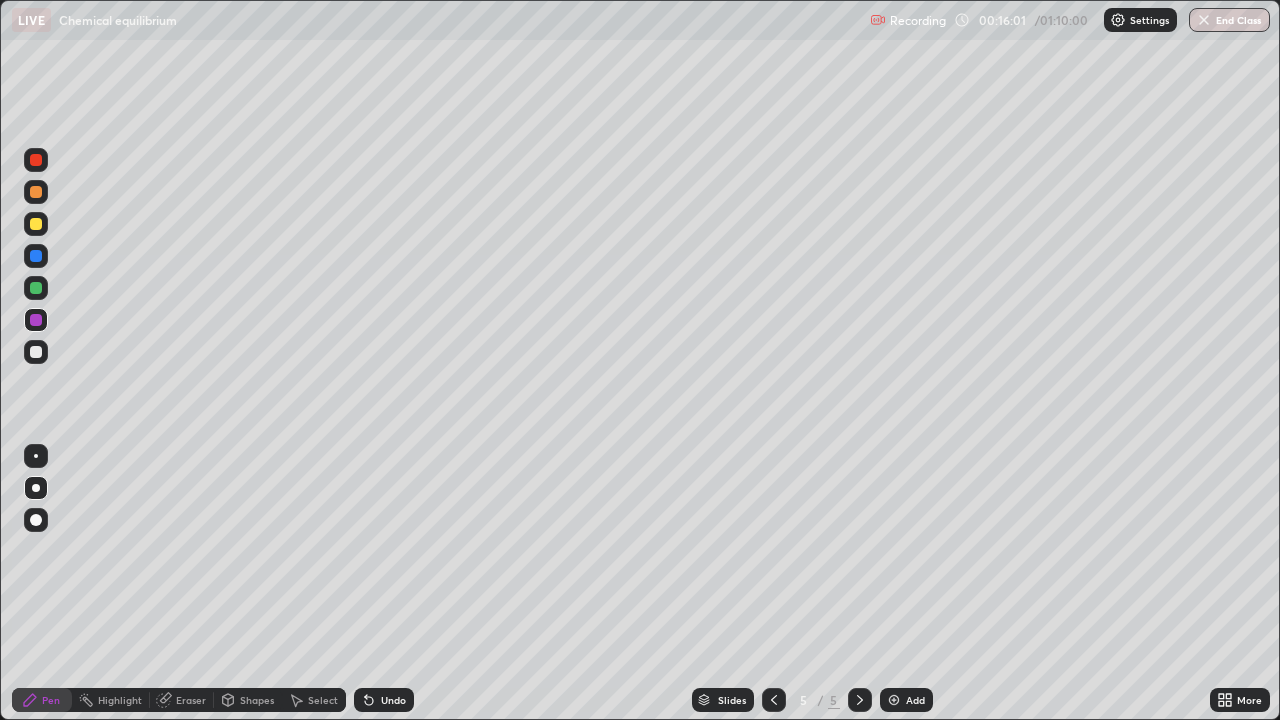click at bounding box center (36, 224) 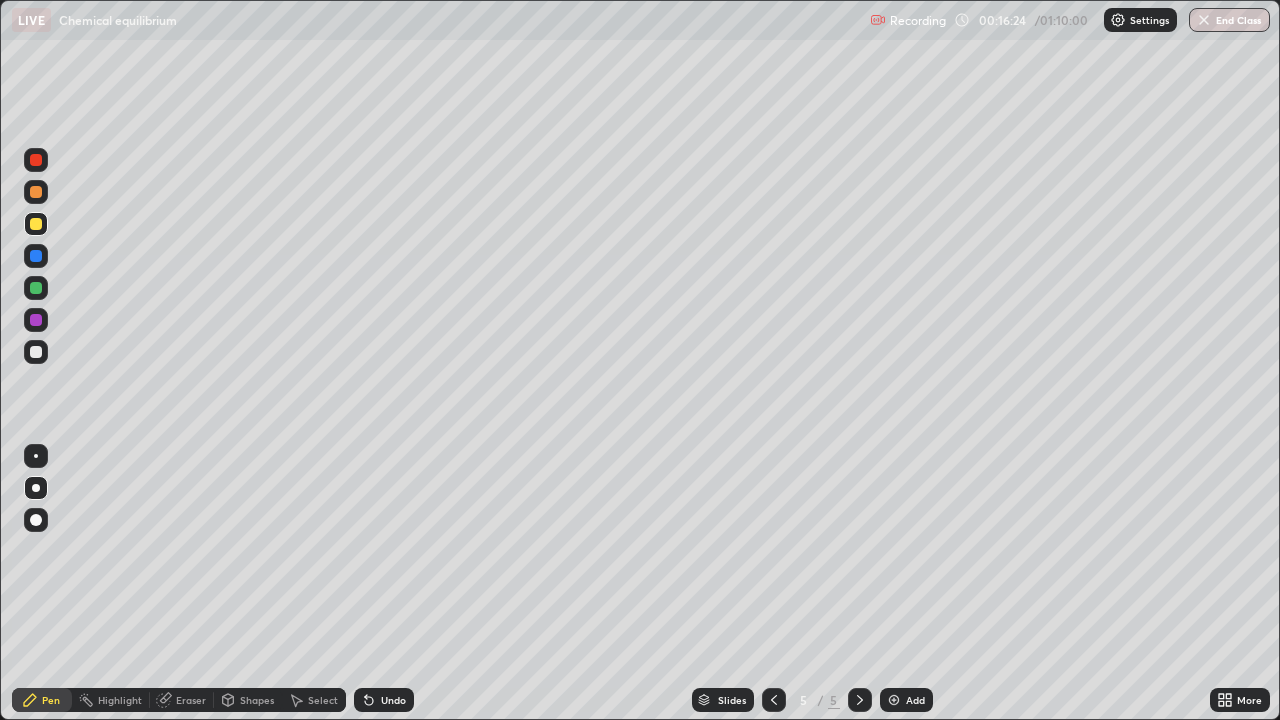 click on "Shapes" at bounding box center (248, 700) 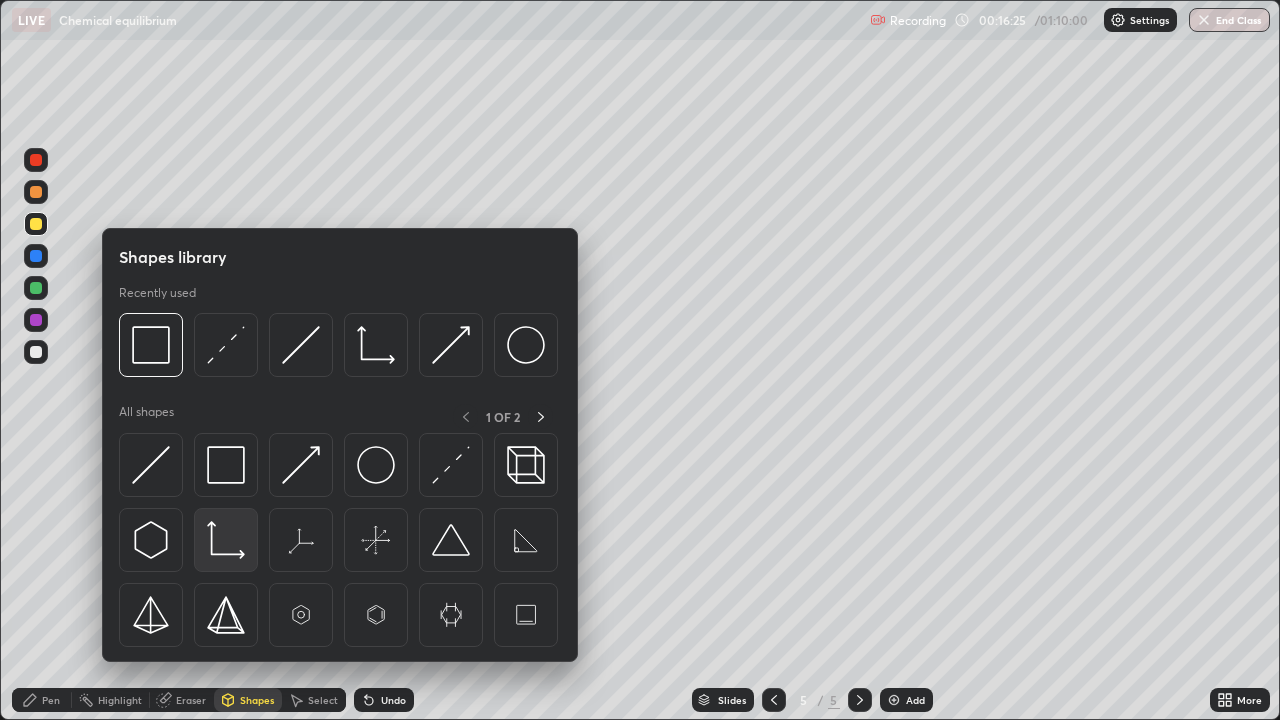 click at bounding box center (226, 540) 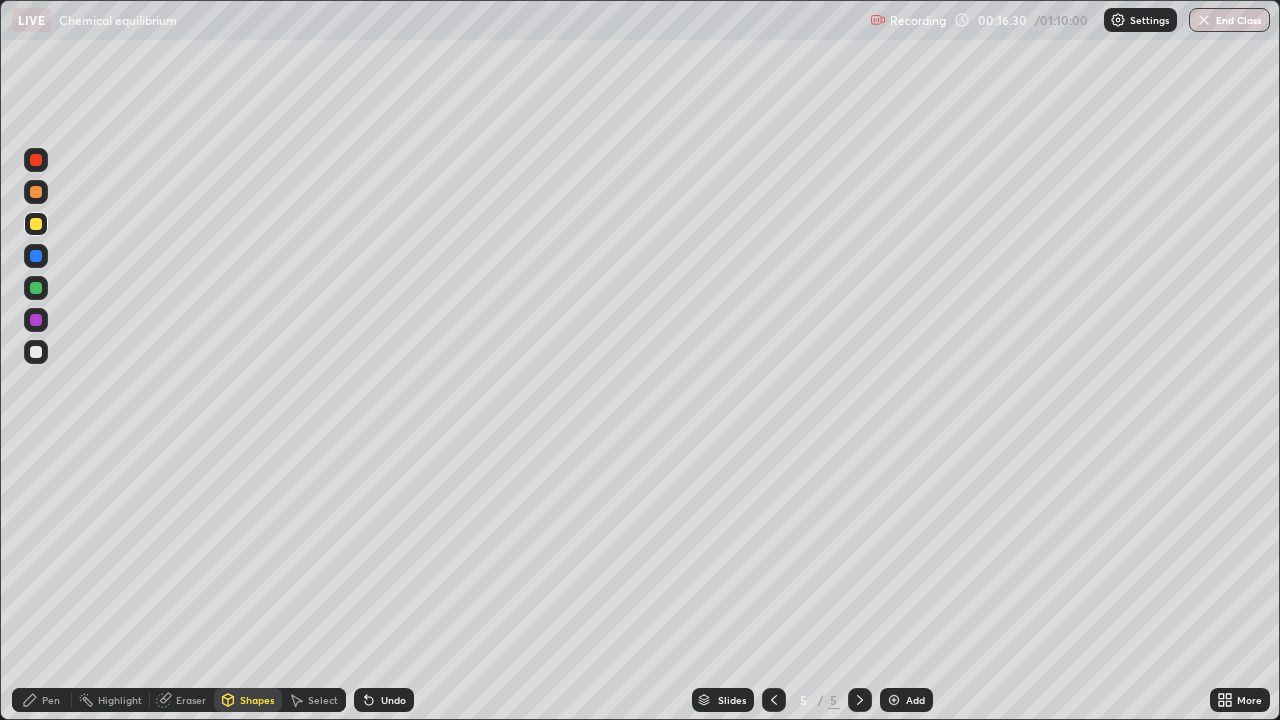 click on "Pen" at bounding box center (42, 700) 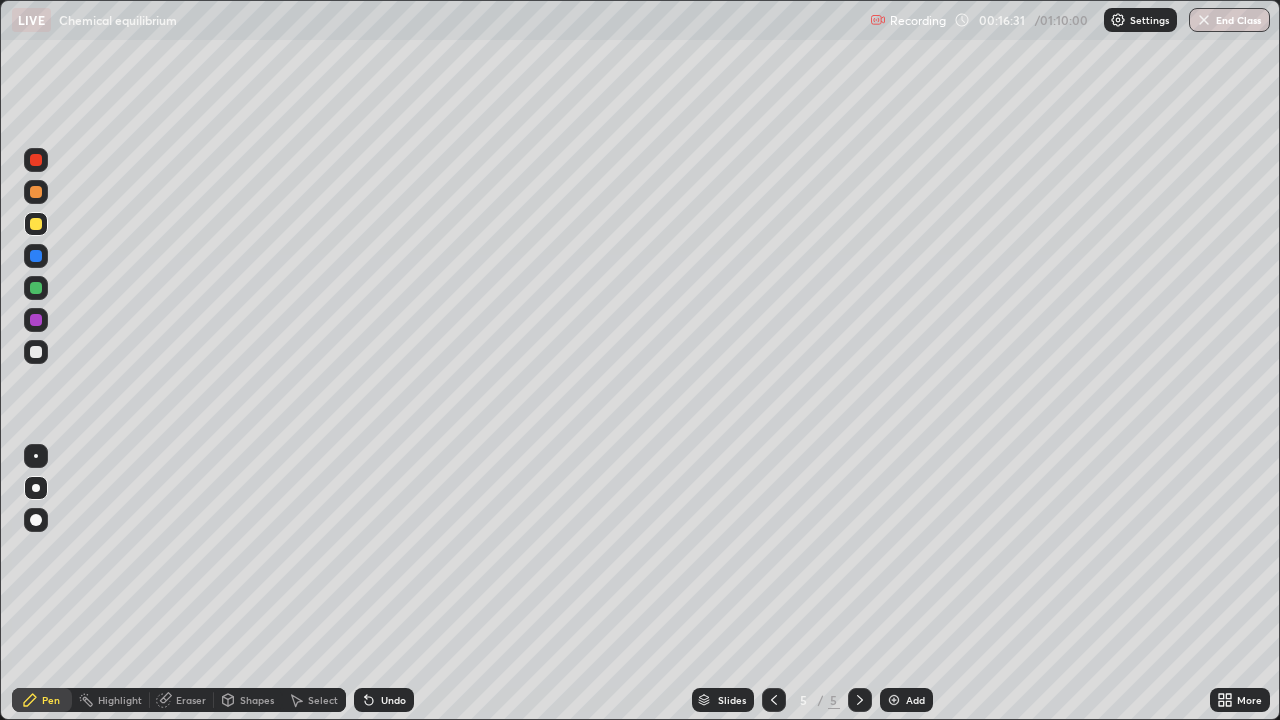 click at bounding box center (36, 352) 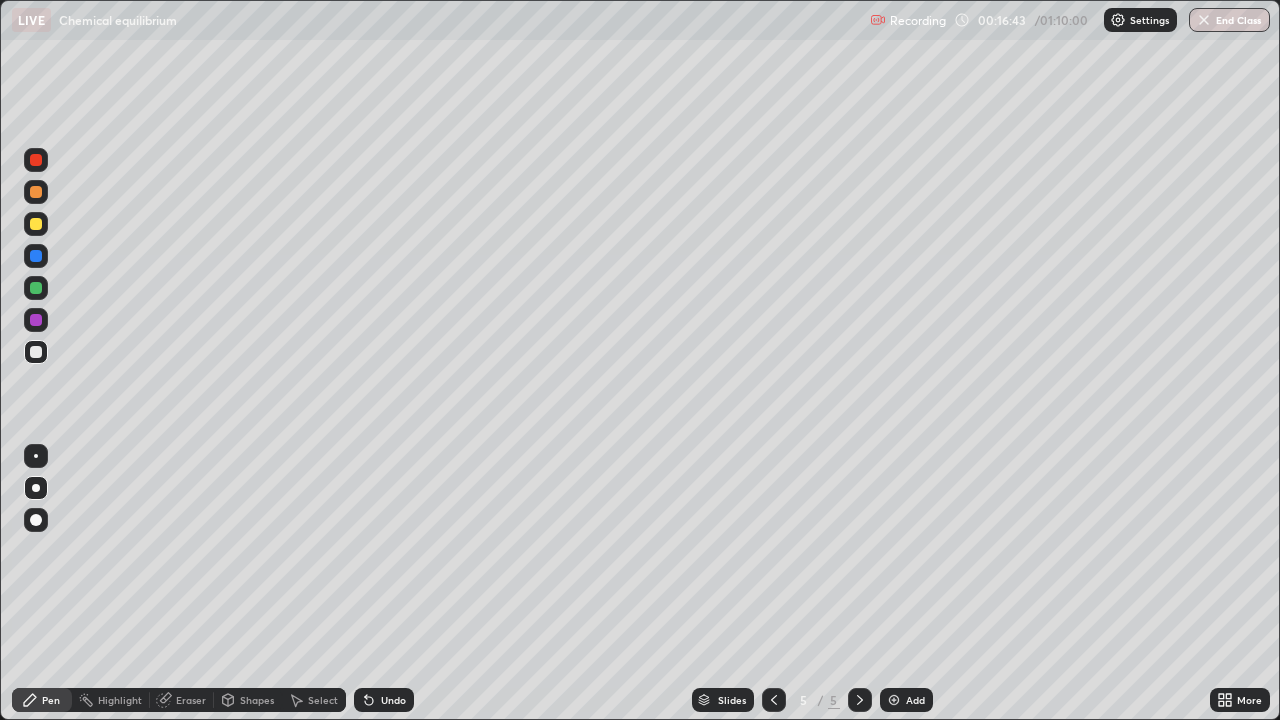 click on "Shapes" at bounding box center (248, 700) 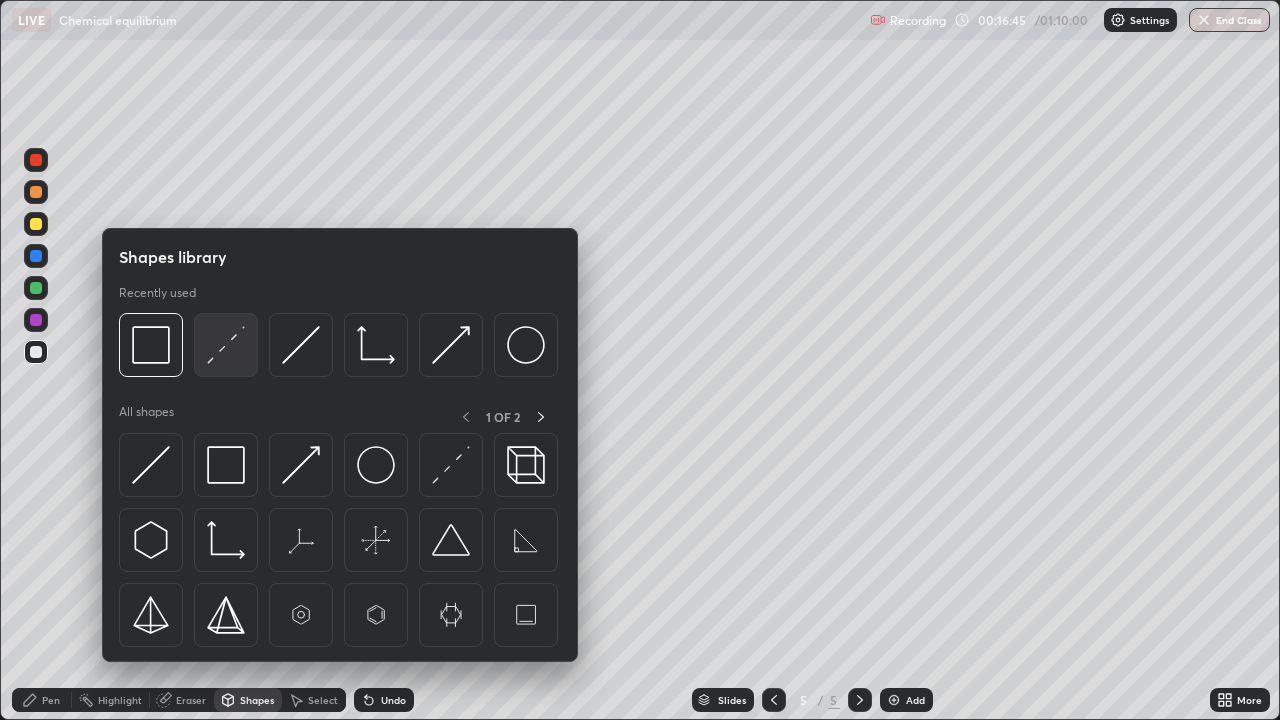 click at bounding box center (226, 345) 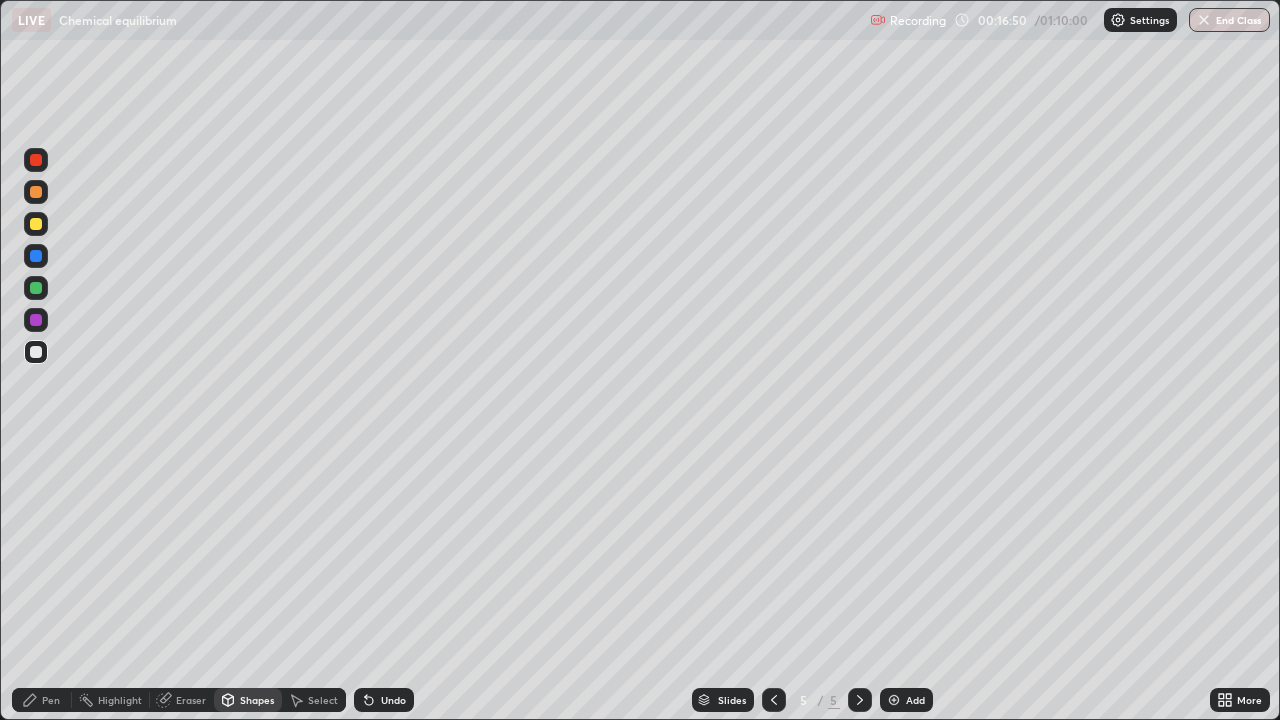 click on "Pen" at bounding box center [42, 700] 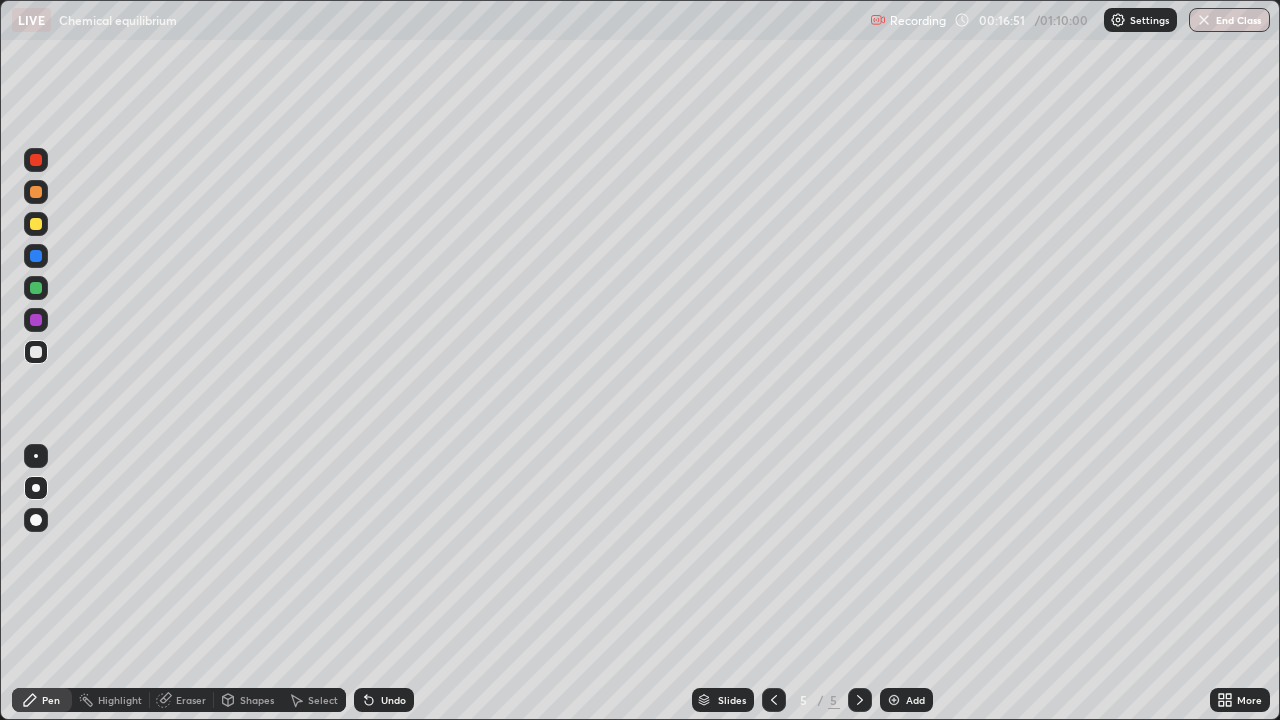 click at bounding box center (36, 288) 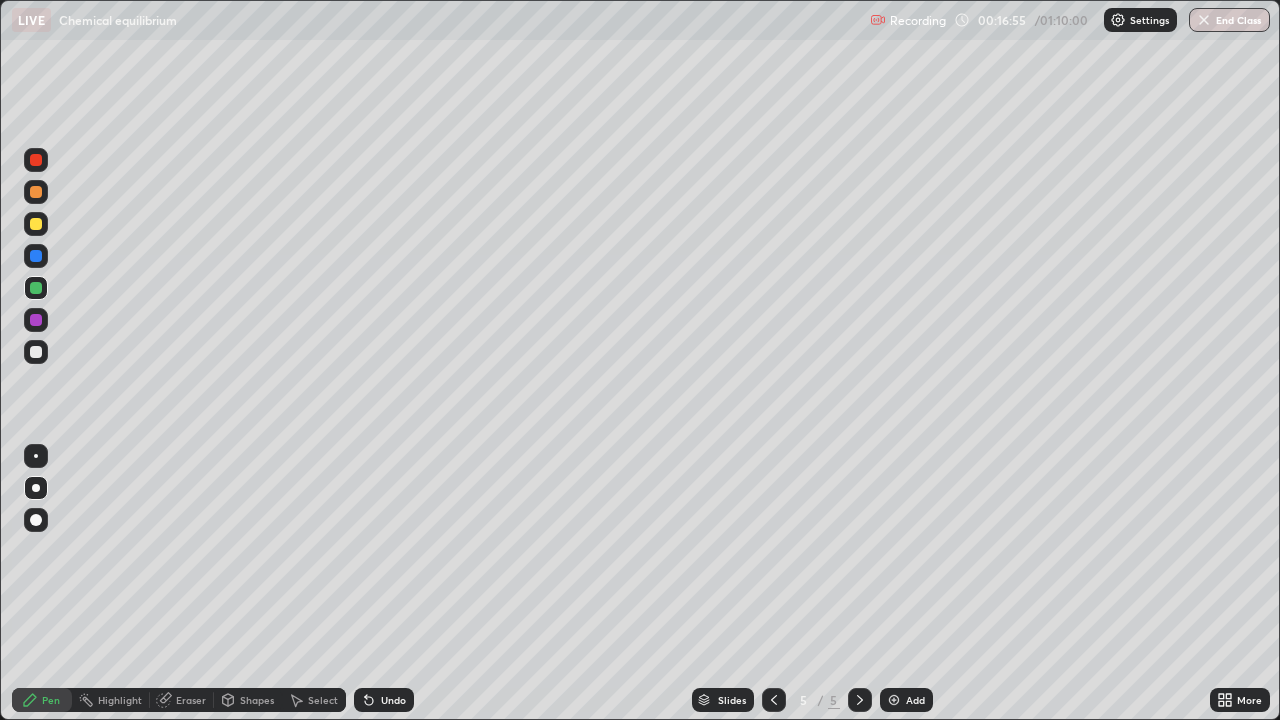 click on "Undo" at bounding box center (384, 700) 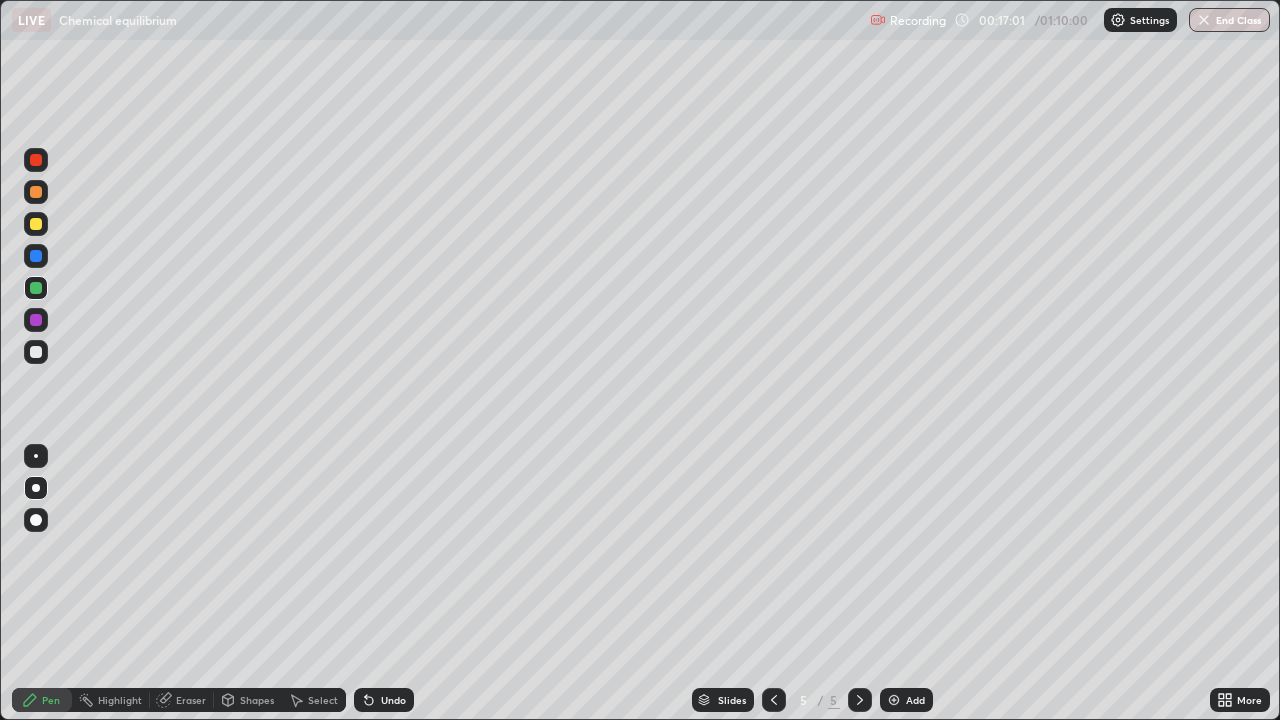 click on "Shapes" at bounding box center [257, 700] 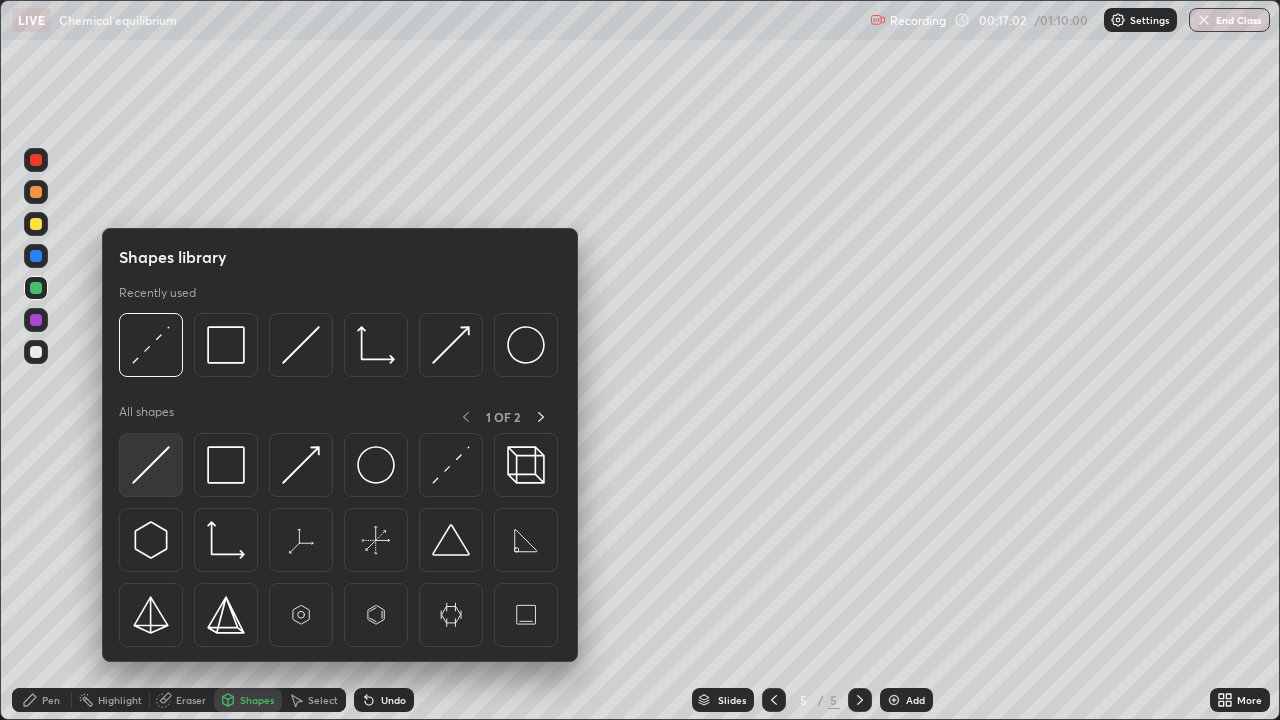 click at bounding box center (151, 465) 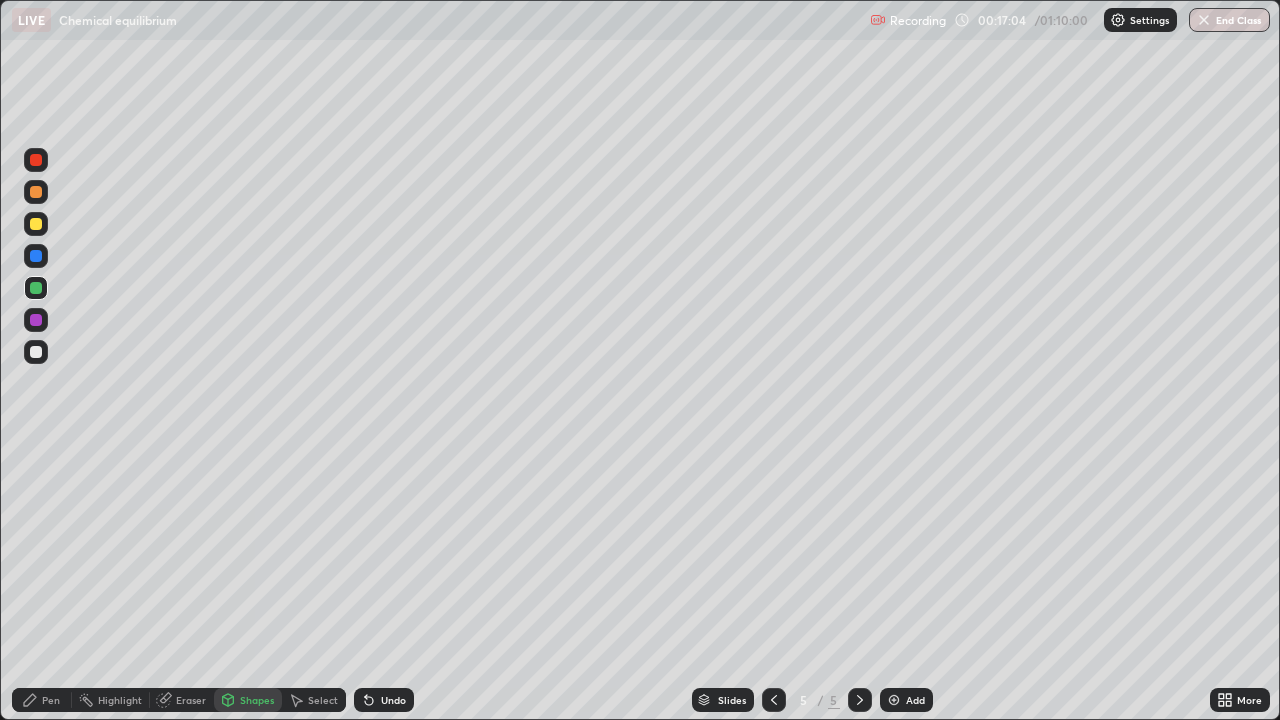 click at bounding box center [36, 160] 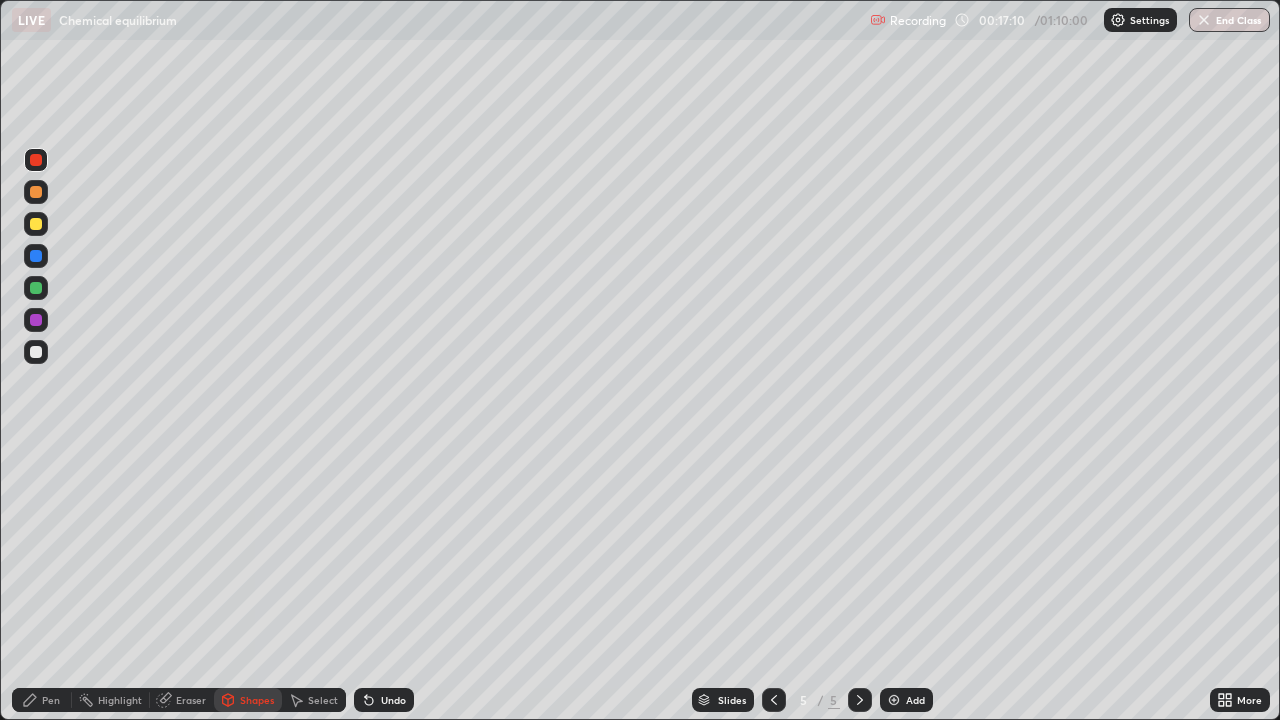 click on "Pen" at bounding box center (51, 700) 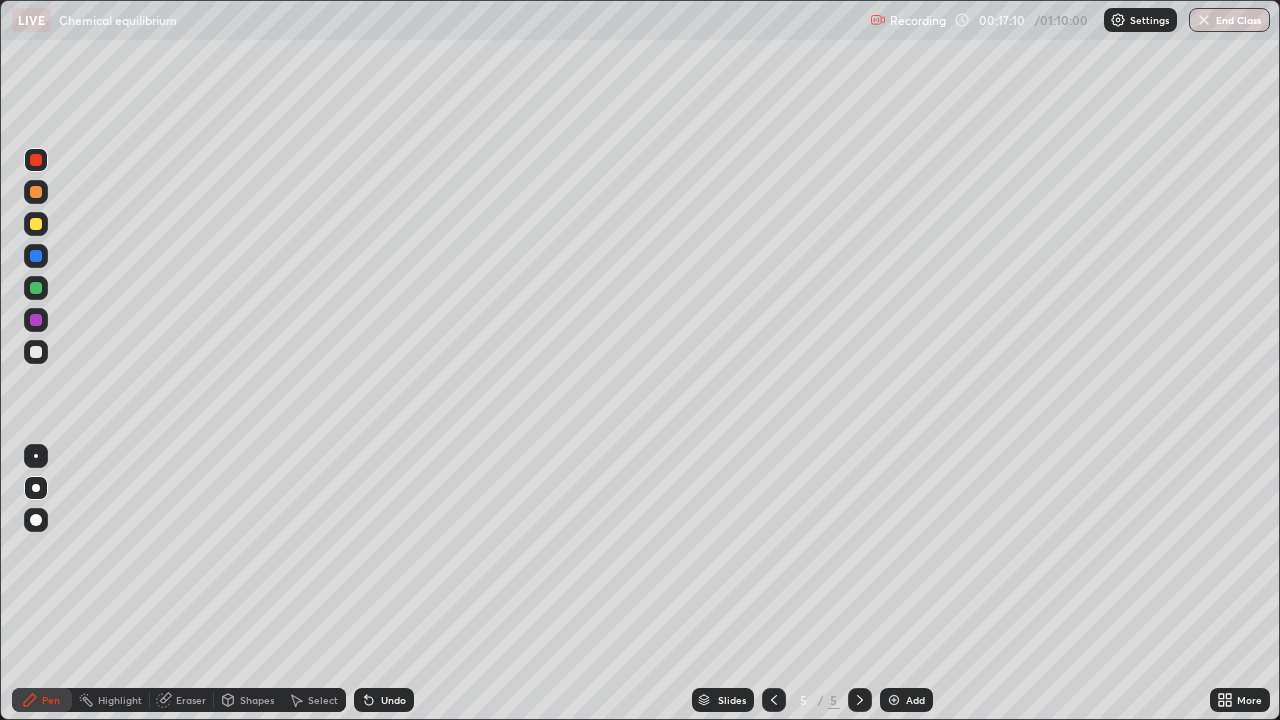 click at bounding box center (36, 352) 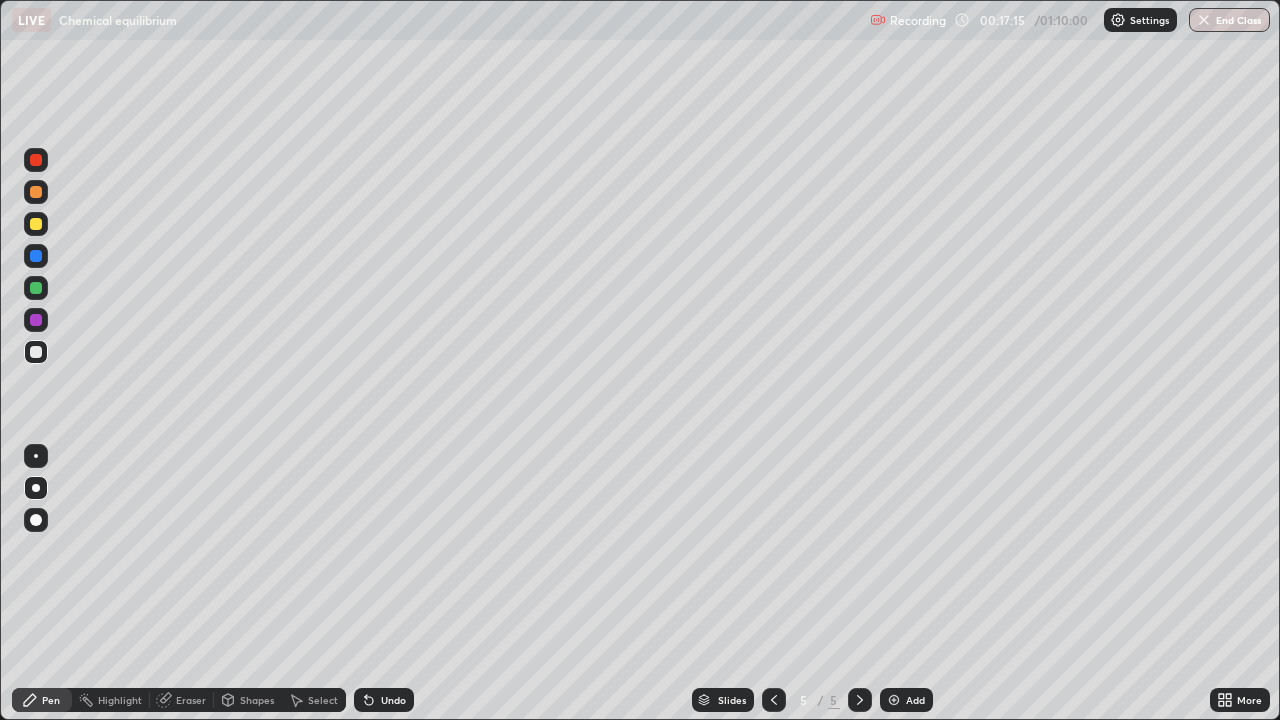 click at bounding box center (36, 320) 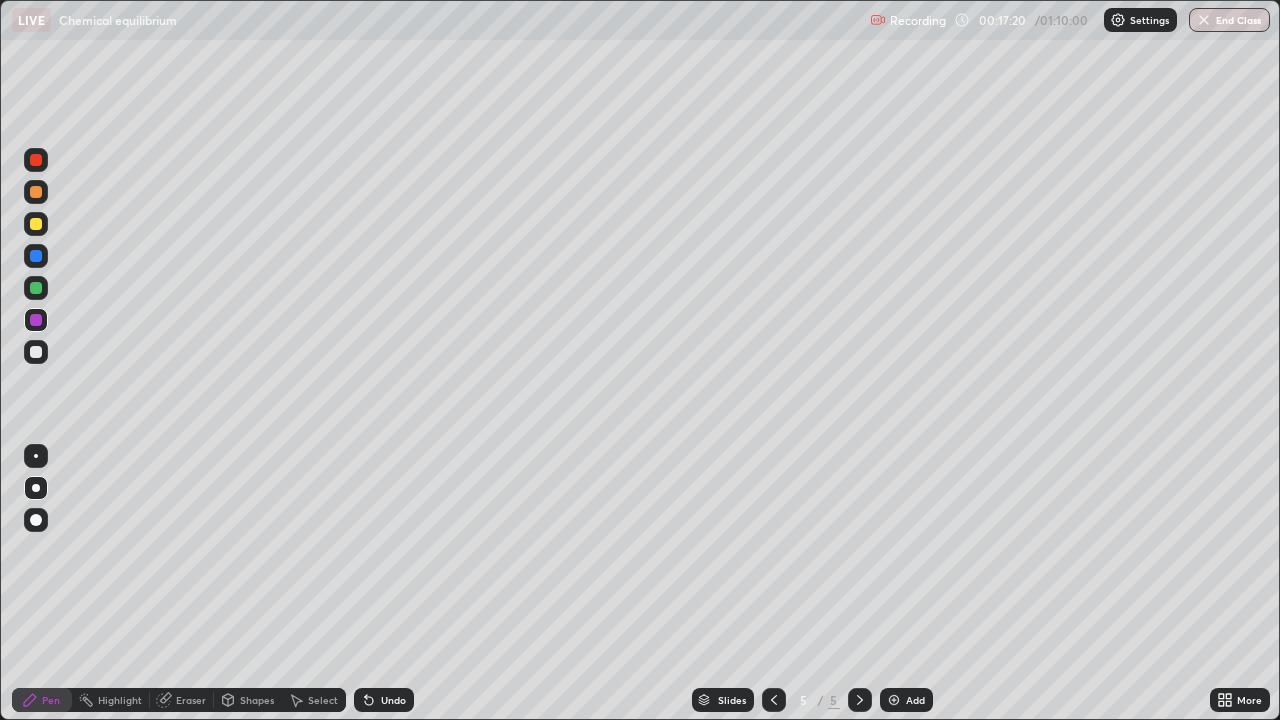click at bounding box center (36, 352) 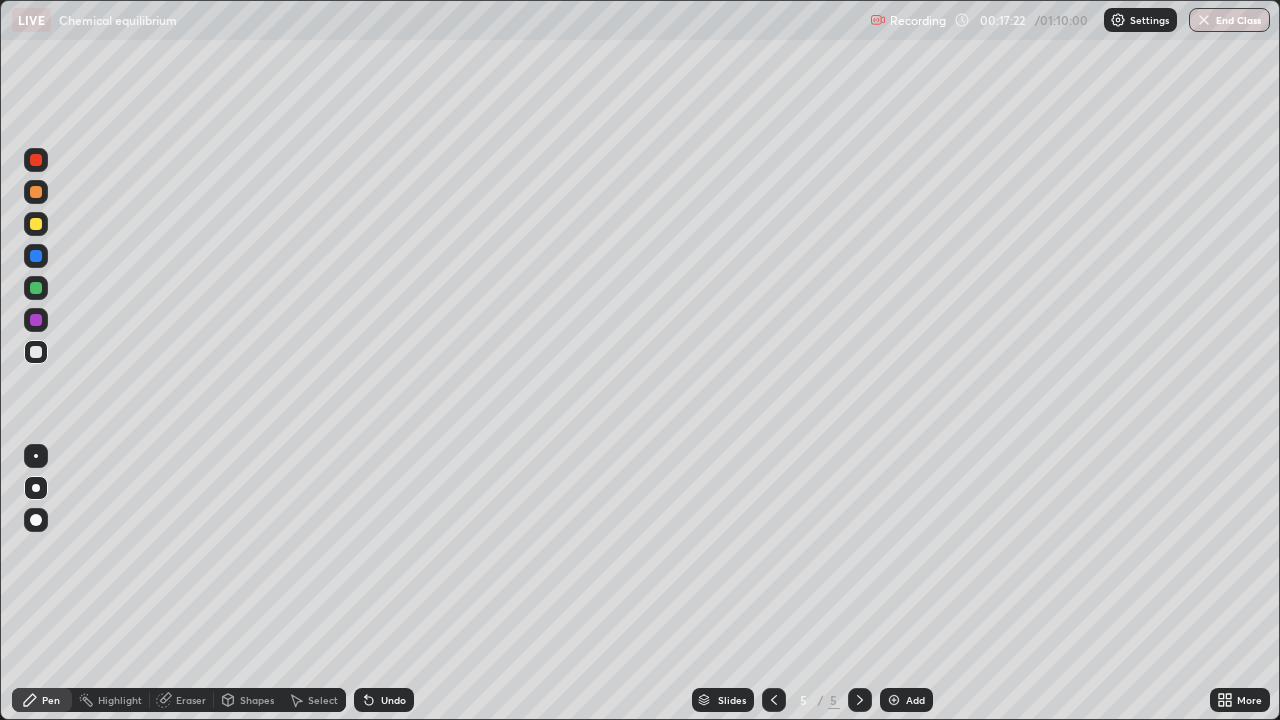 click on "Shapes" at bounding box center (257, 700) 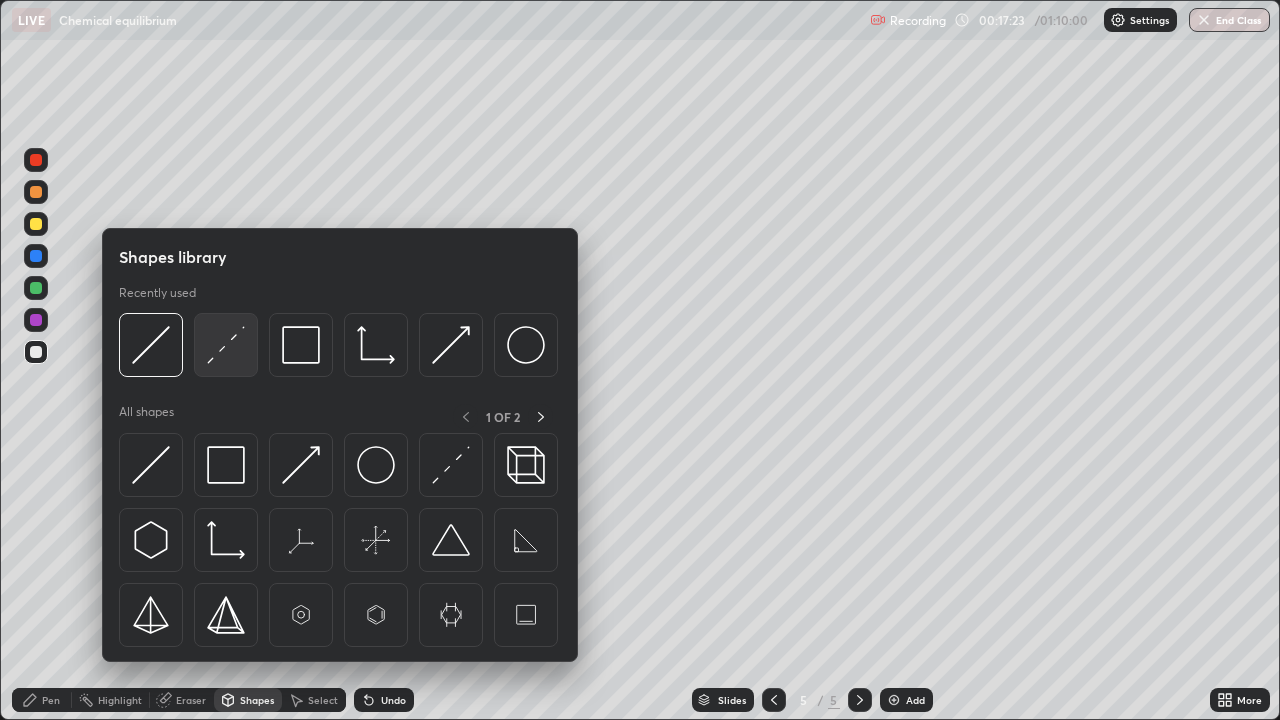 click at bounding box center [226, 345] 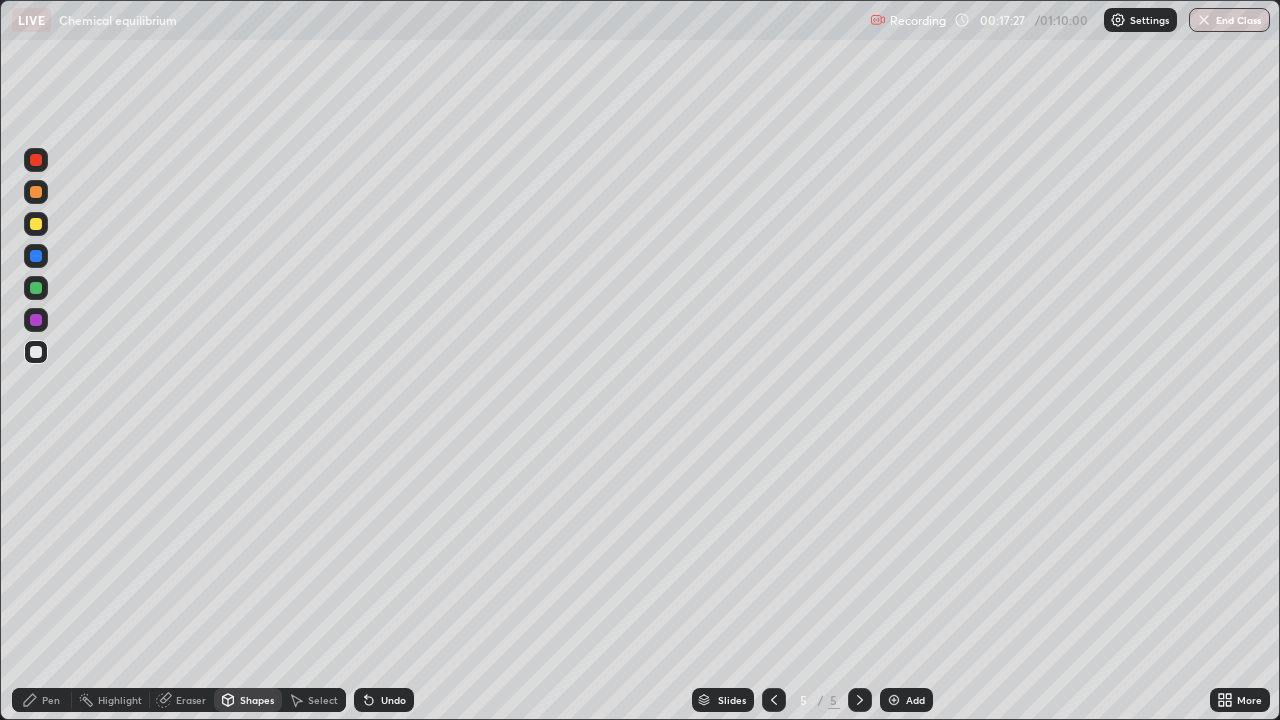 click on "Pen" at bounding box center (42, 700) 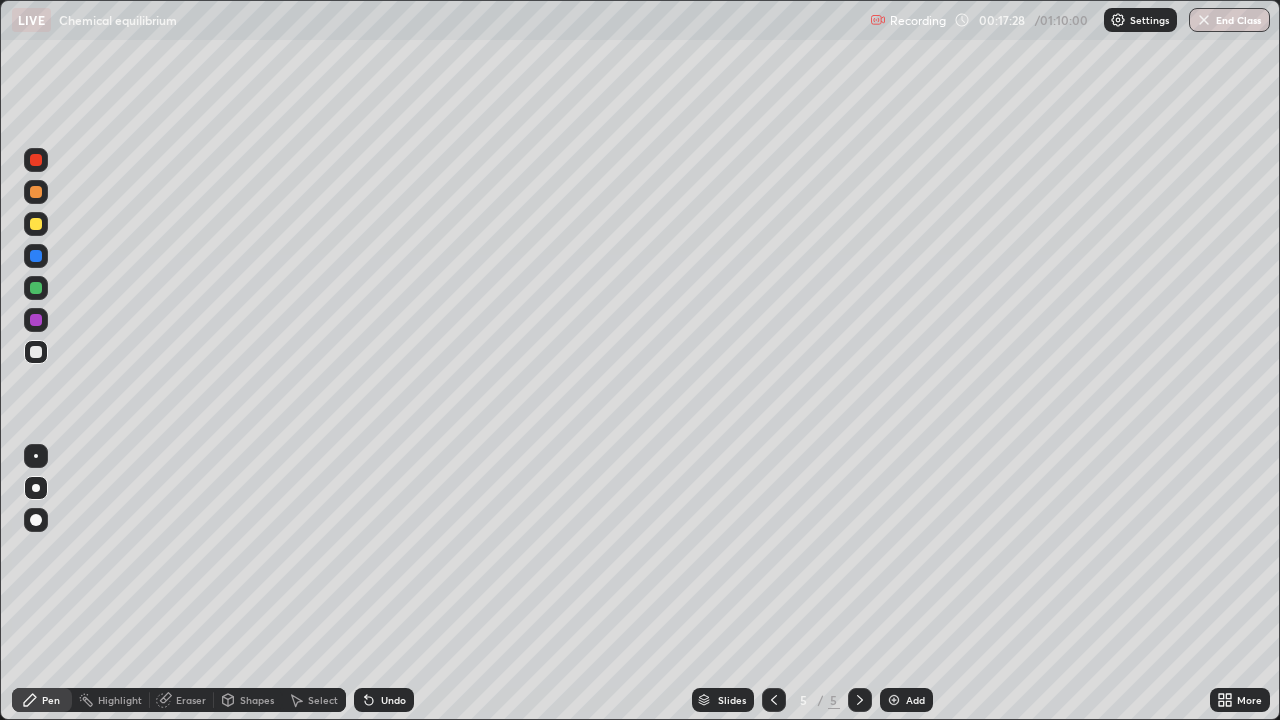 click at bounding box center (36, 320) 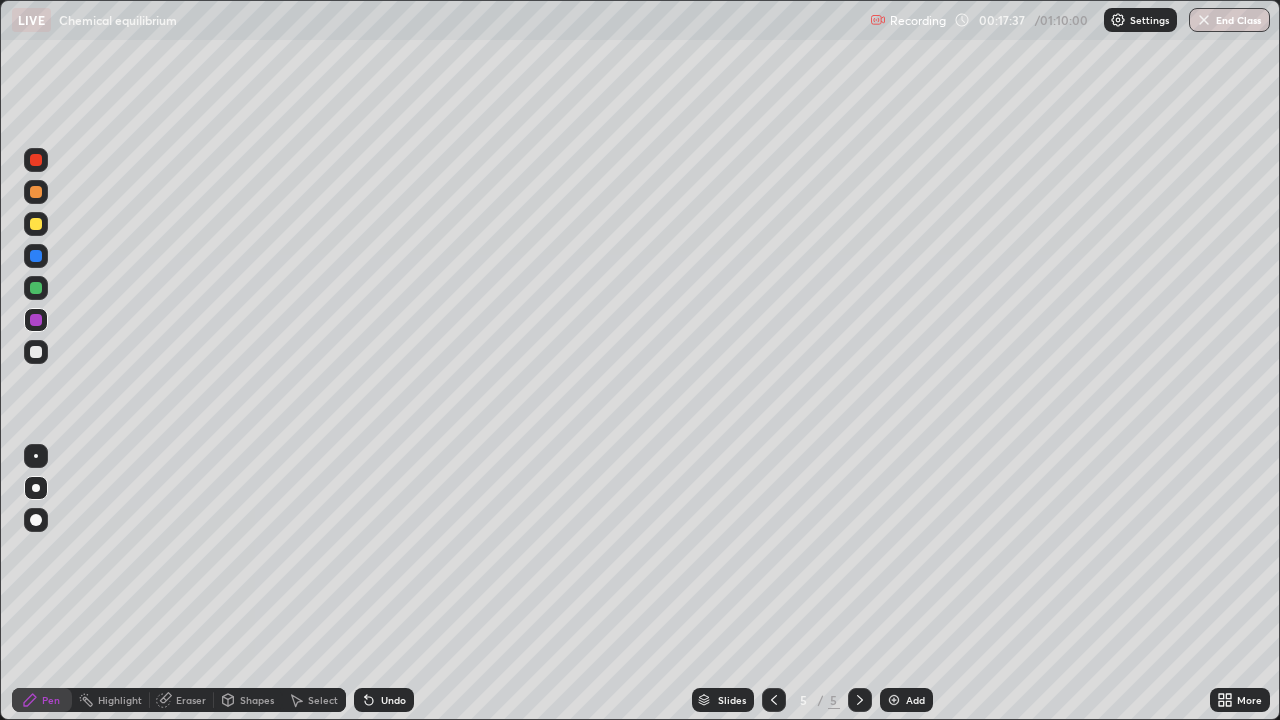click on "Undo" at bounding box center [384, 700] 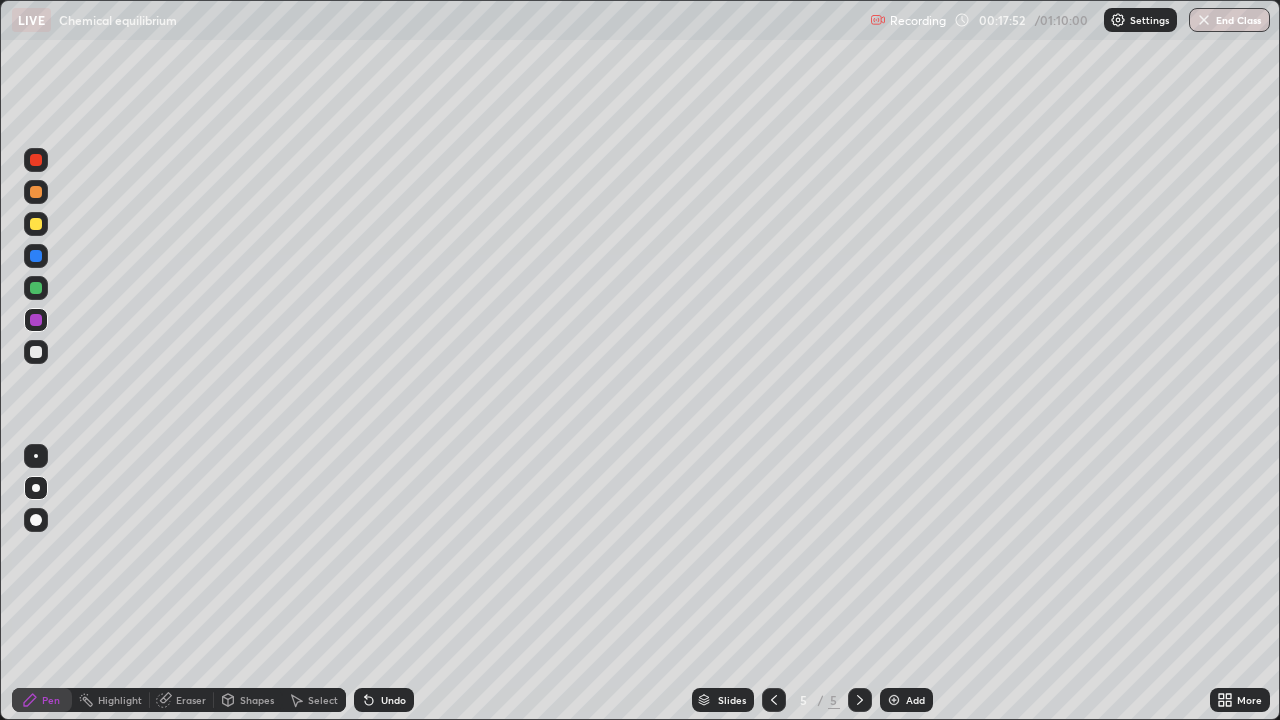 click at bounding box center (36, 224) 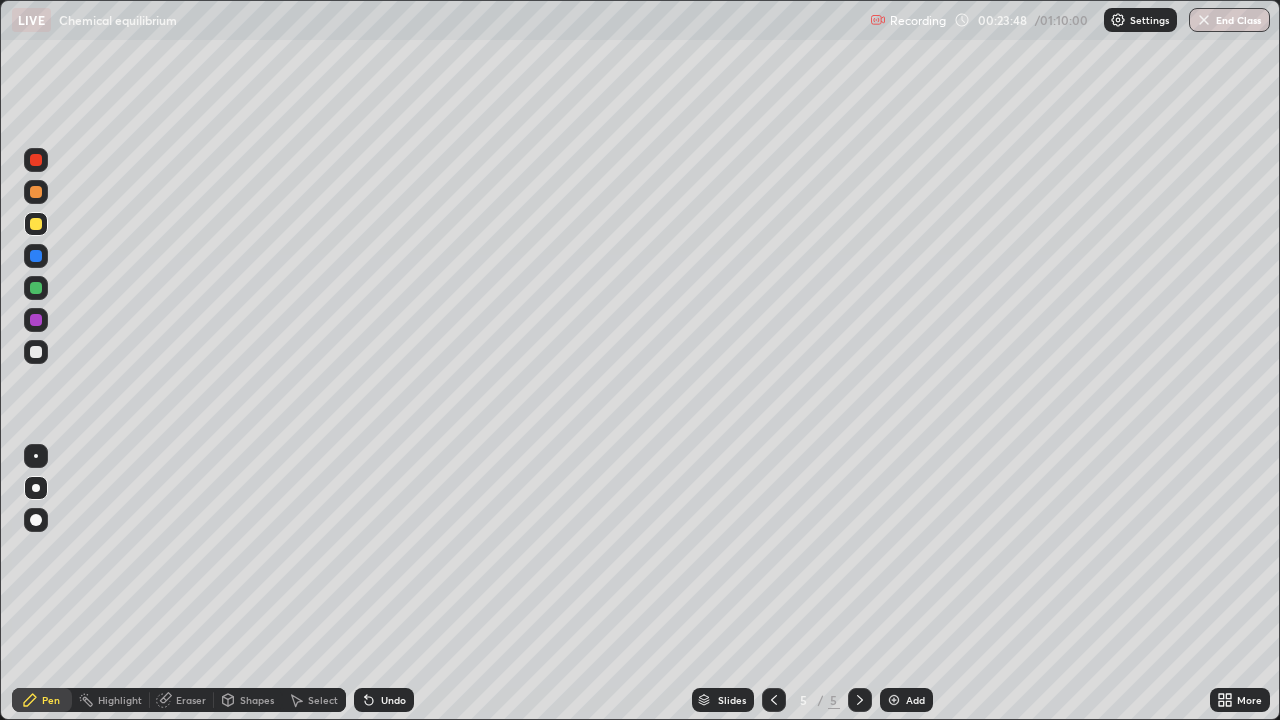 click on "Add" at bounding box center (906, 700) 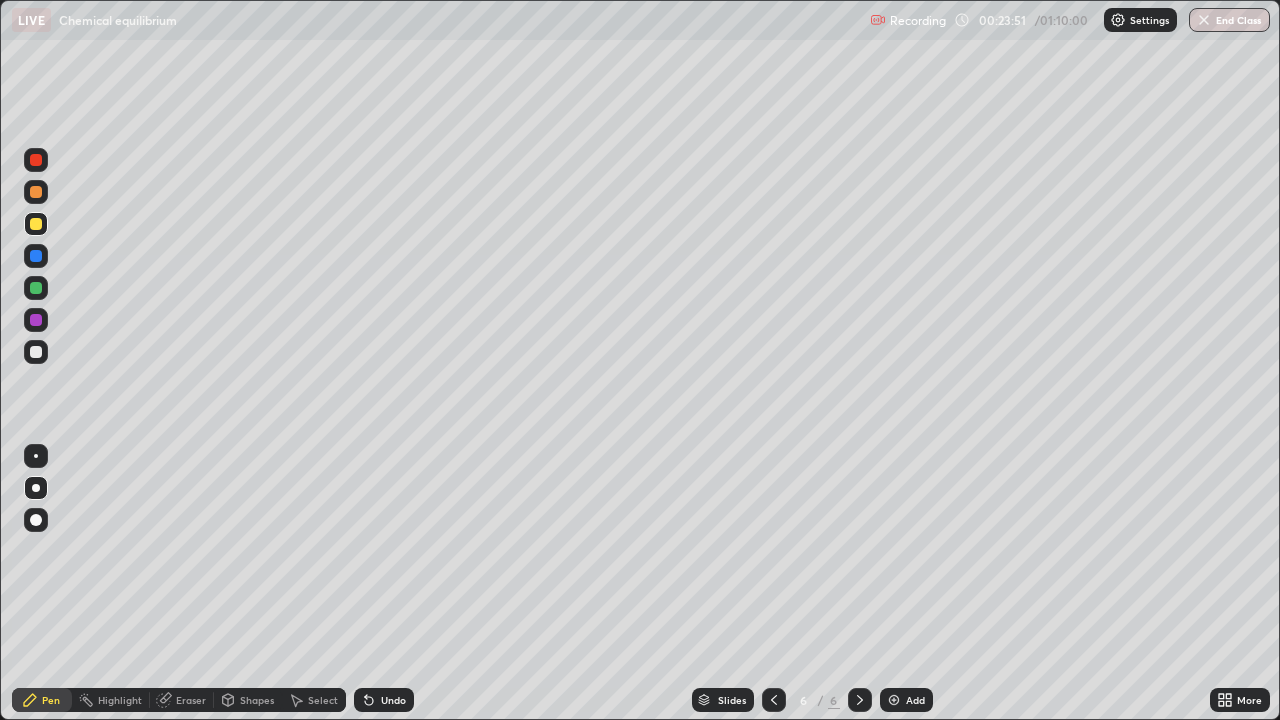 click on "Shapes" at bounding box center [257, 700] 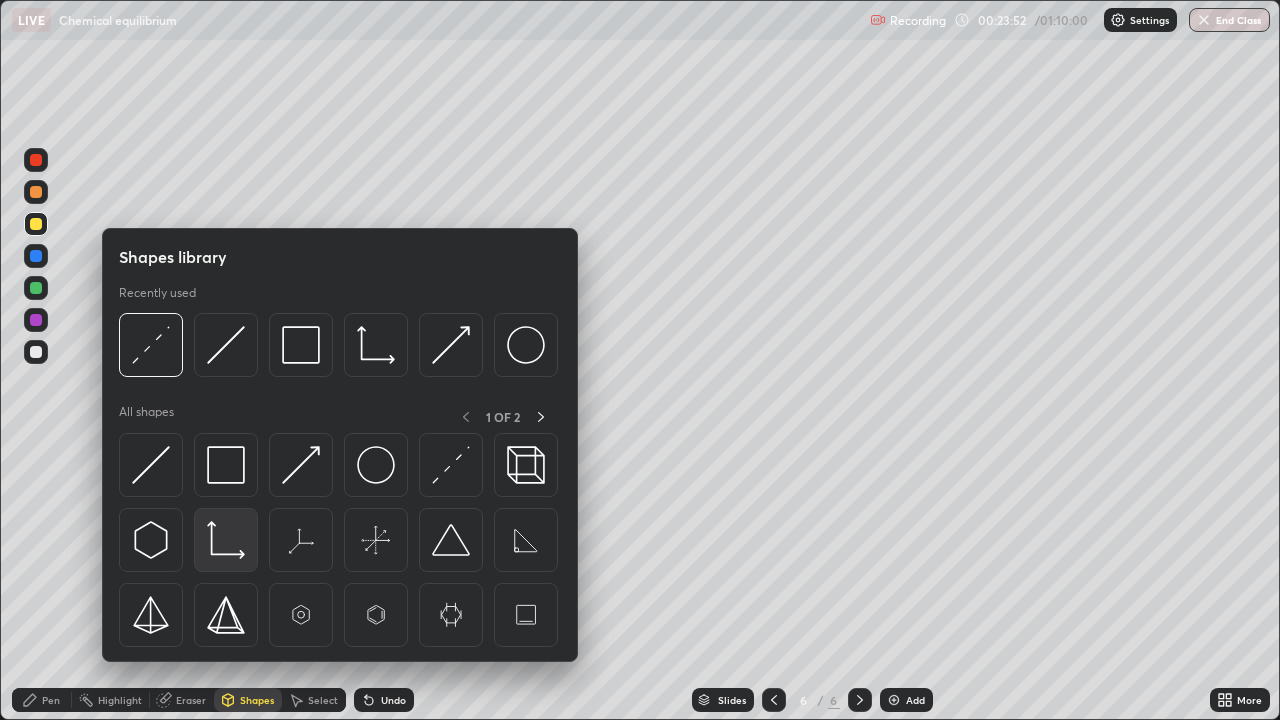 click at bounding box center [226, 540] 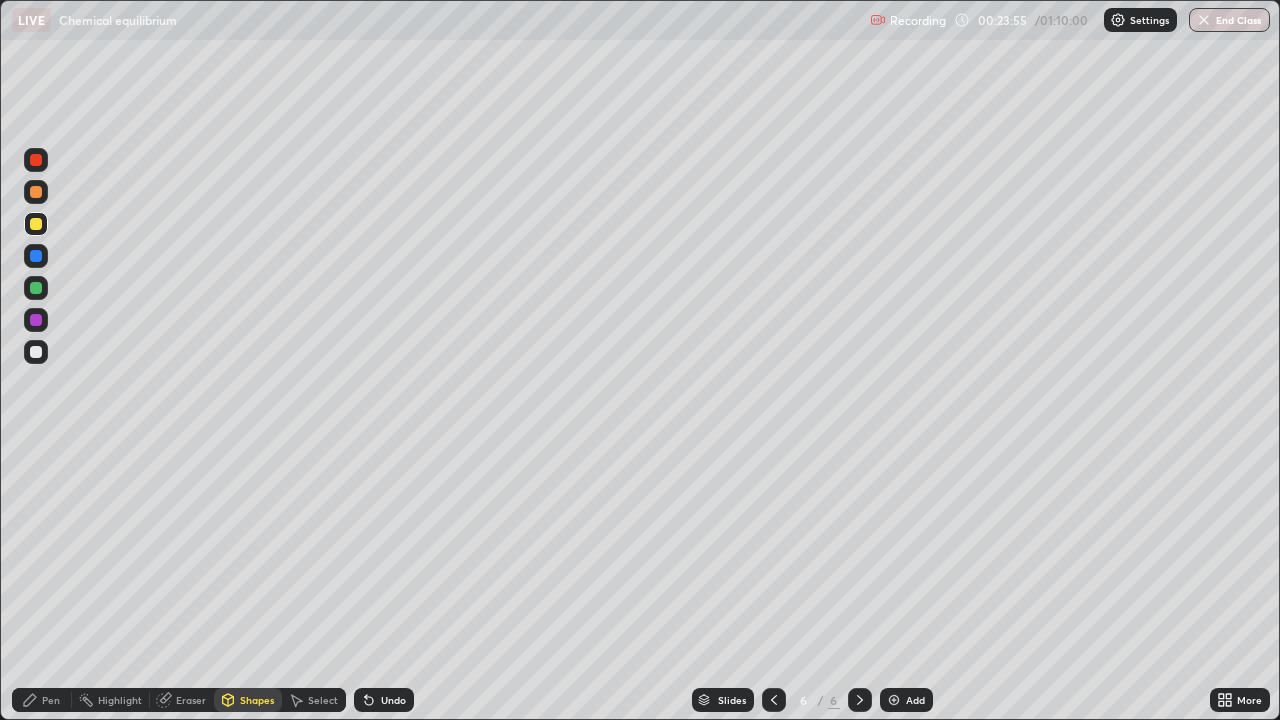 click on "Pen" at bounding box center [51, 700] 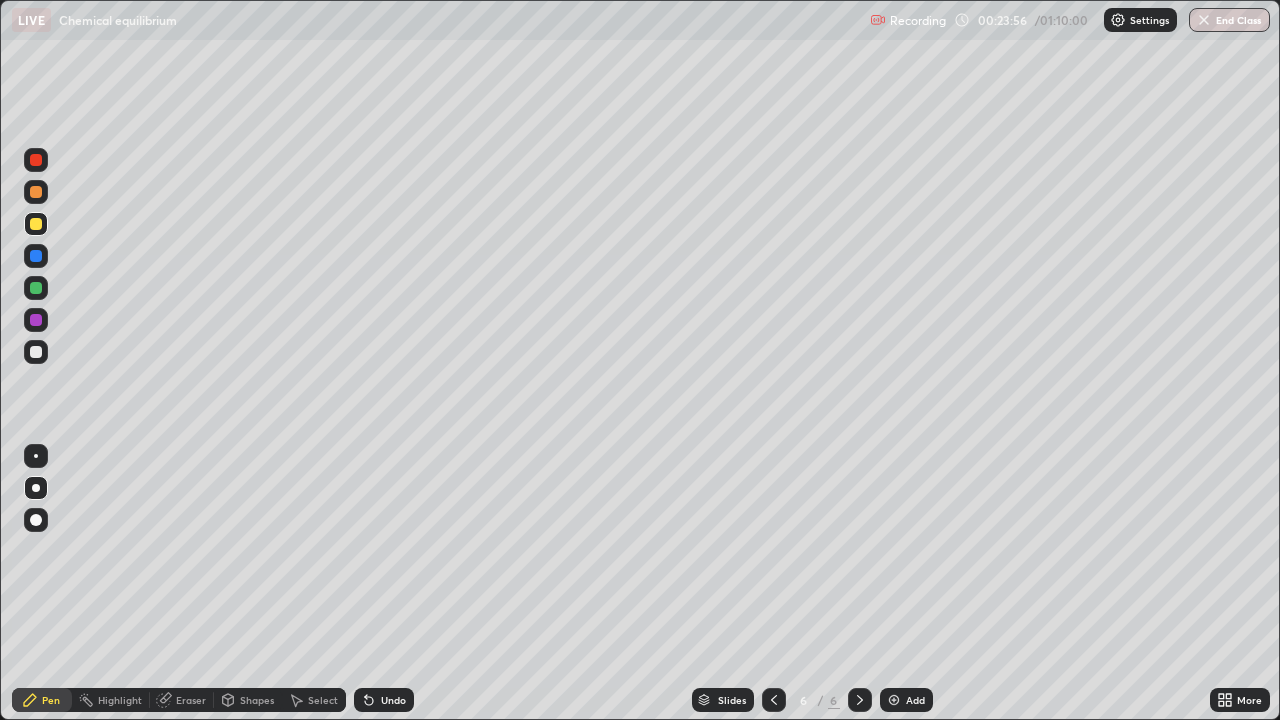 click at bounding box center [36, 352] 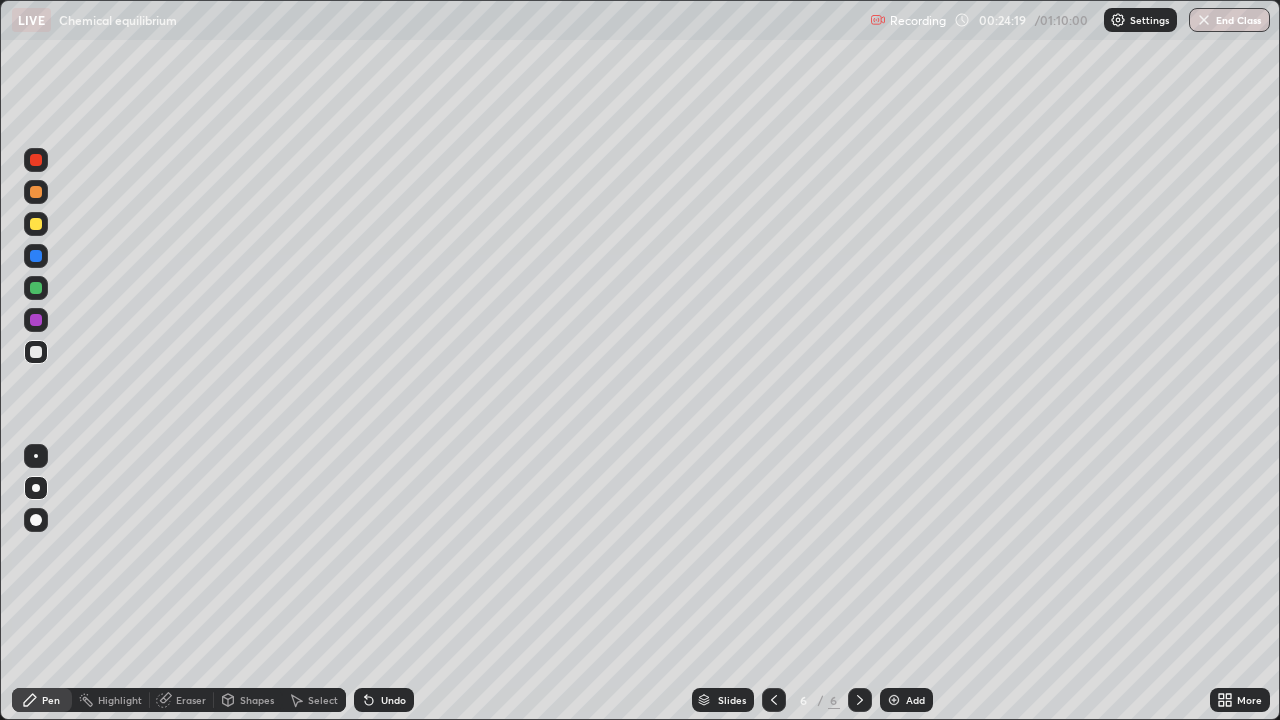 click on "Shapes" at bounding box center [248, 700] 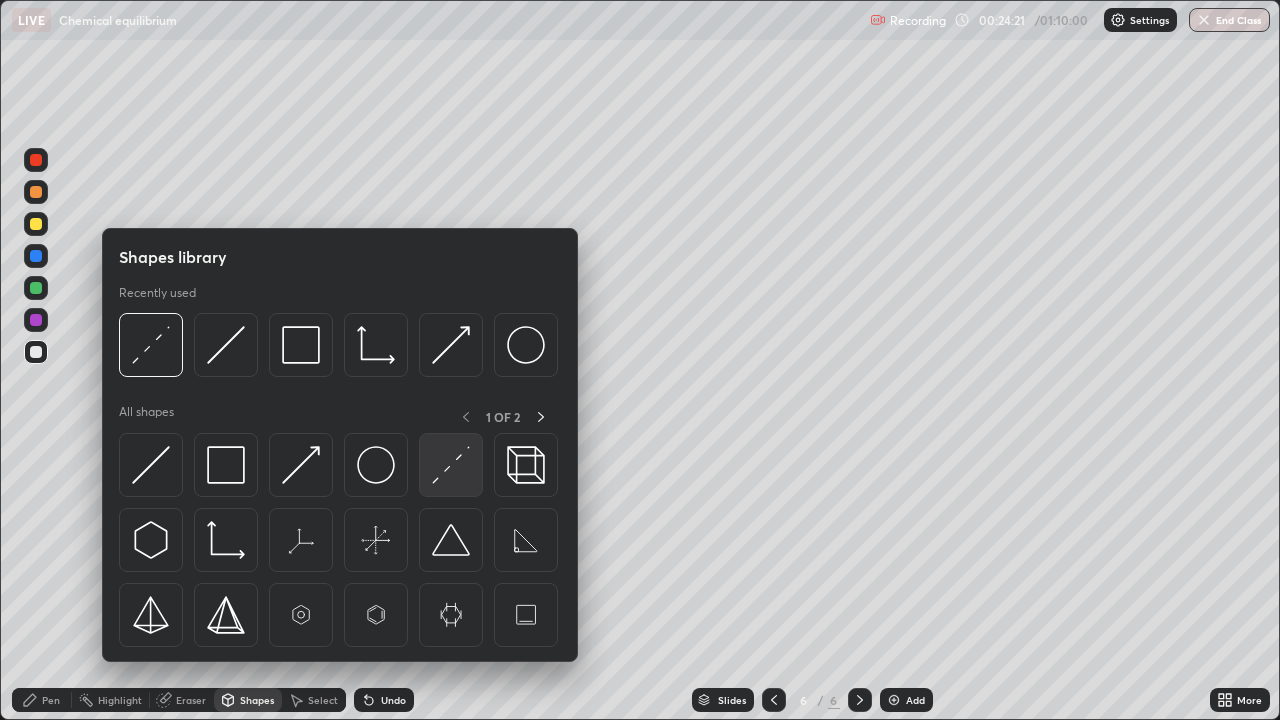 click at bounding box center (451, 465) 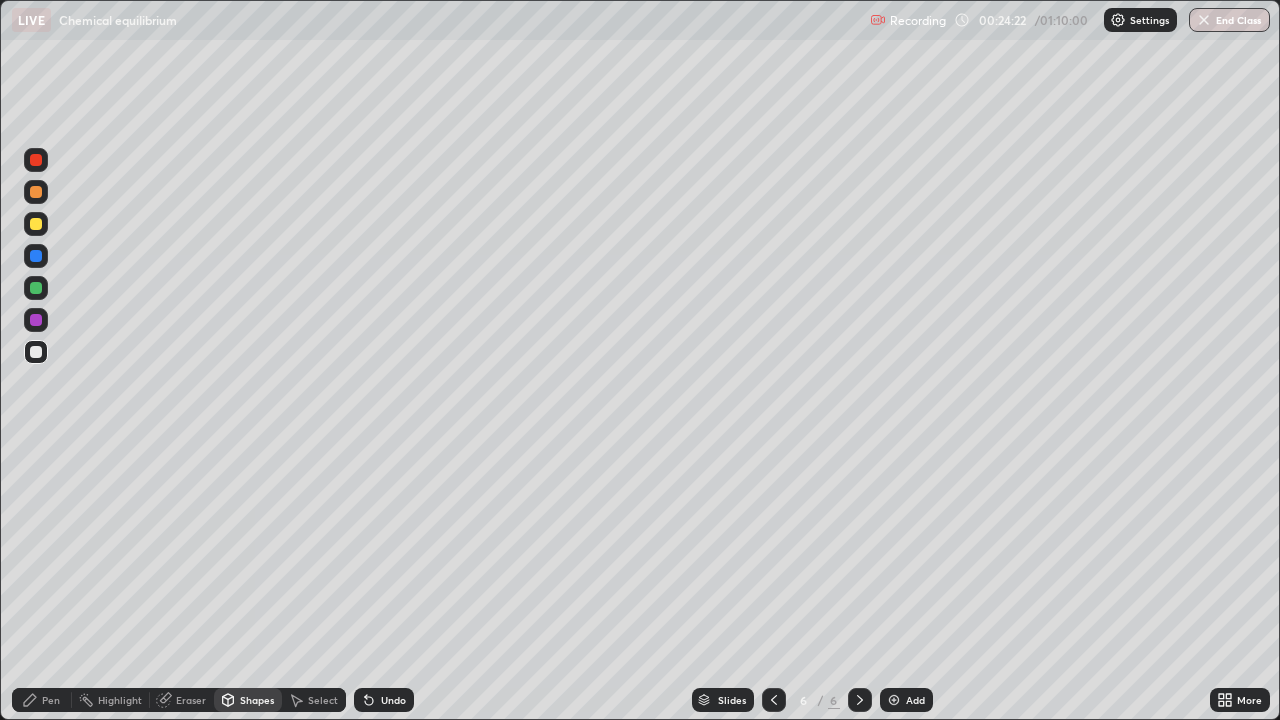 click at bounding box center [36, 288] 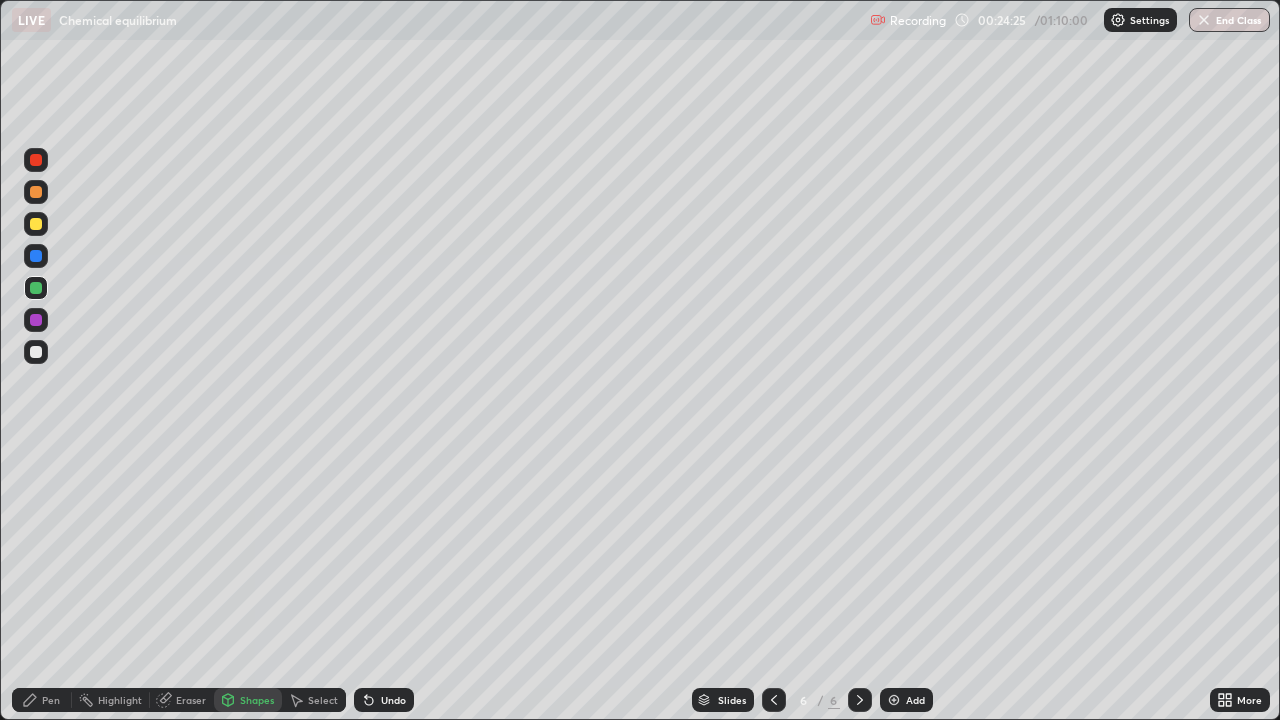 click on "Pen" at bounding box center [42, 700] 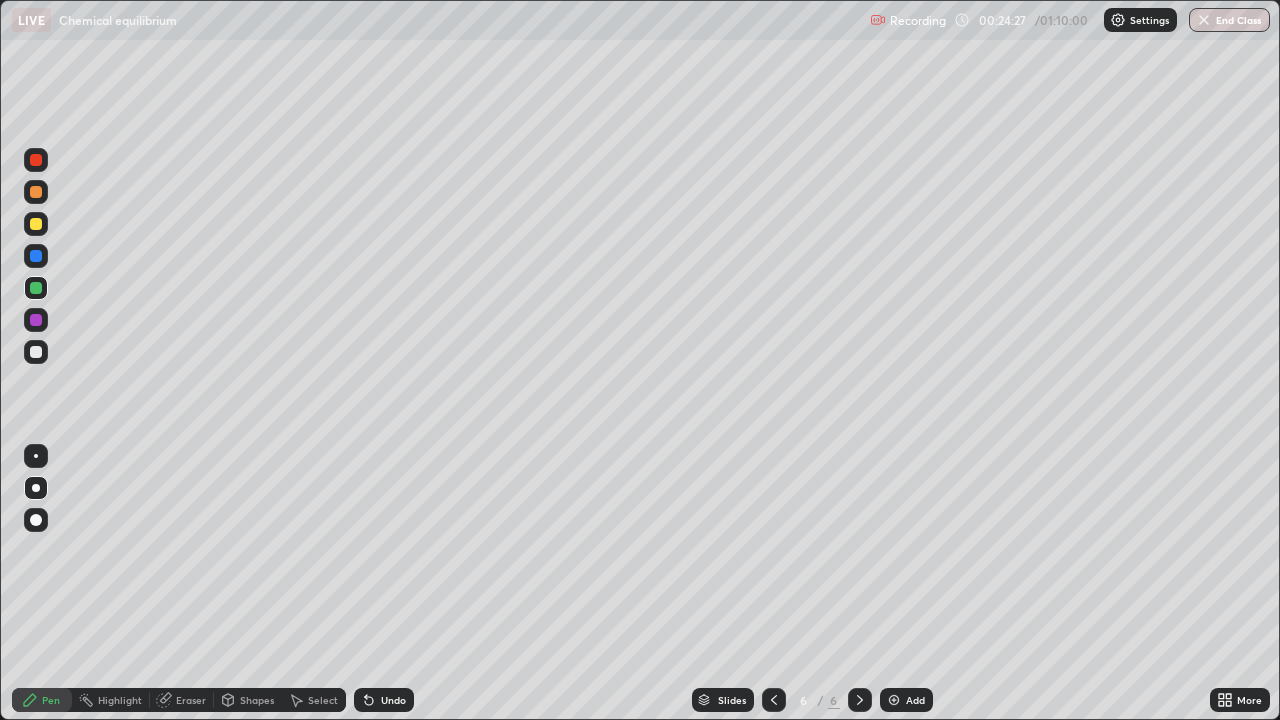click at bounding box center [36, 256] 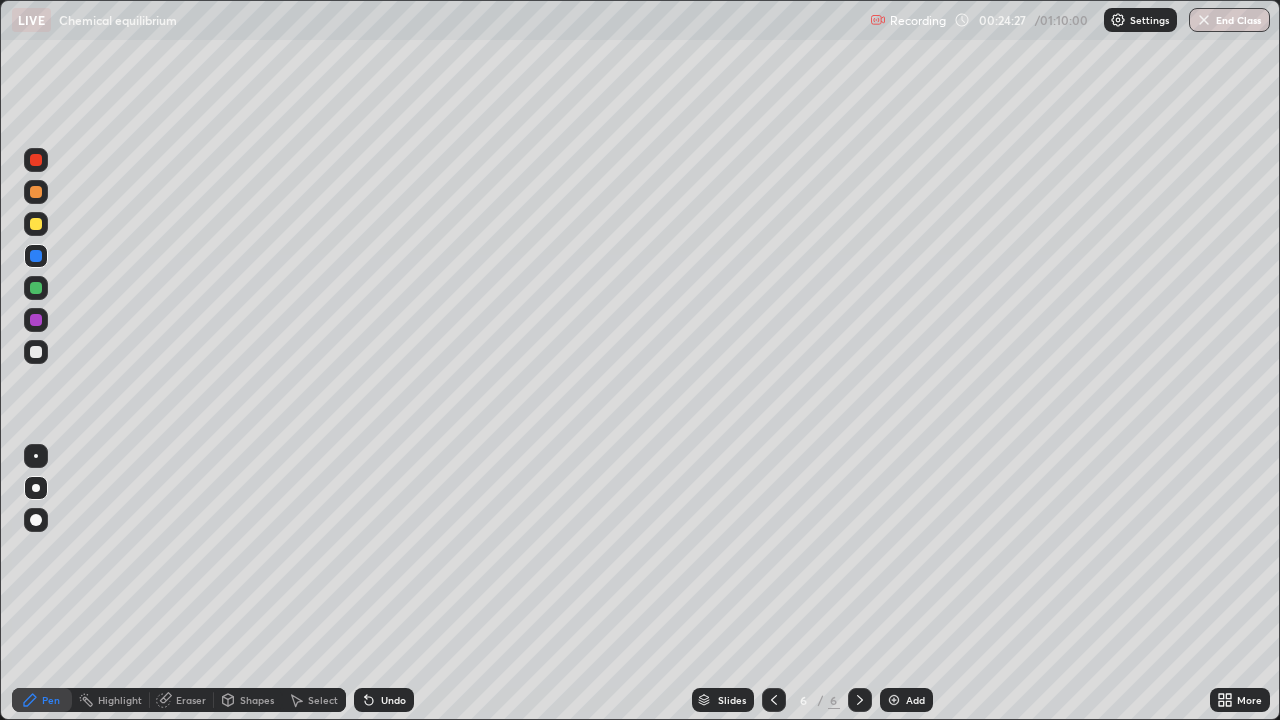 click at bounding box center (36, 224) 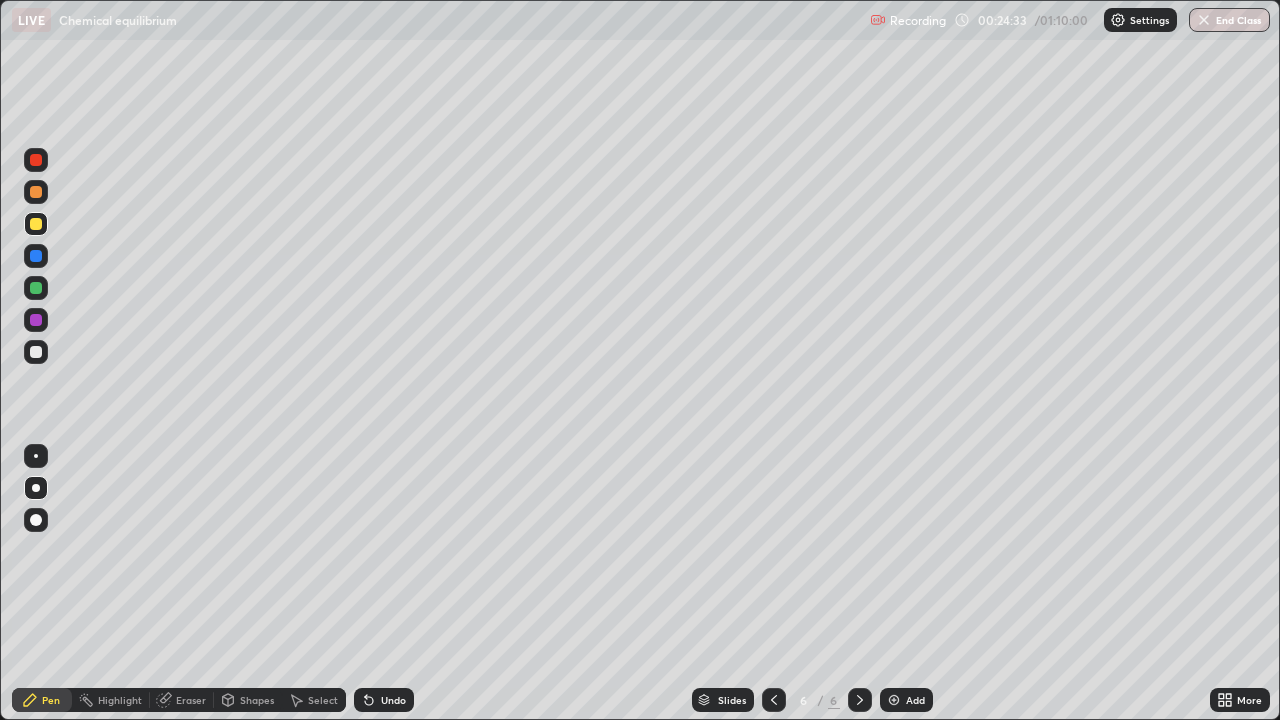 click at bounding box center [36, 352] 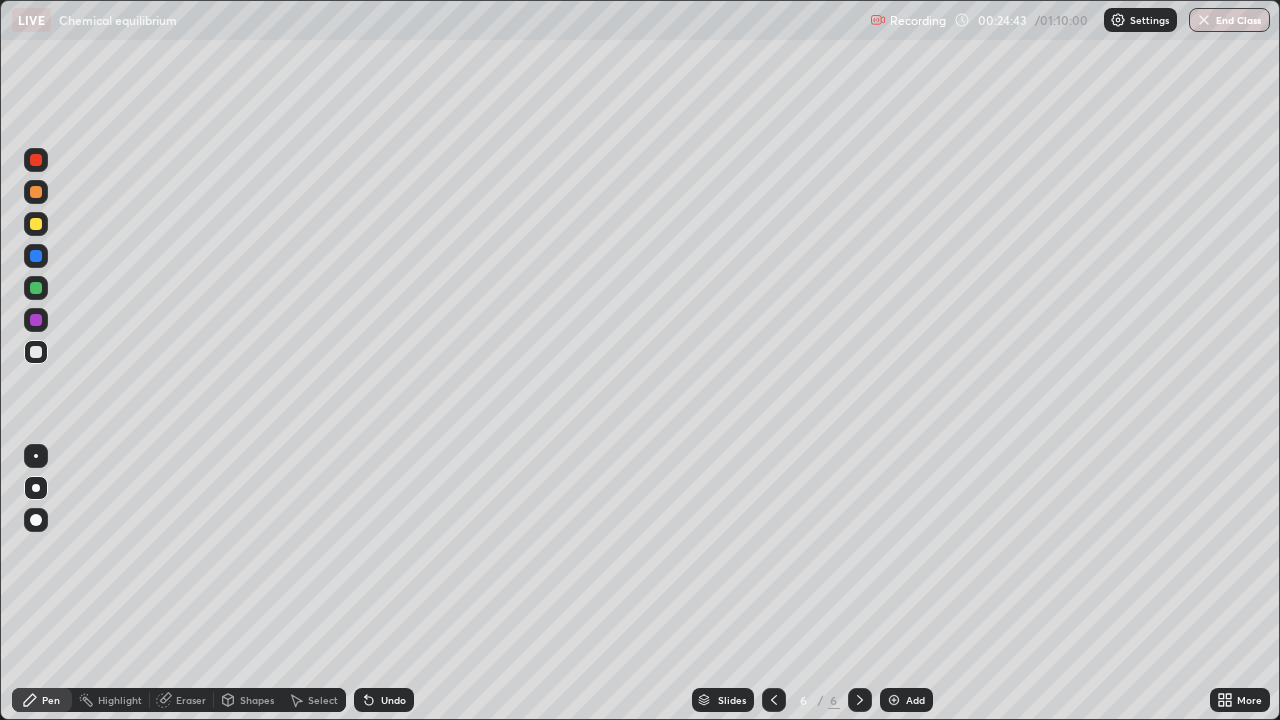 click at bounding box center [36, 224] 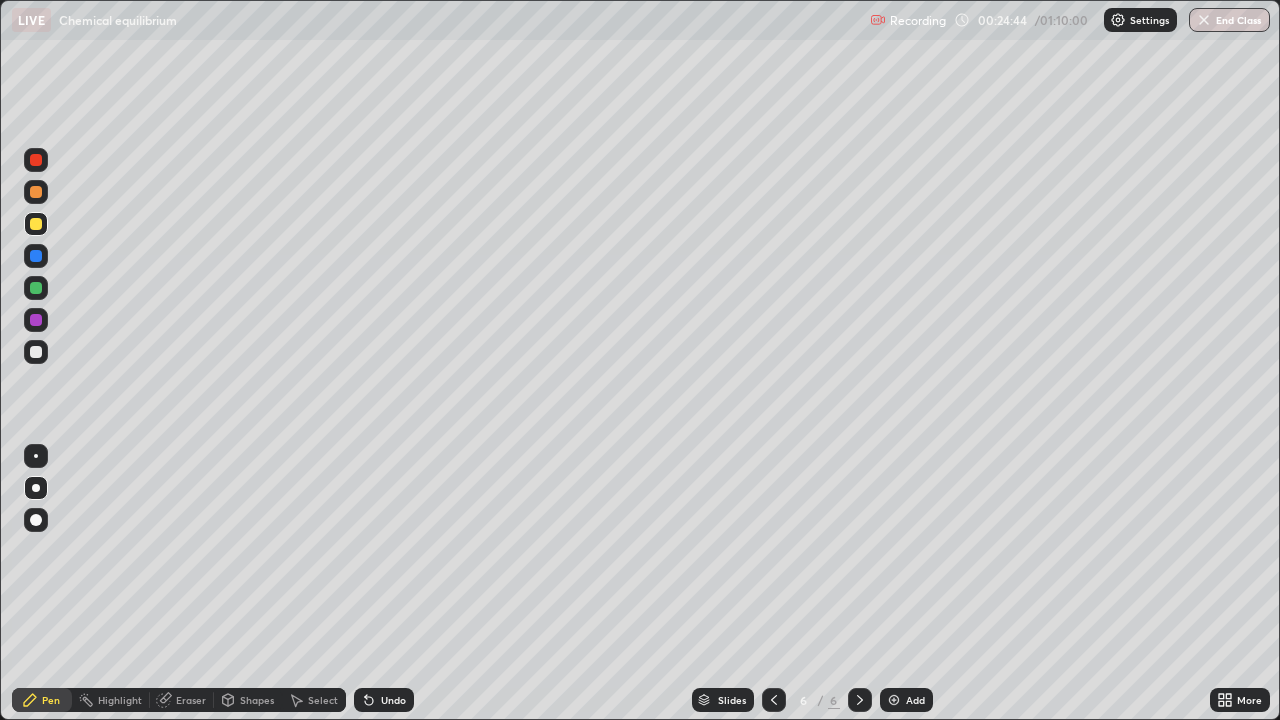 click at bounding box center (36, 352) 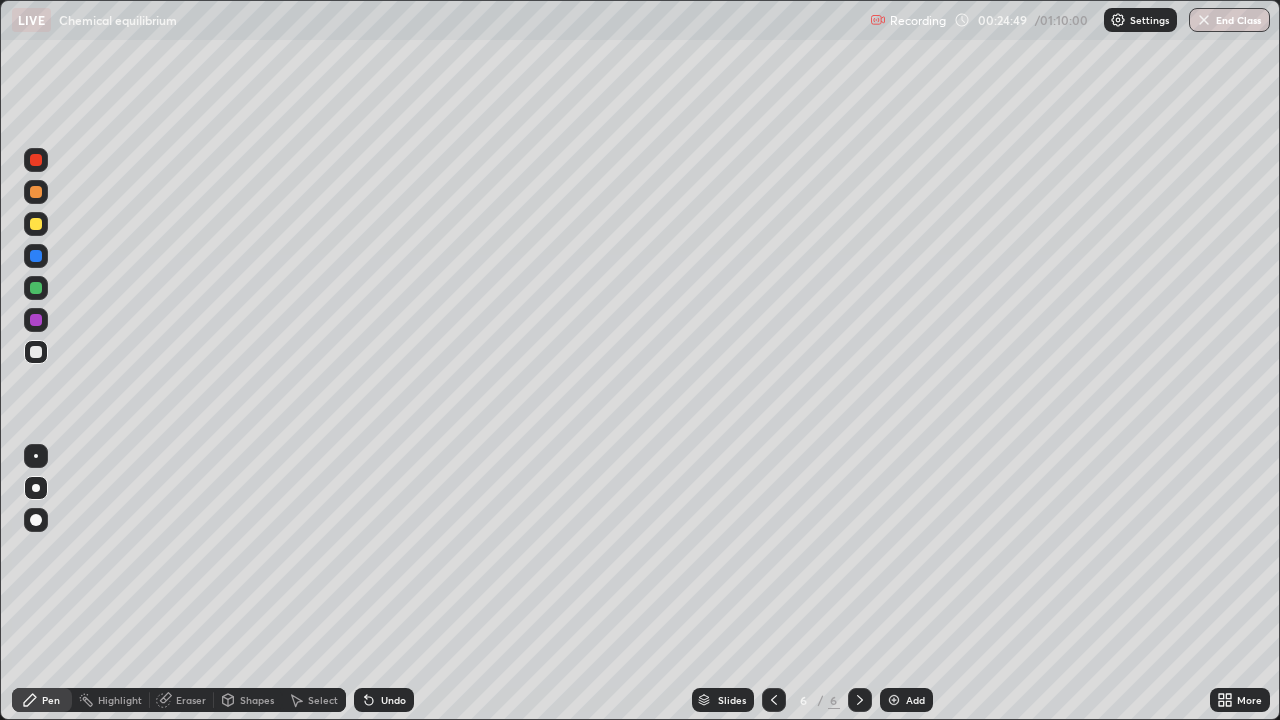 click on "Shapes" at bounding box center [257, 700] 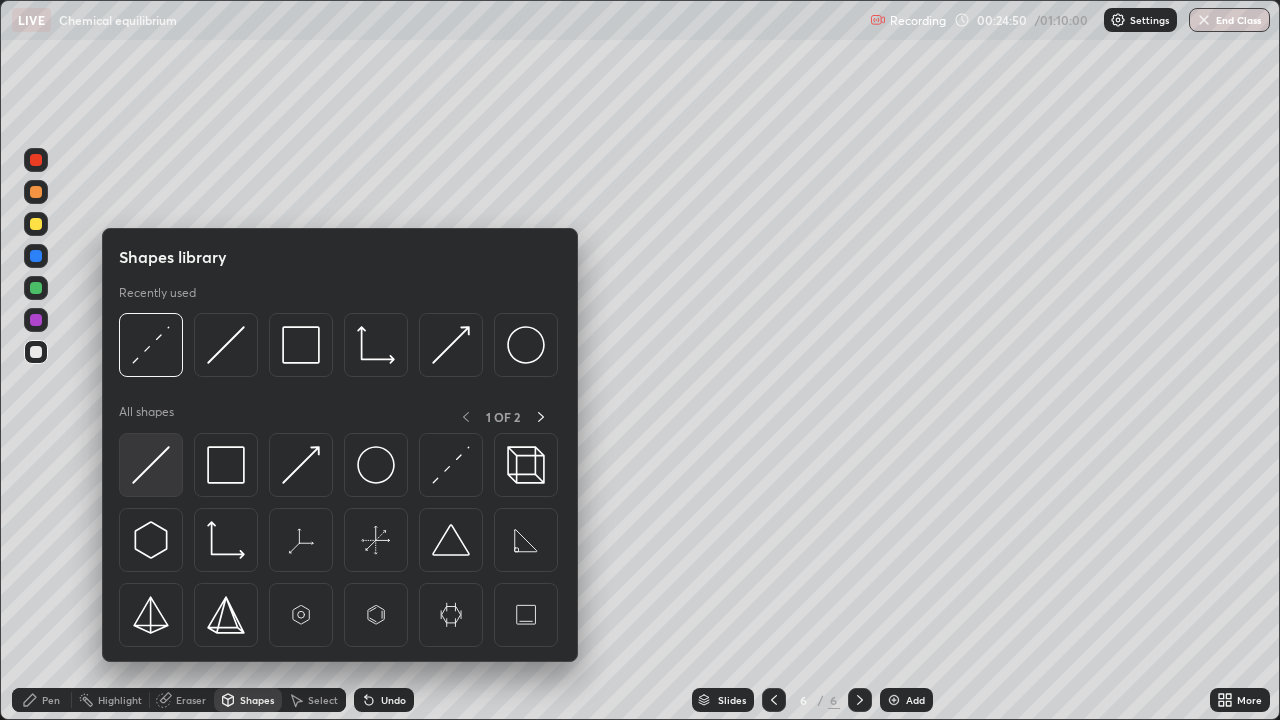 click at bounding box center (151, 465) 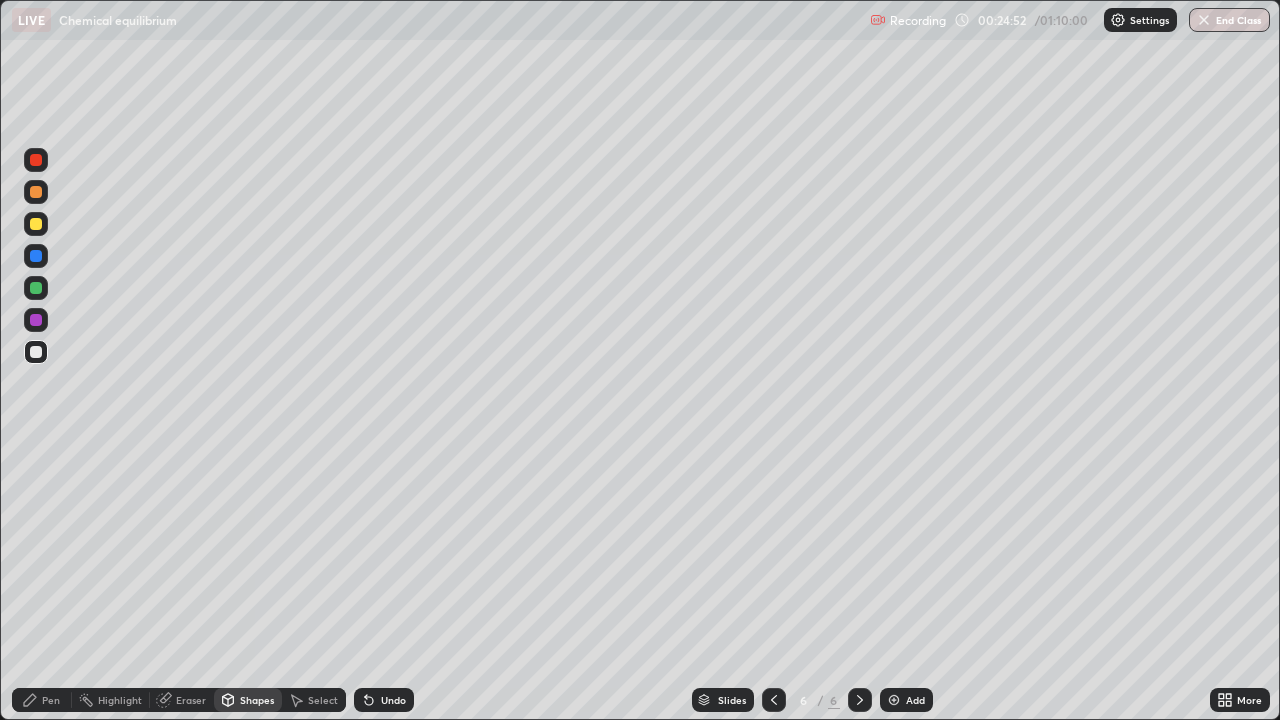 click at bounding box center (36, 256) 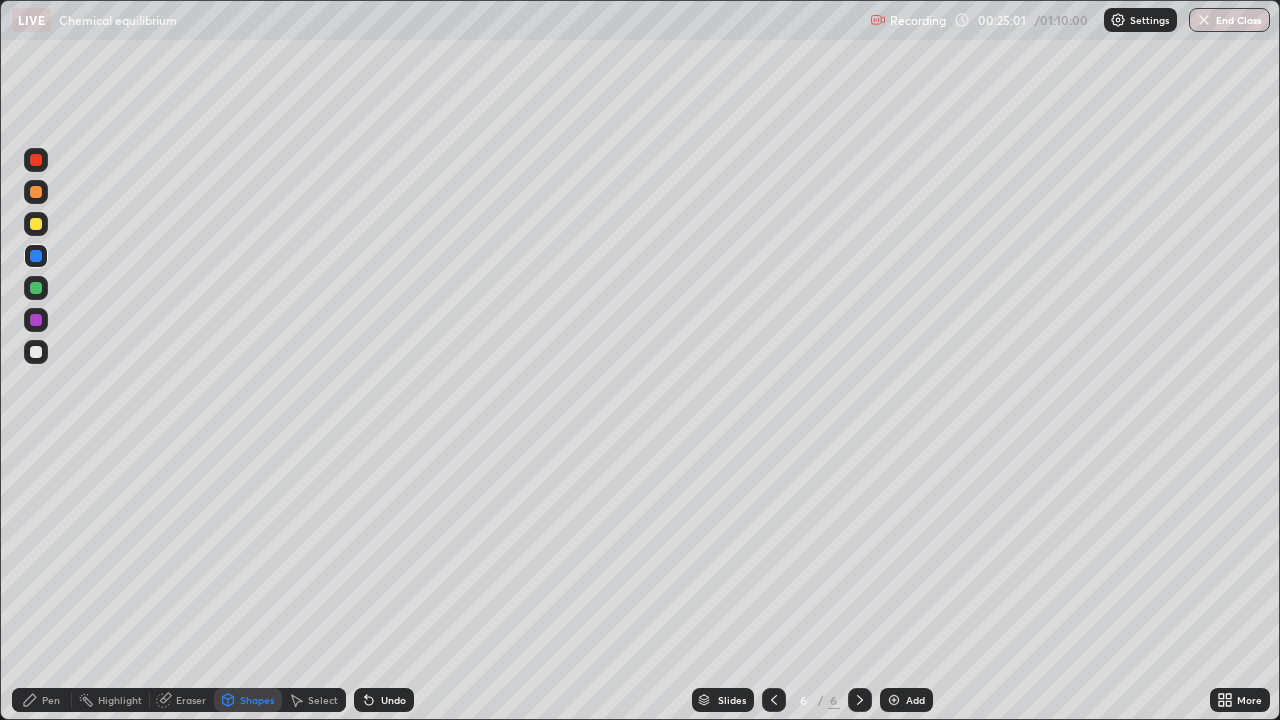 click on "Pen" at bounding box center (51, 700) 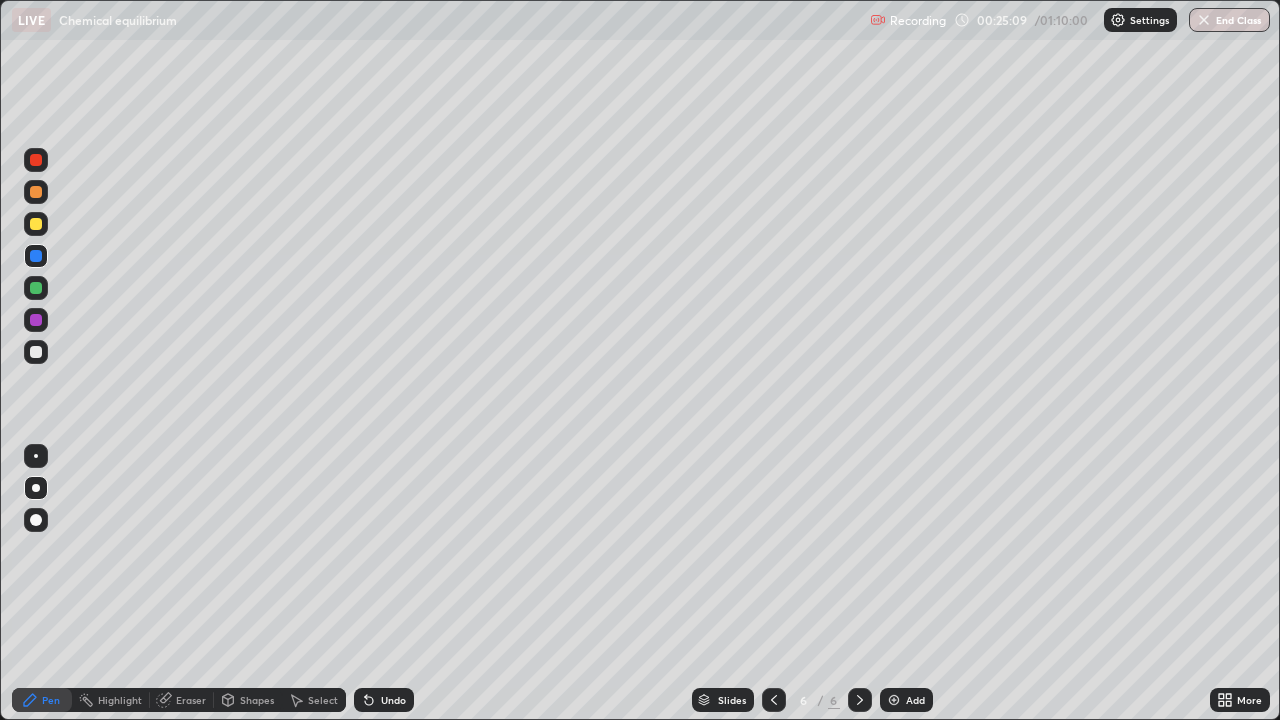 click on "Shapes" at bounding box center (248, 700) 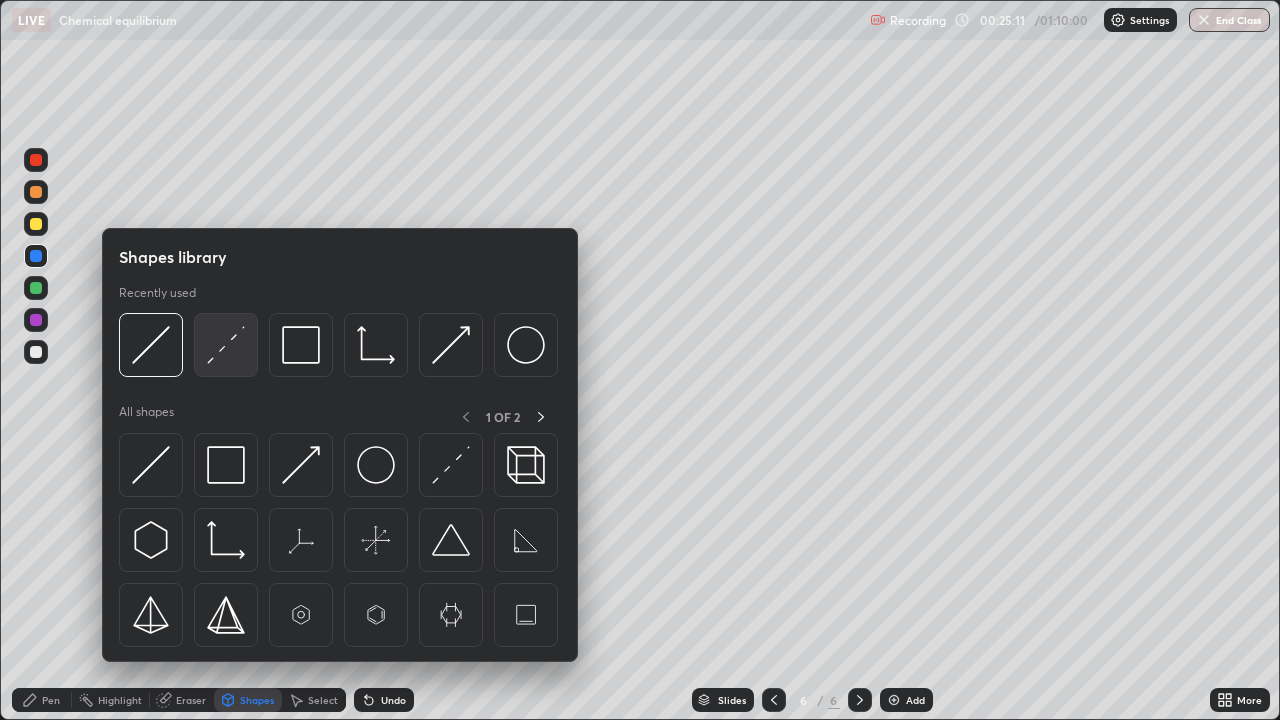 click at bounding box center (226, 345) 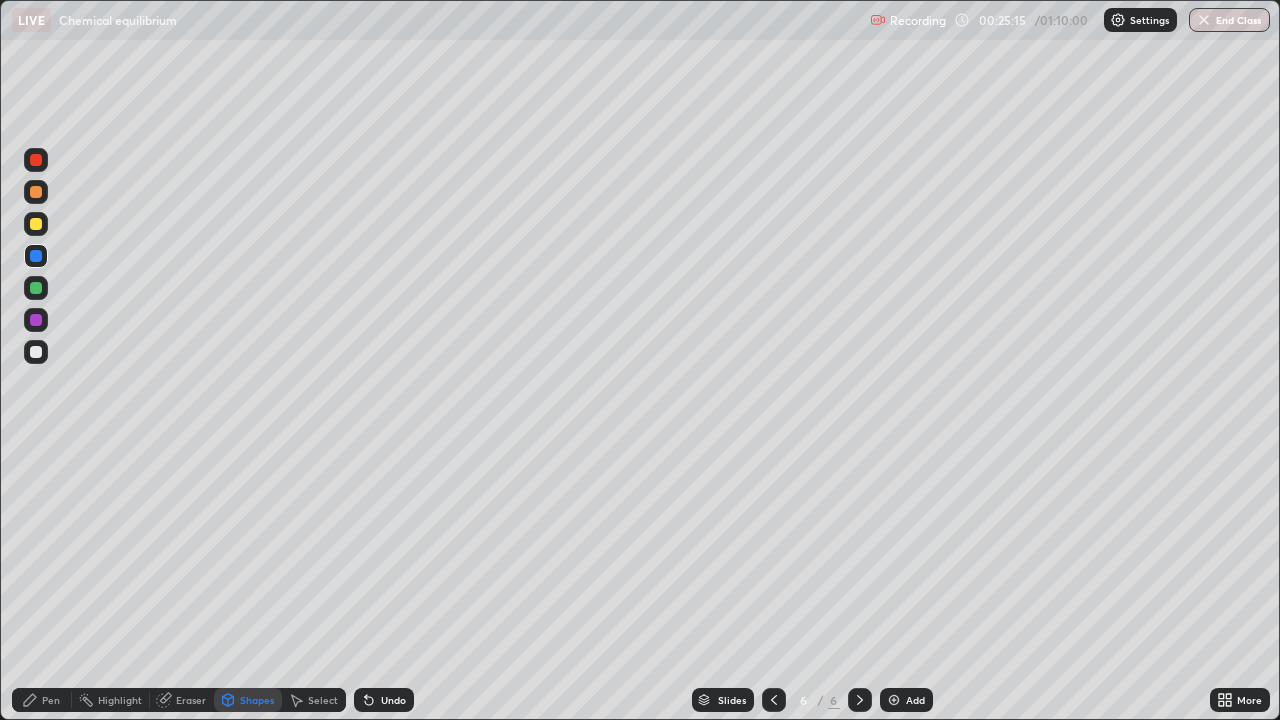 click at bounding box center [36, 352] 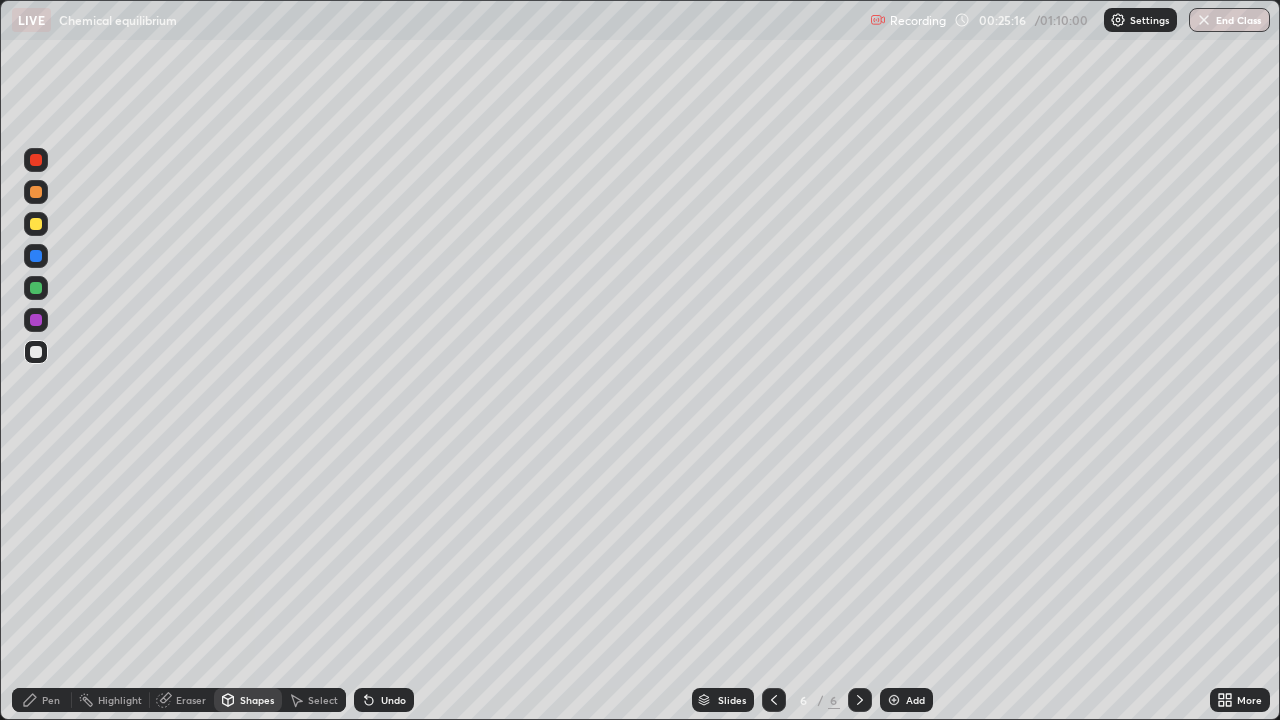 click at bounding box center [36, 320] 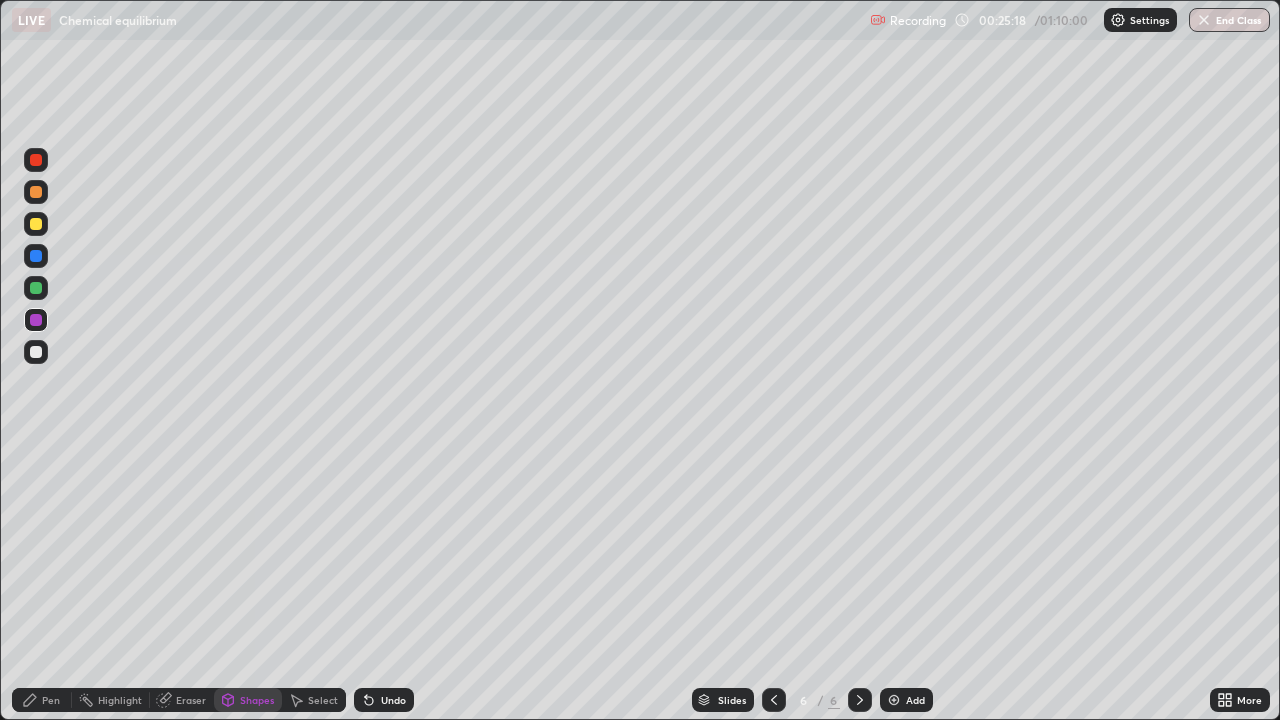 click on "Pen" at bounding box center [42, 700] 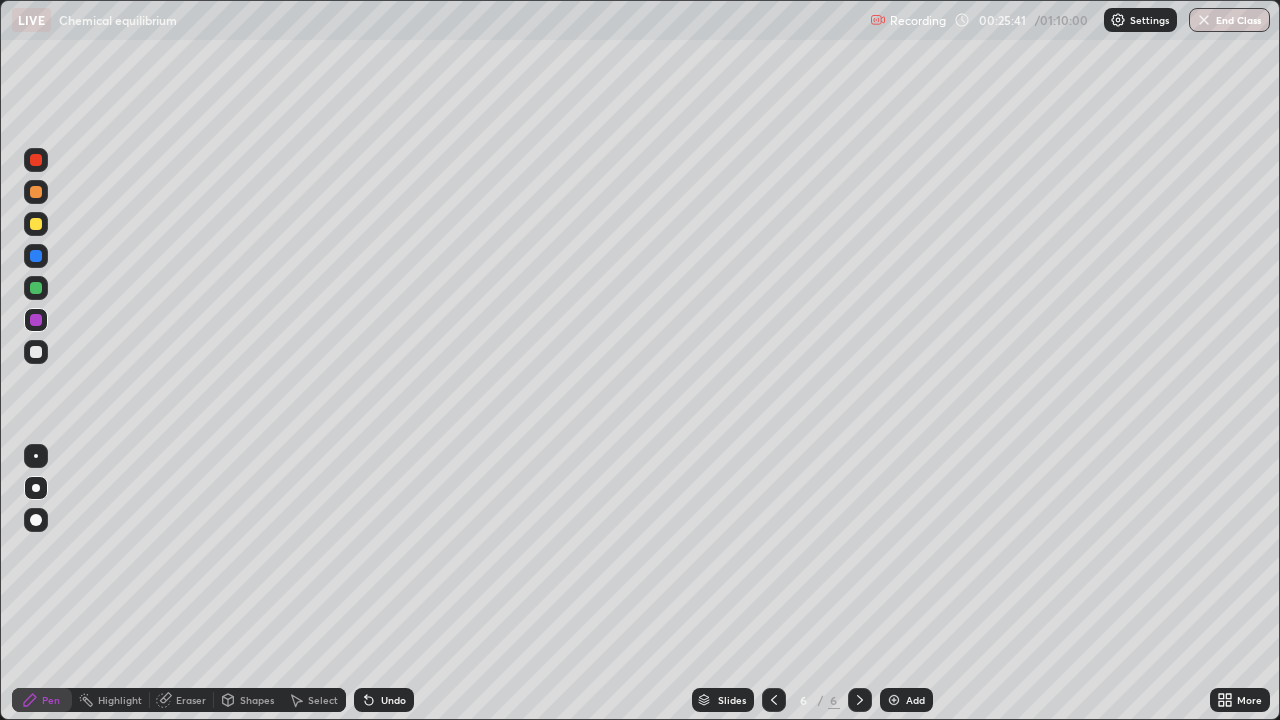 click on "Shapes" at bounding box center [248, 700] 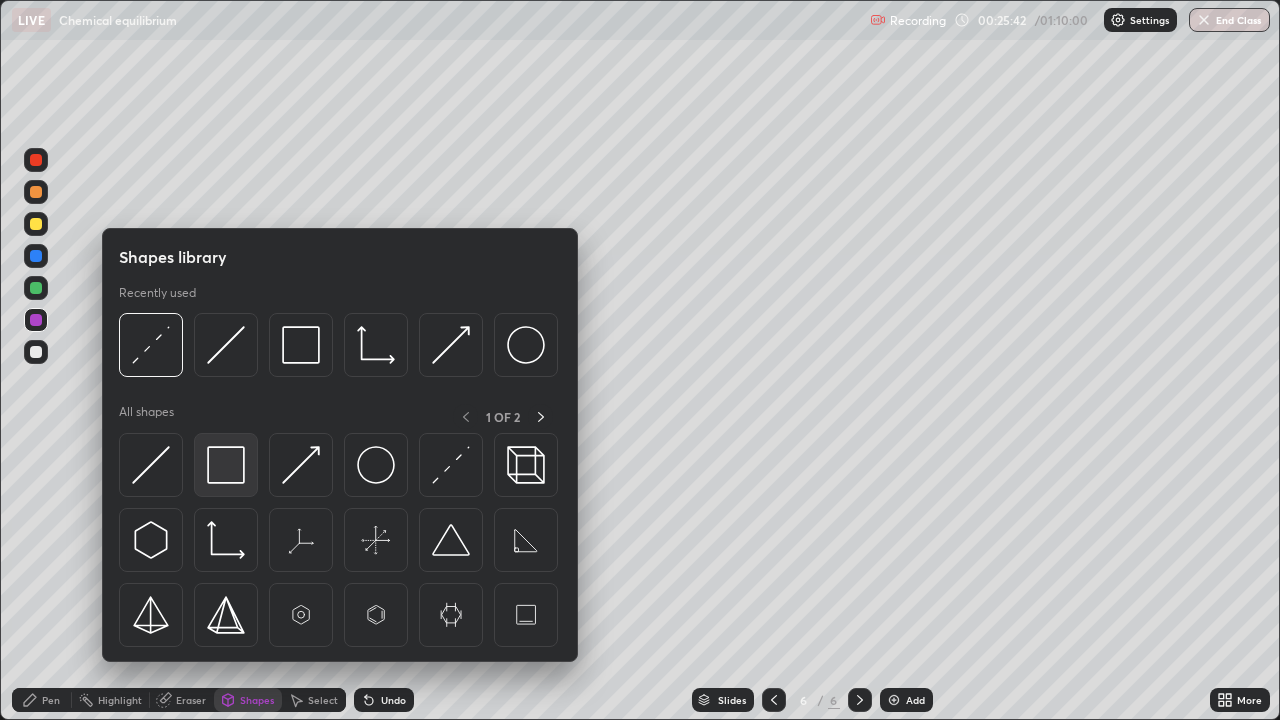 click at bounding box center (226, 465) 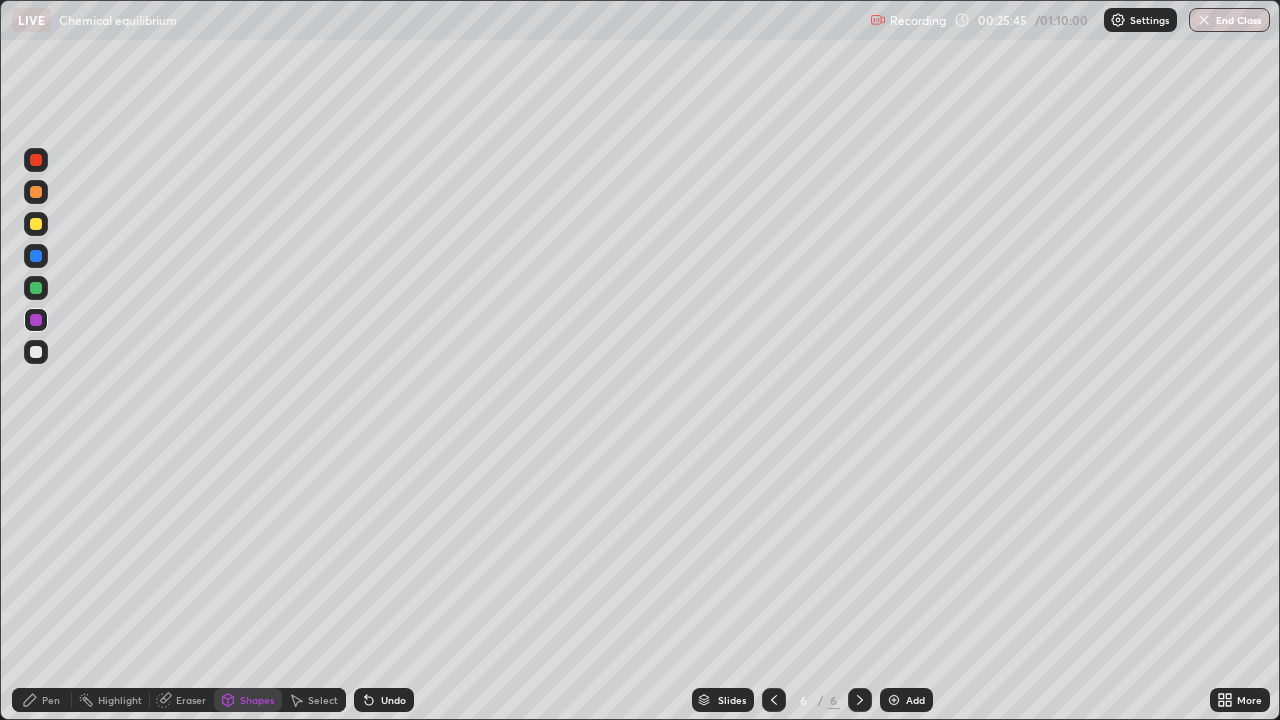 click at bounding box center (36, 352) 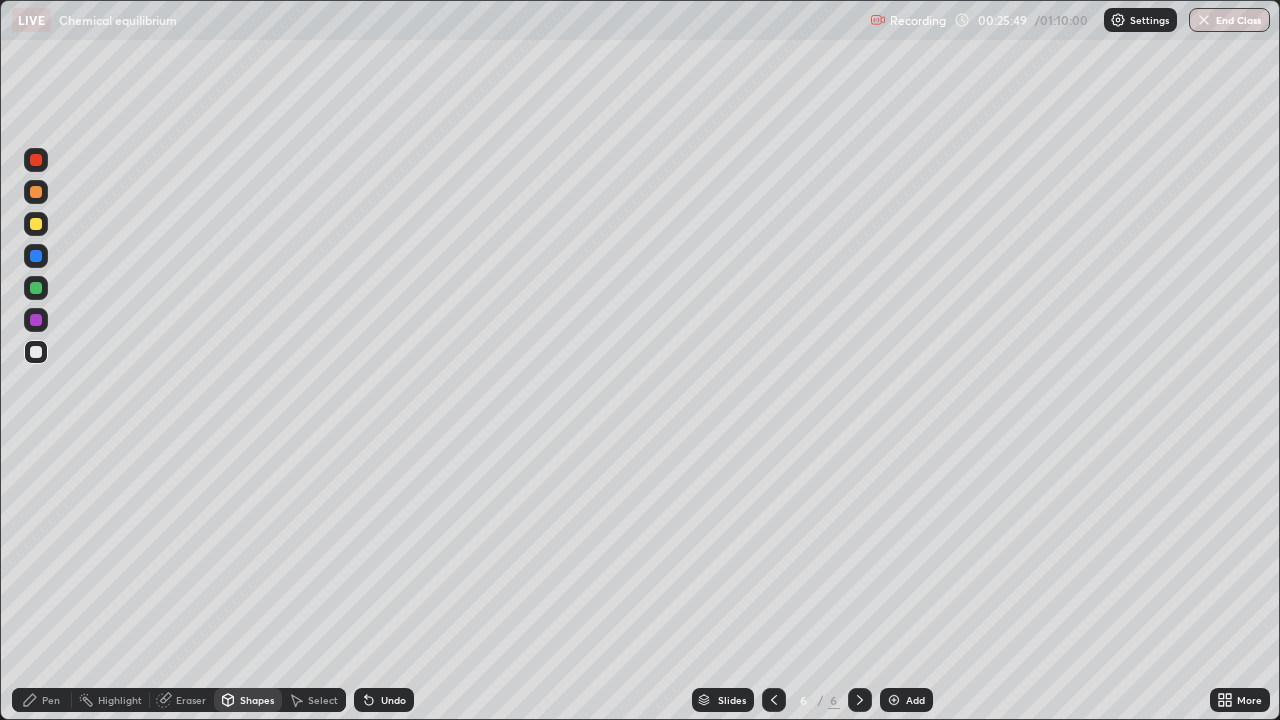 click on "Pen" at bounding box center (51, 700) 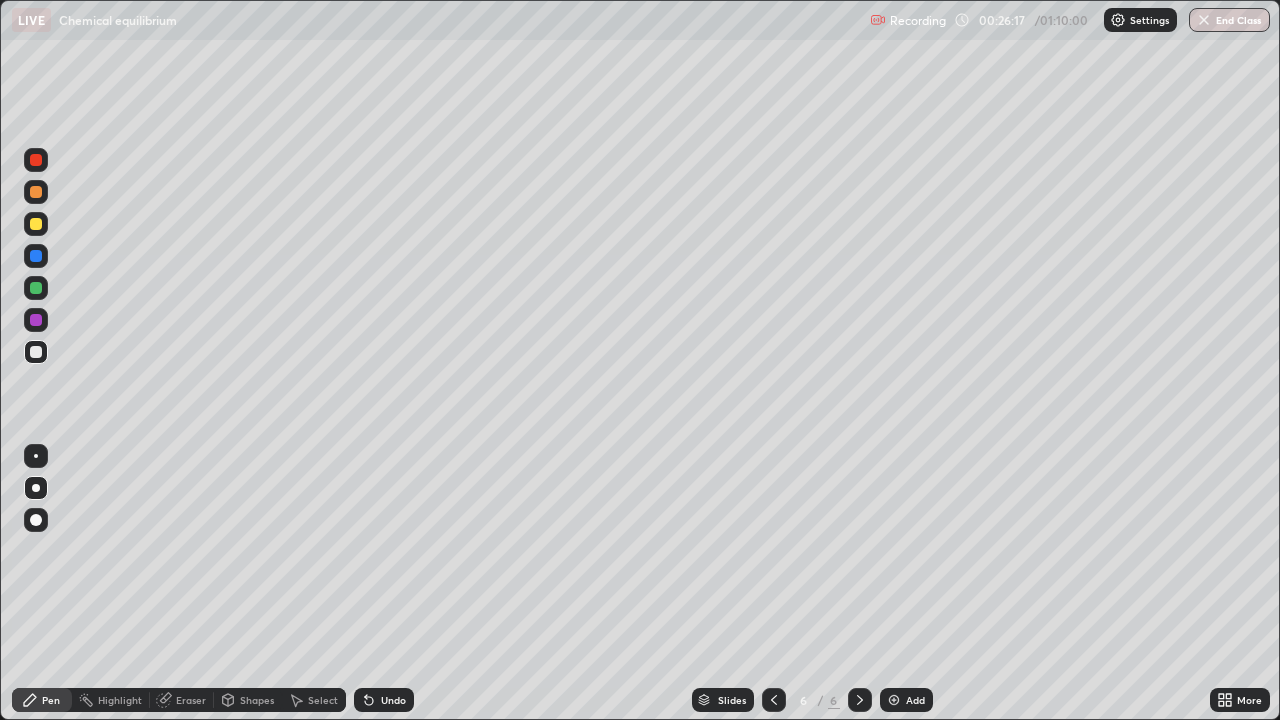 click at bounding box center [36, 320] 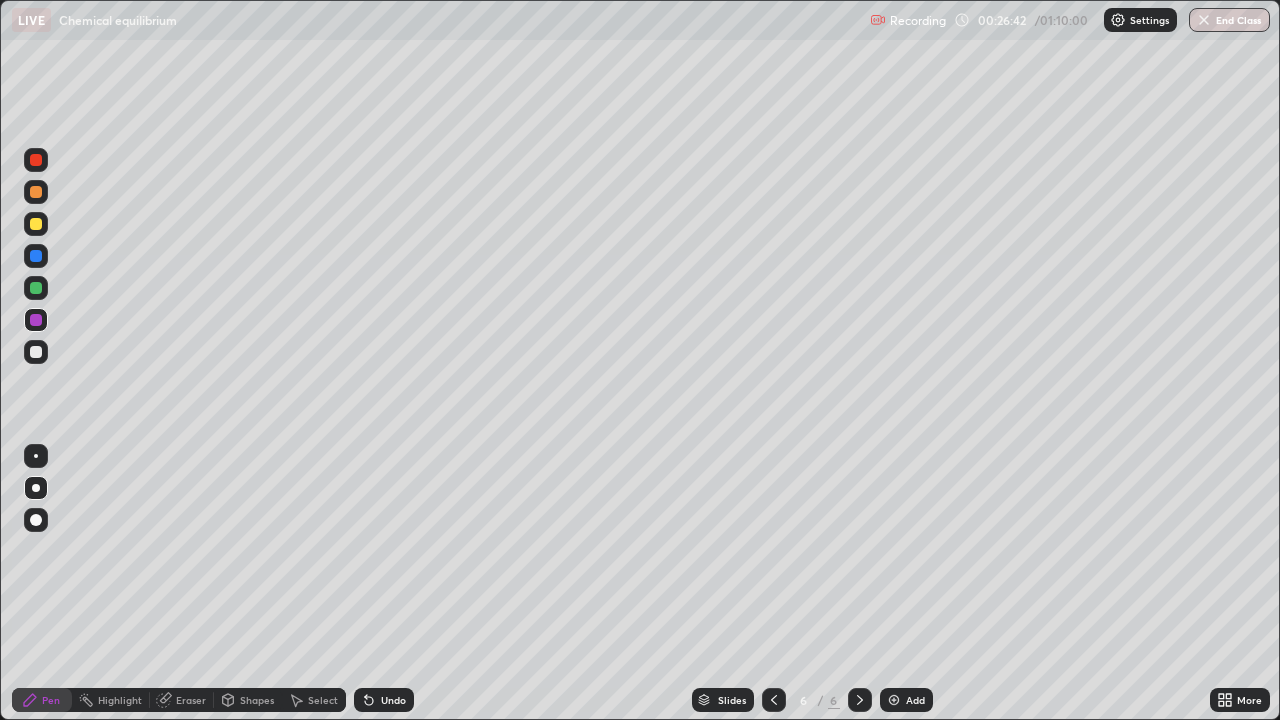 click at bounding box center [36, 352] 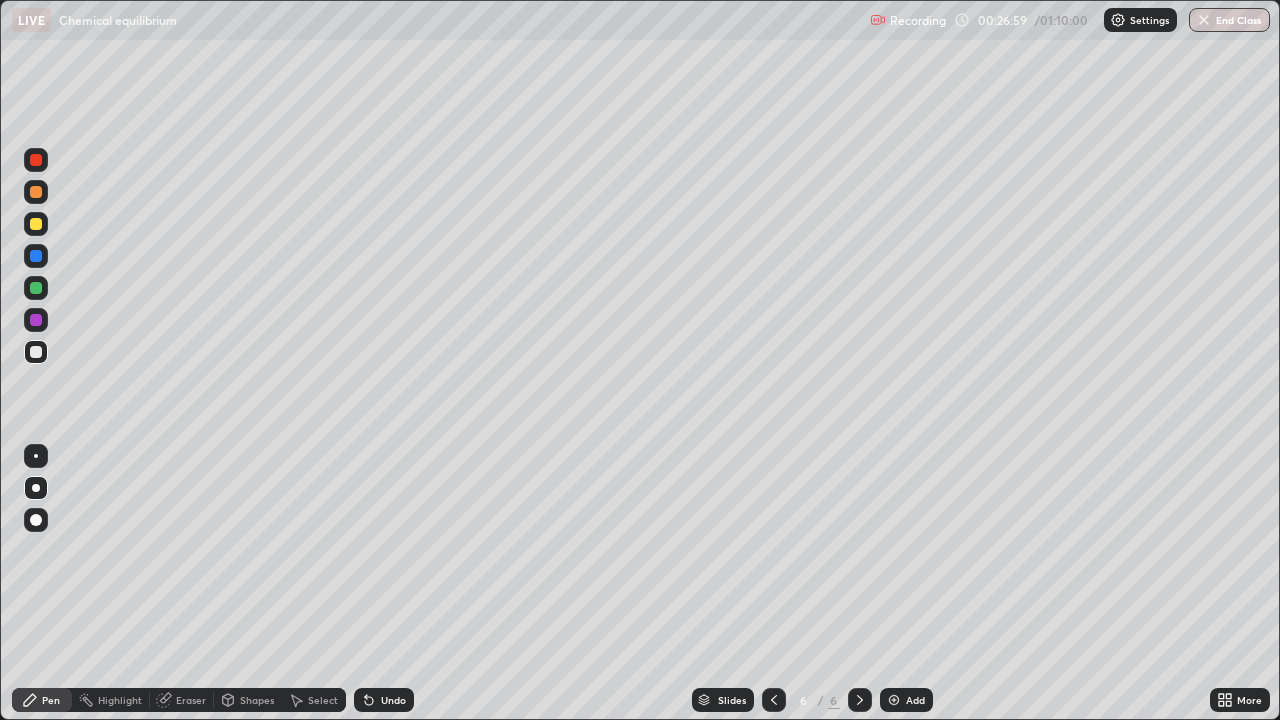 click on "Shapes" at bounding box center (257, 700) 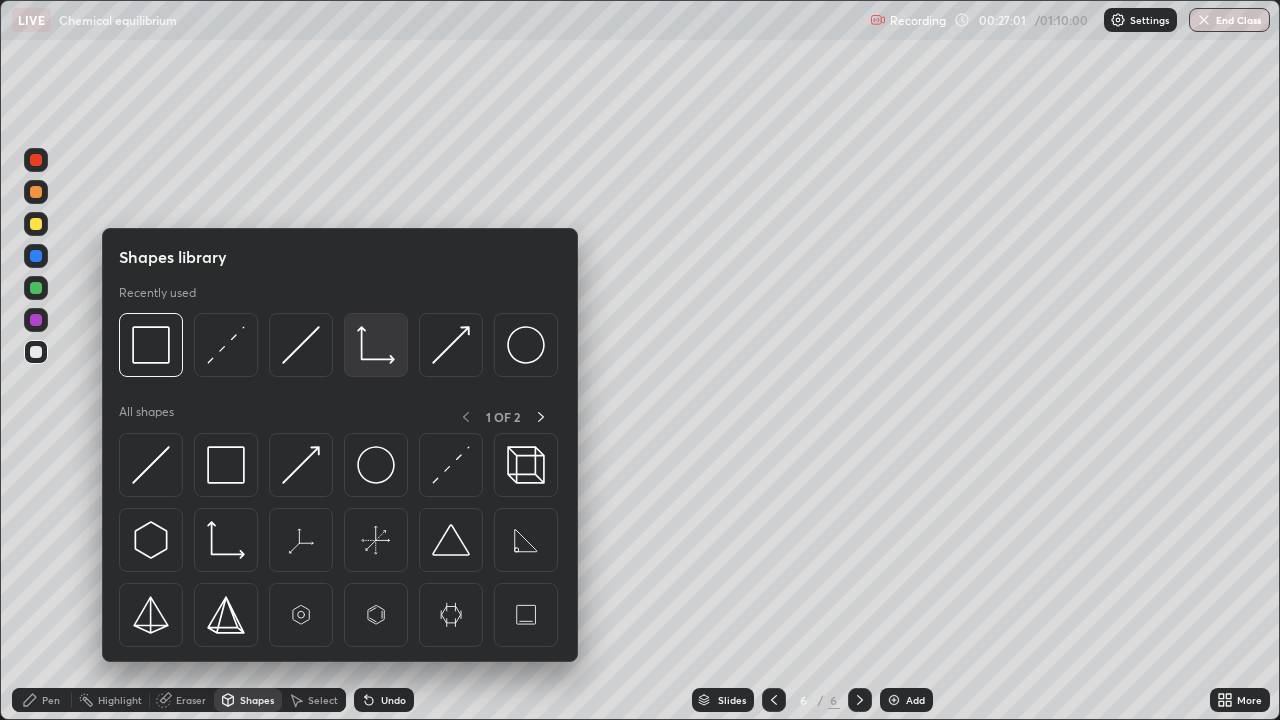 click at bounding box center [376, 345] 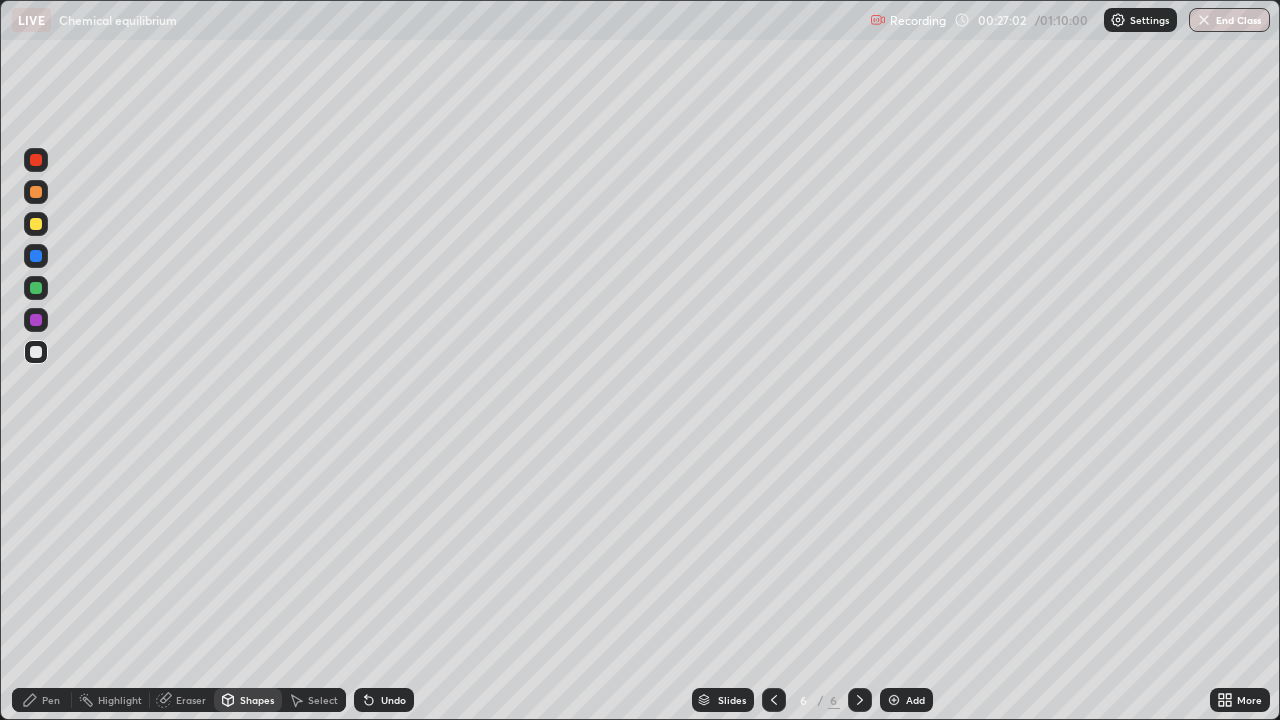 click at bounding box center [36, 224] 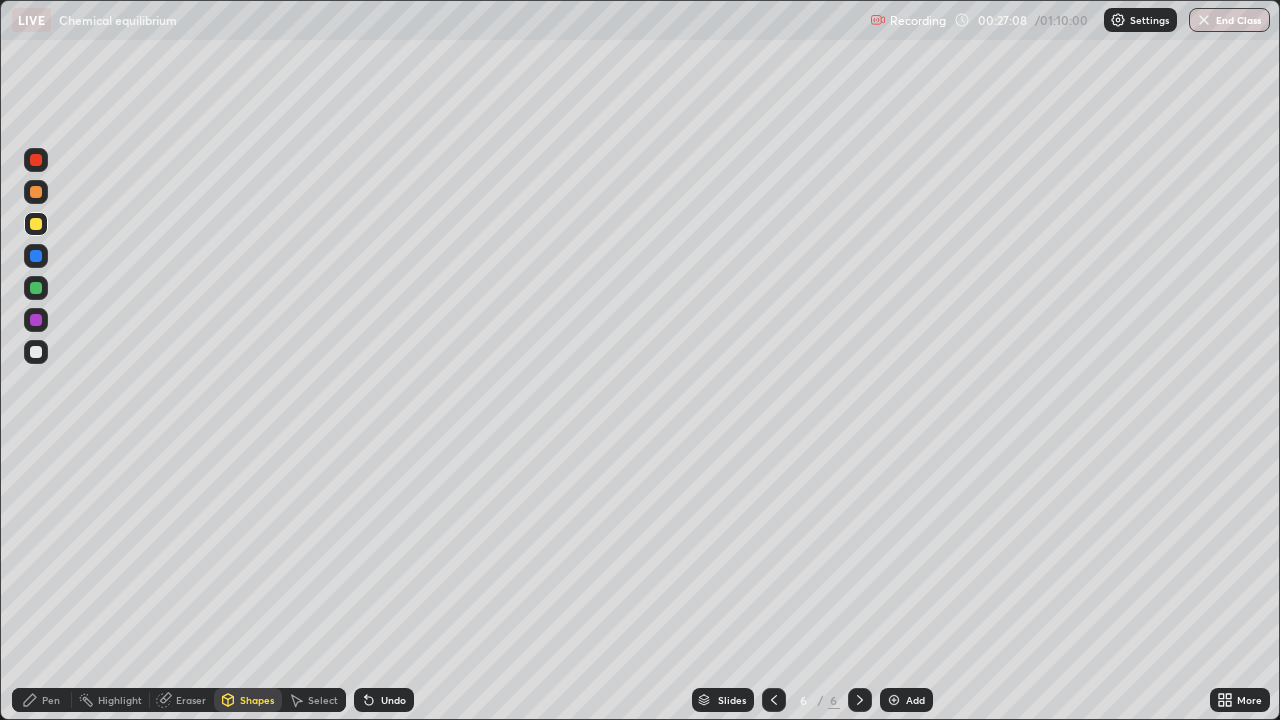 click on "Pen" at bounding box center [51, 700] 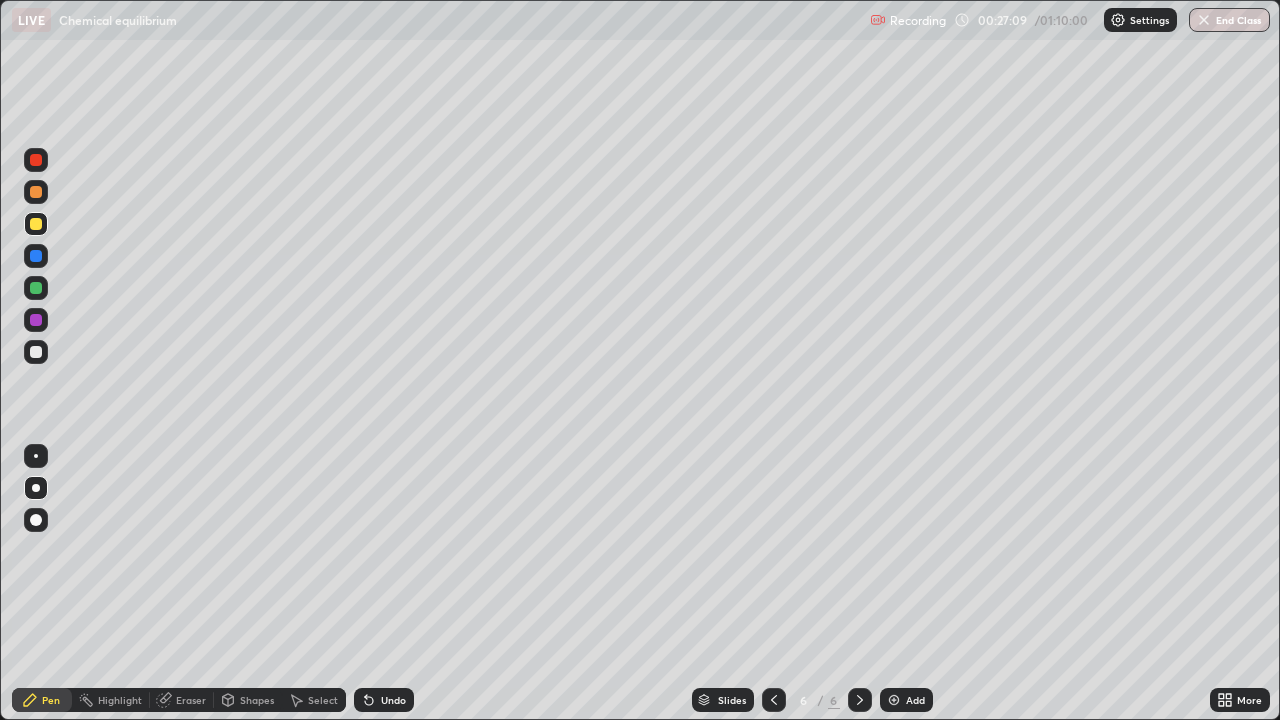 click at bounding box center [36, 352] 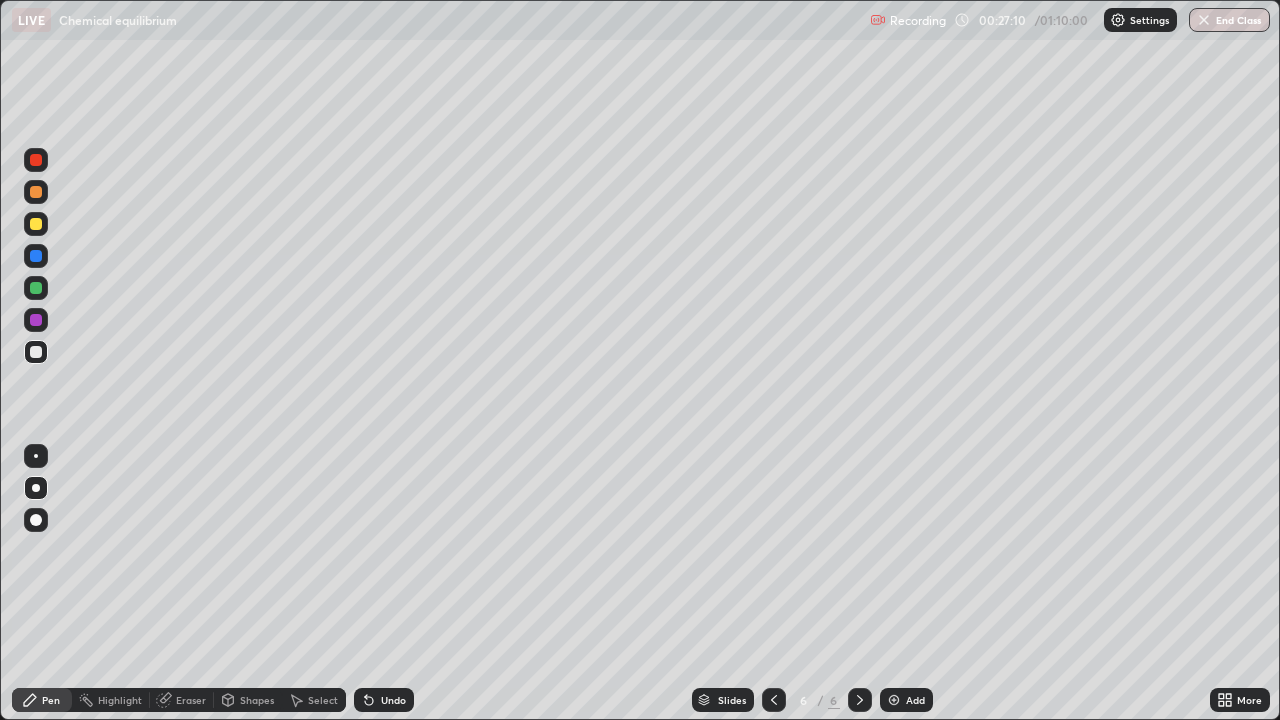 click on "Shapes" at bounding box center [248, 700] 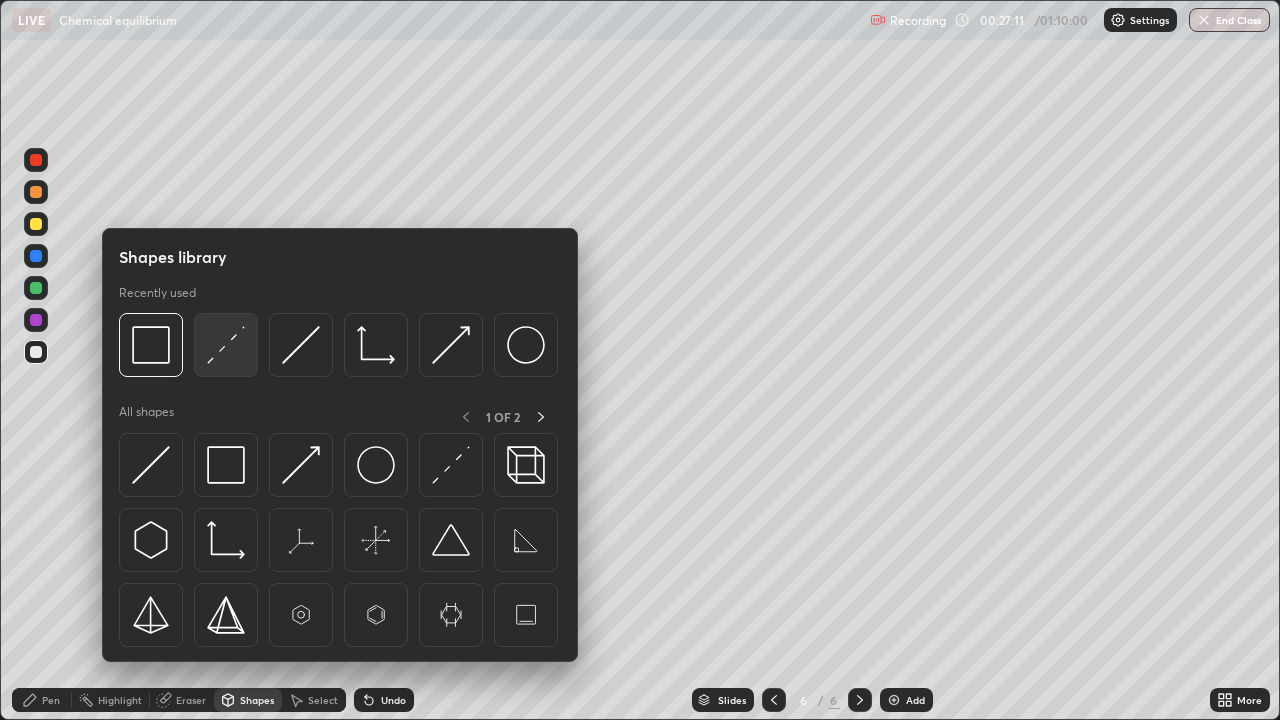 click at bounding box center (226, 345) 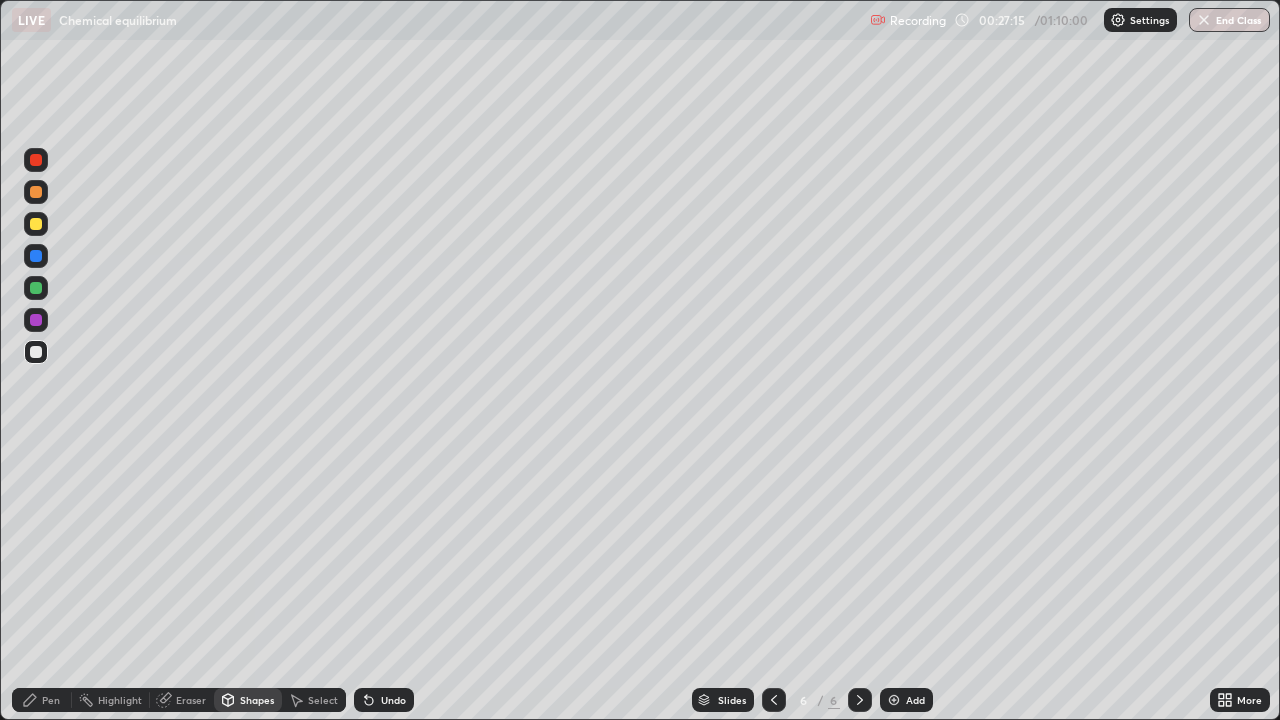 click on "Pen" at bounding box center [42, 700] 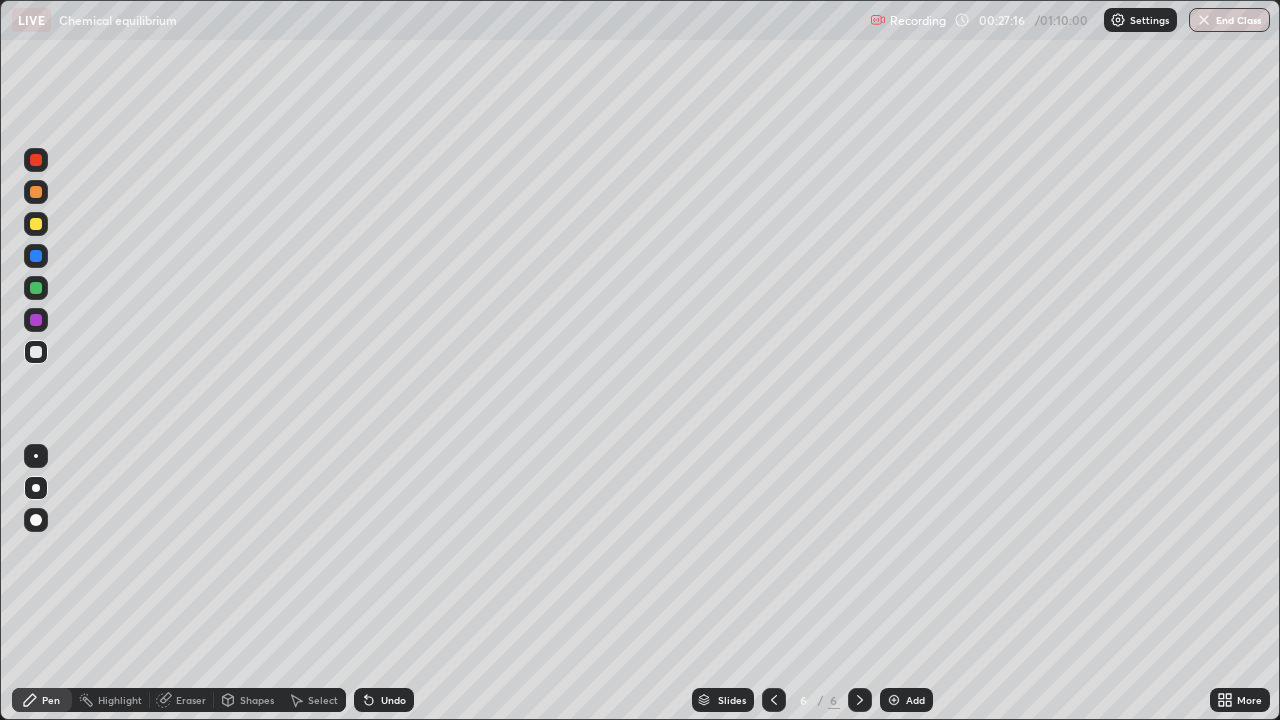 click at bounding box center [36, 352] 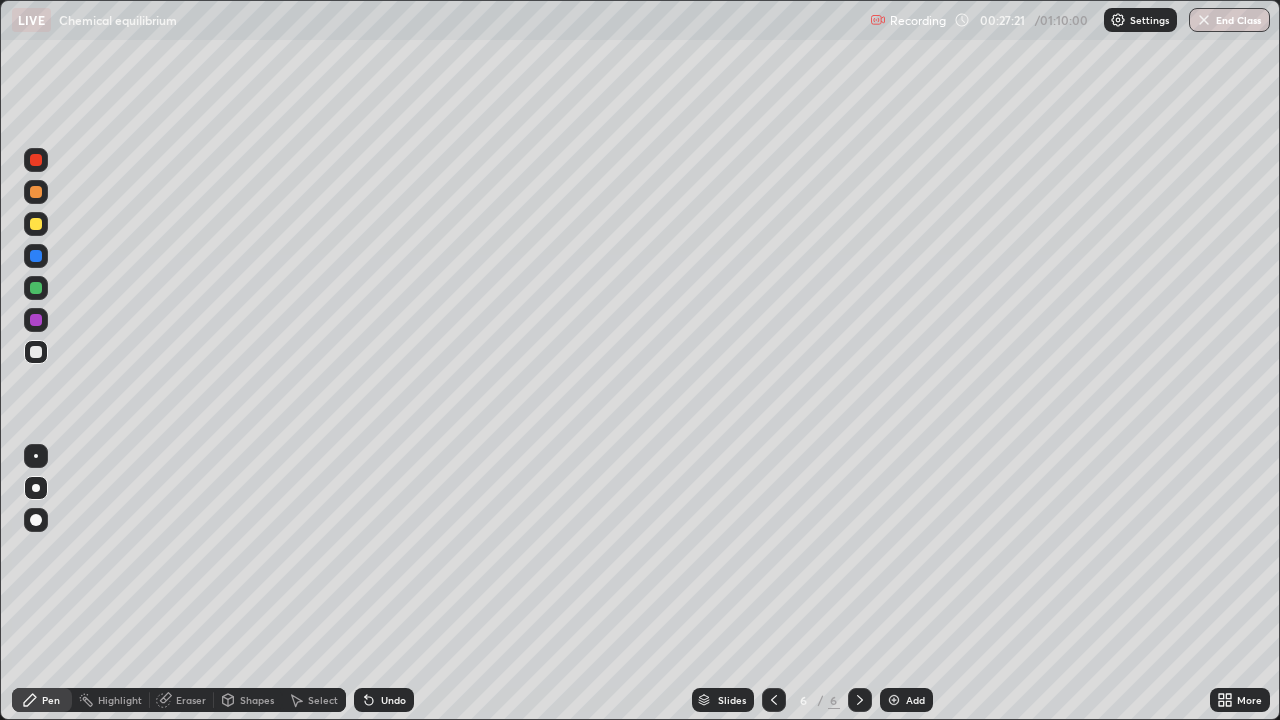 click on "Undo" at bounding box center [384, 700] 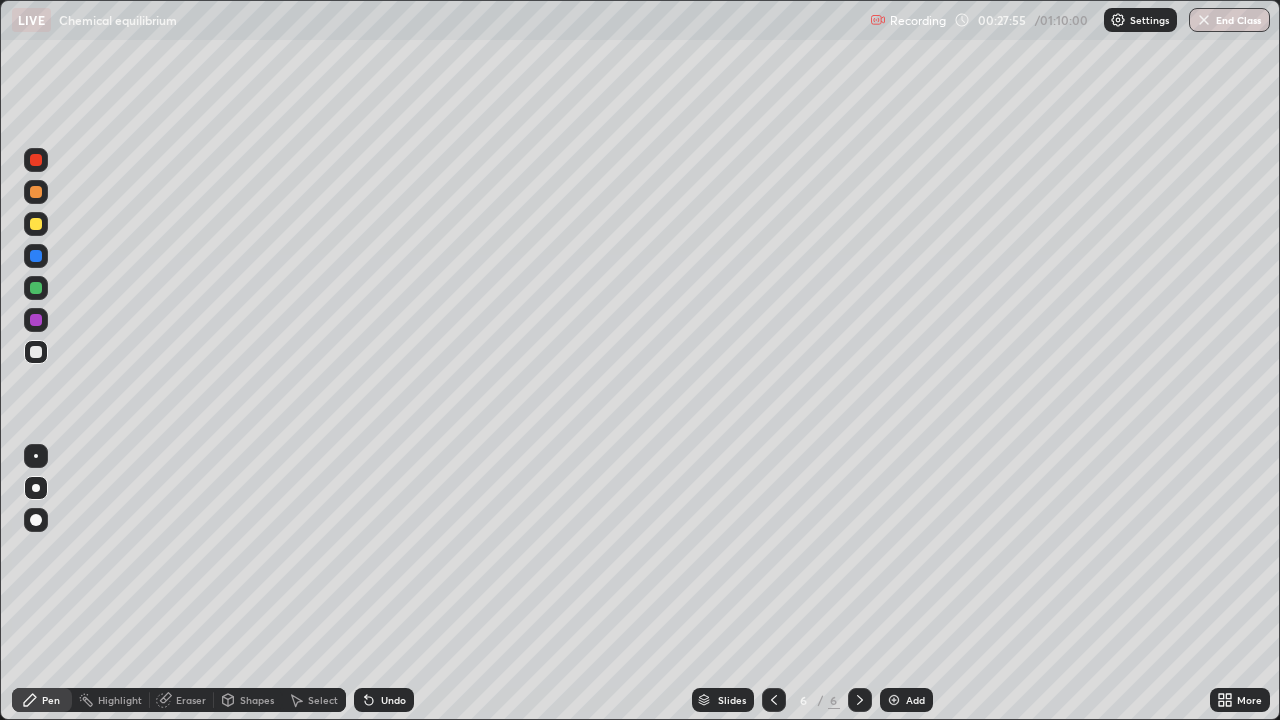 click at bounding box center [36, 320] 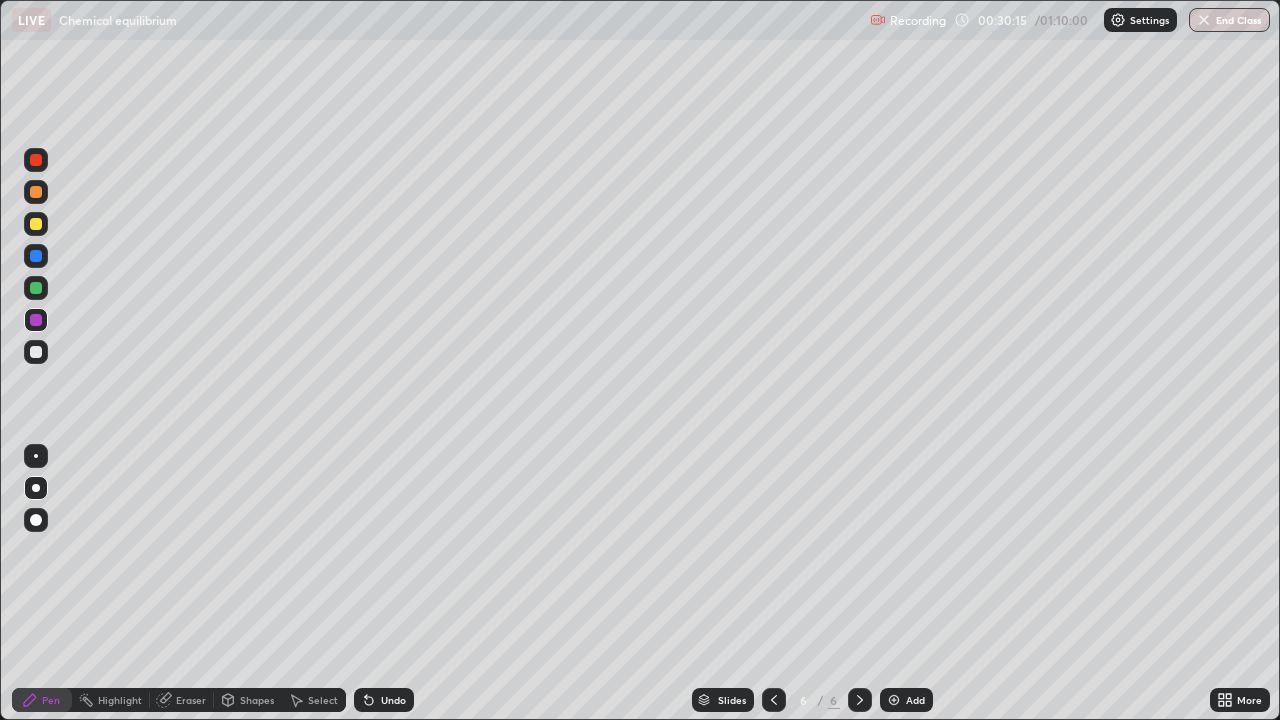 click at bounding box center [774, 700] 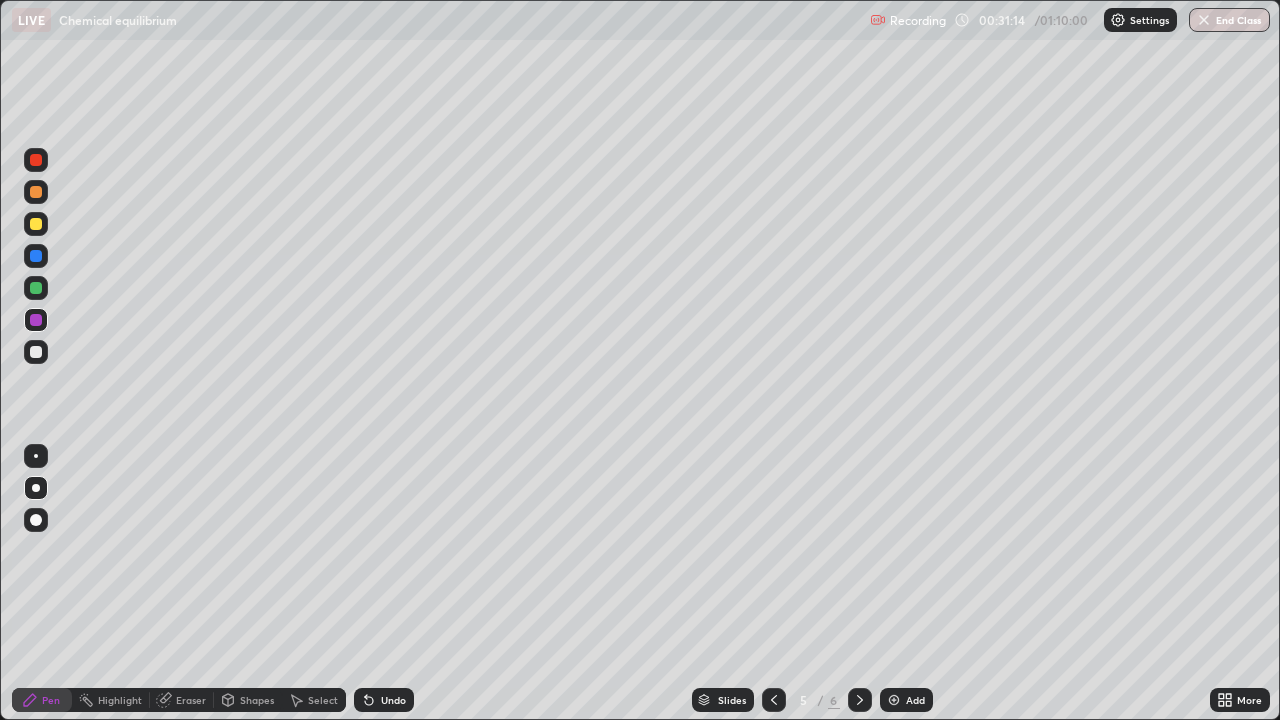 click 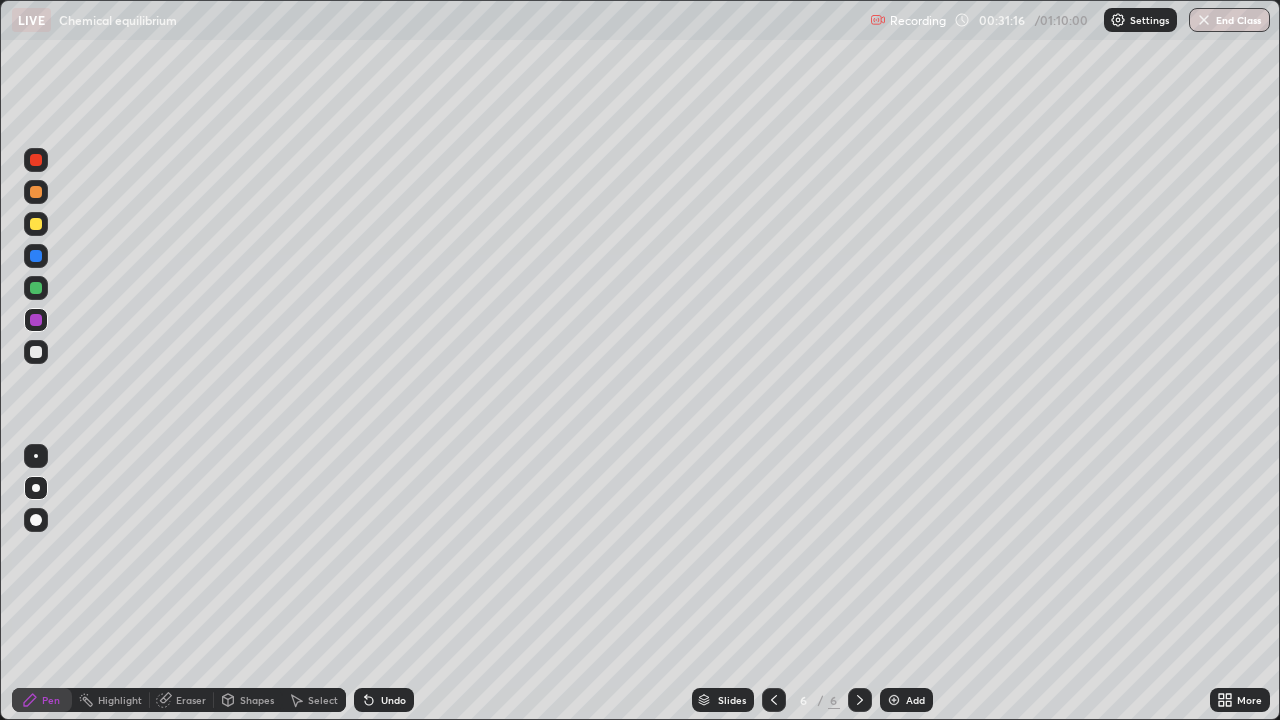 click 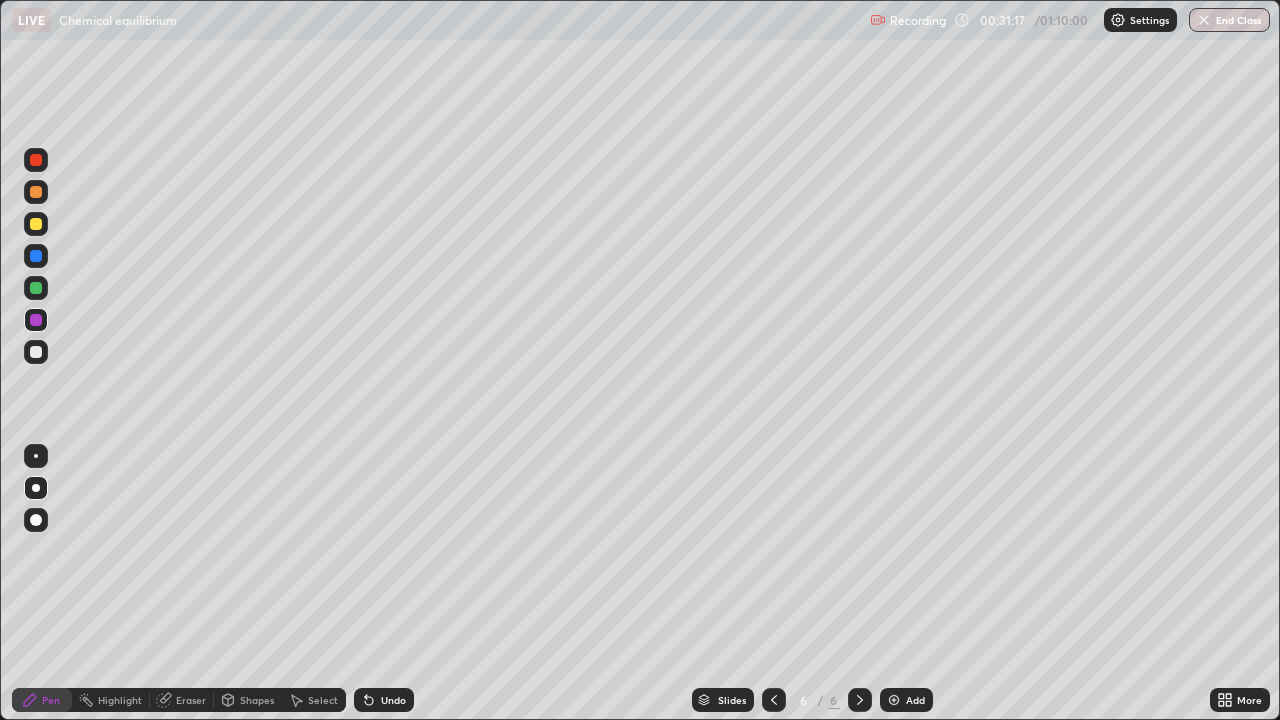 click on "Add" at bounding box center [906, 700] 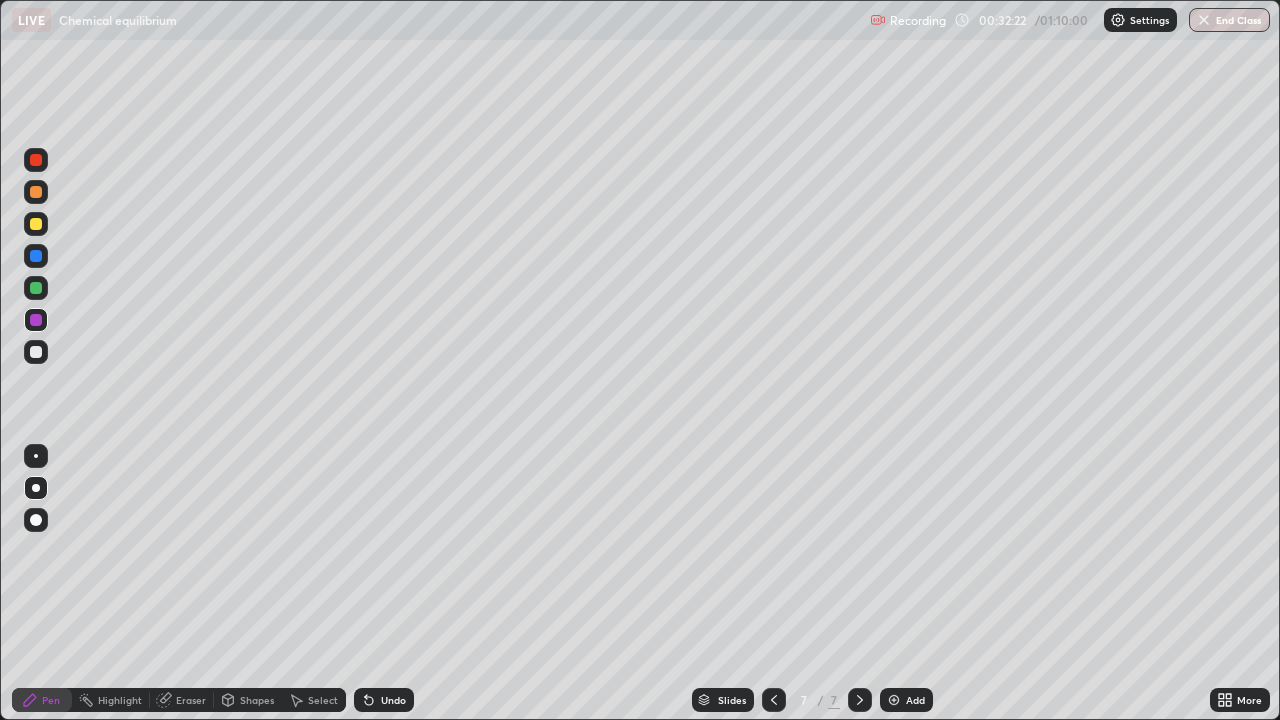 click at bounding box center [36, 224] 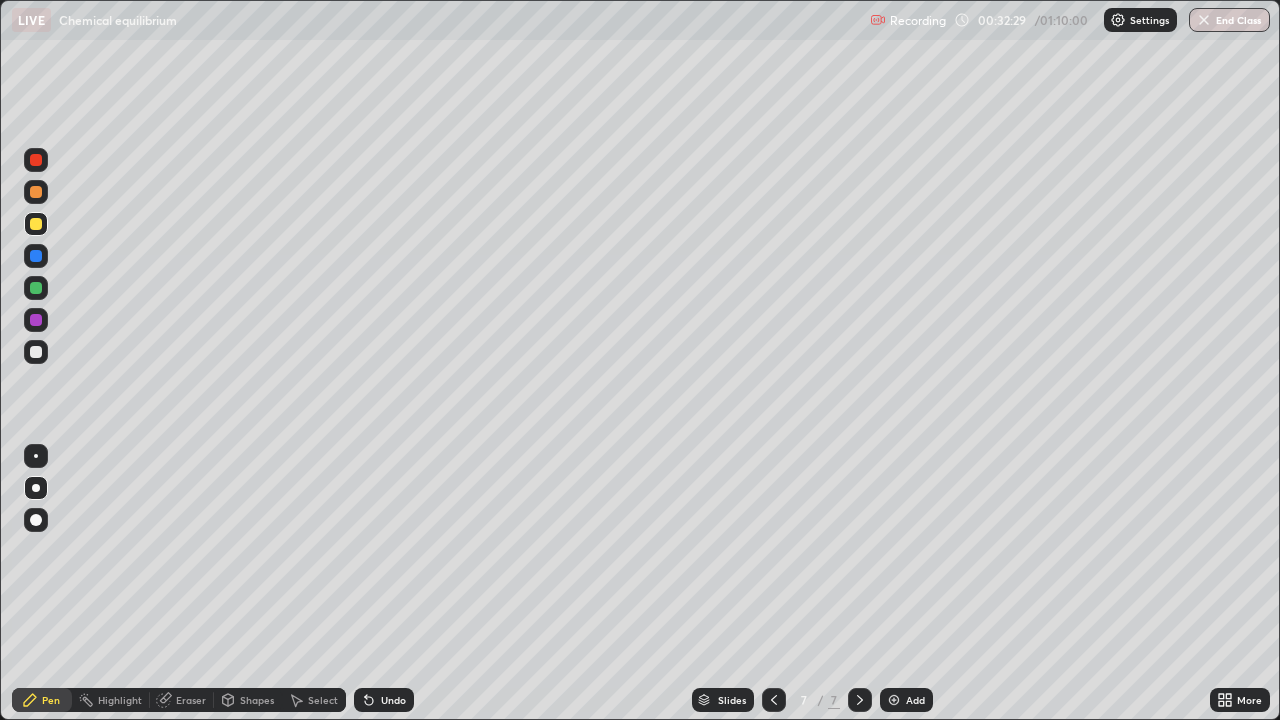 click on "Undo" at bounding box center [384, 700] 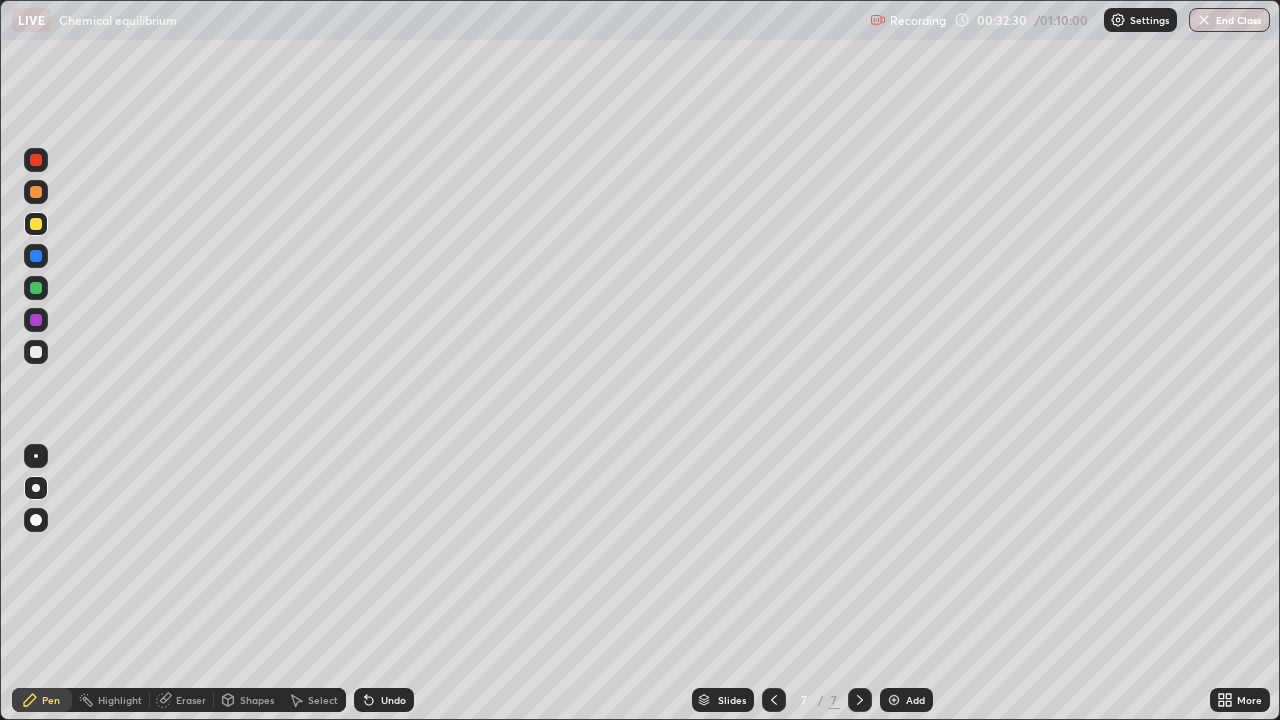 click on "Undo" at bounding box center (384, 700) 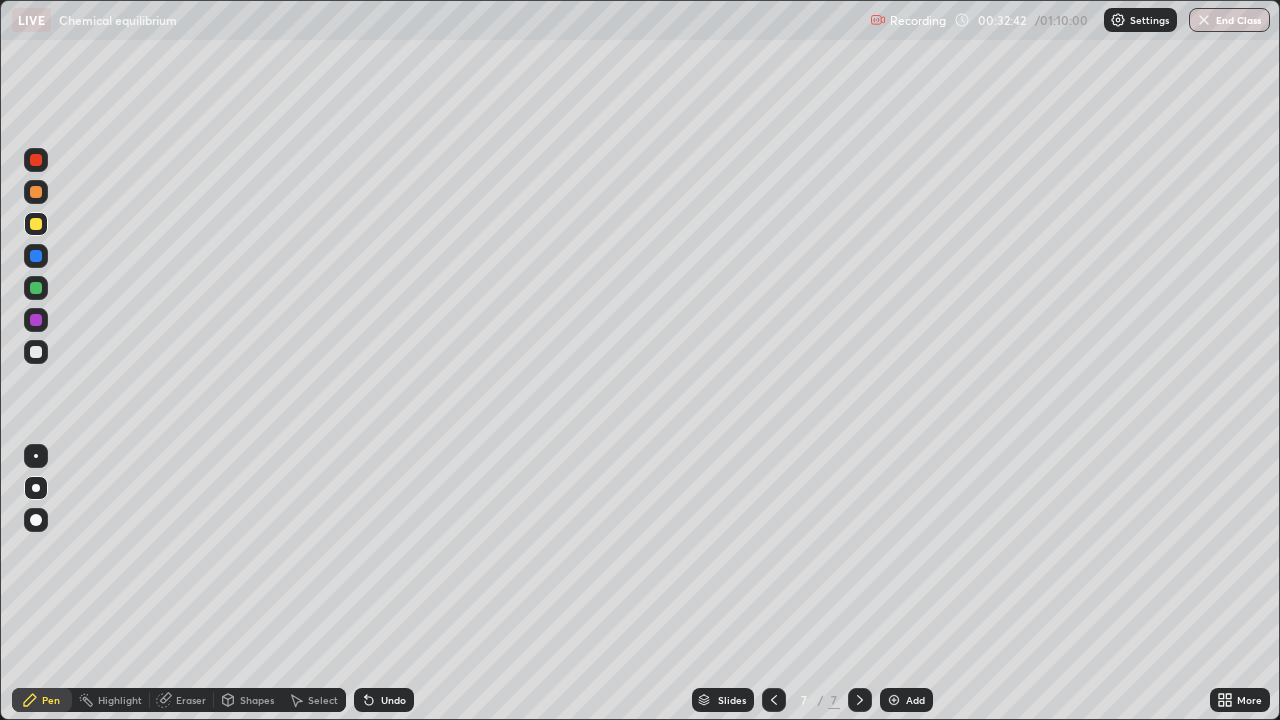 click at bounding box center [36, 288] 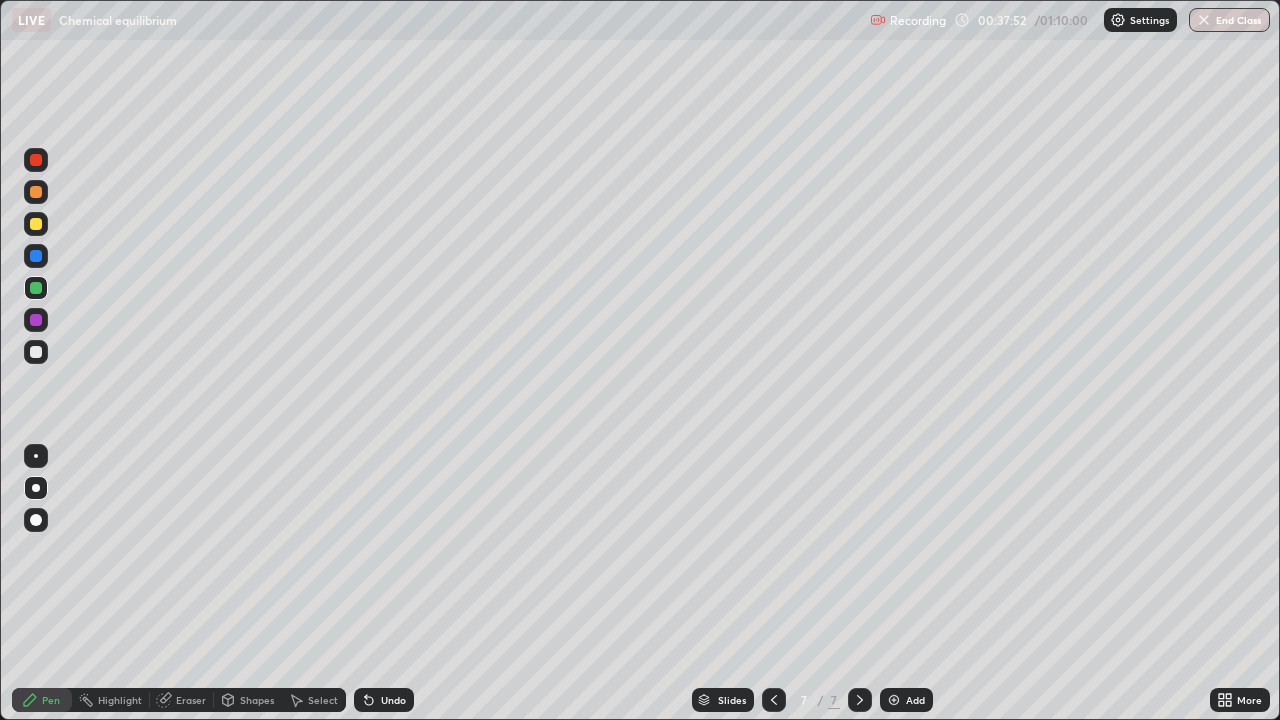click on "Add" at bounding box center (915, 700) 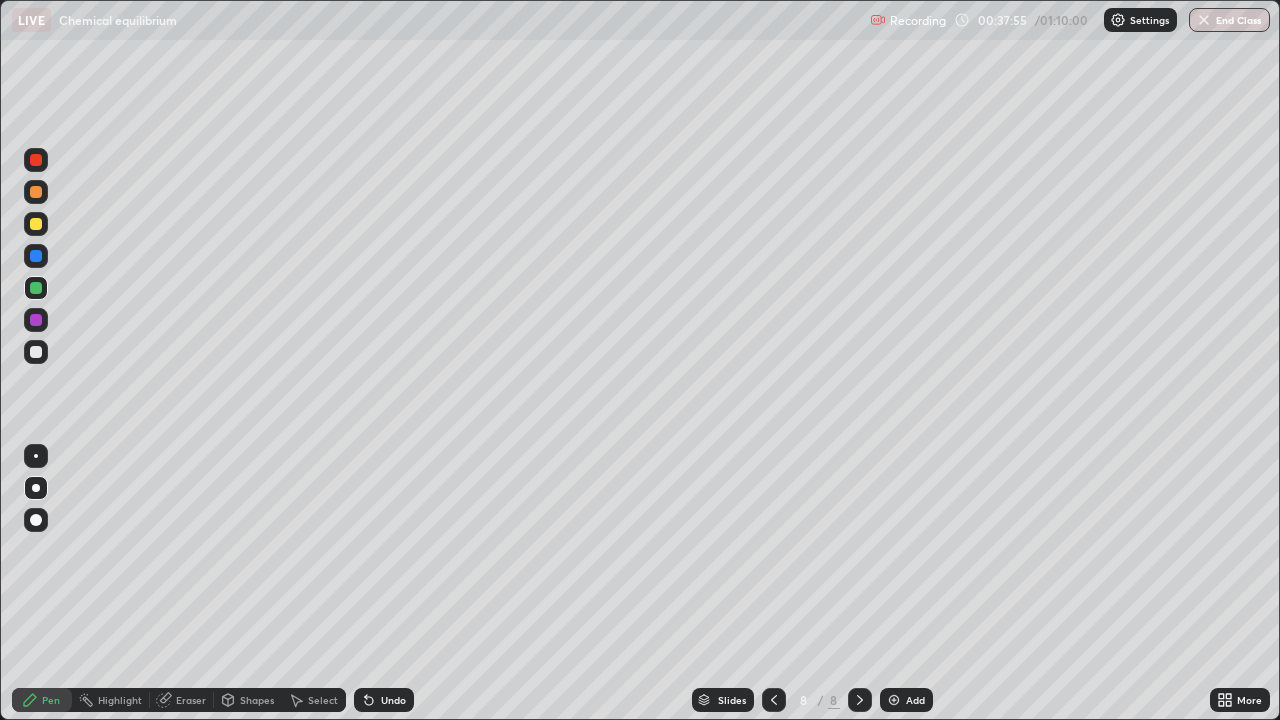 click at bounding box center [36, 224] 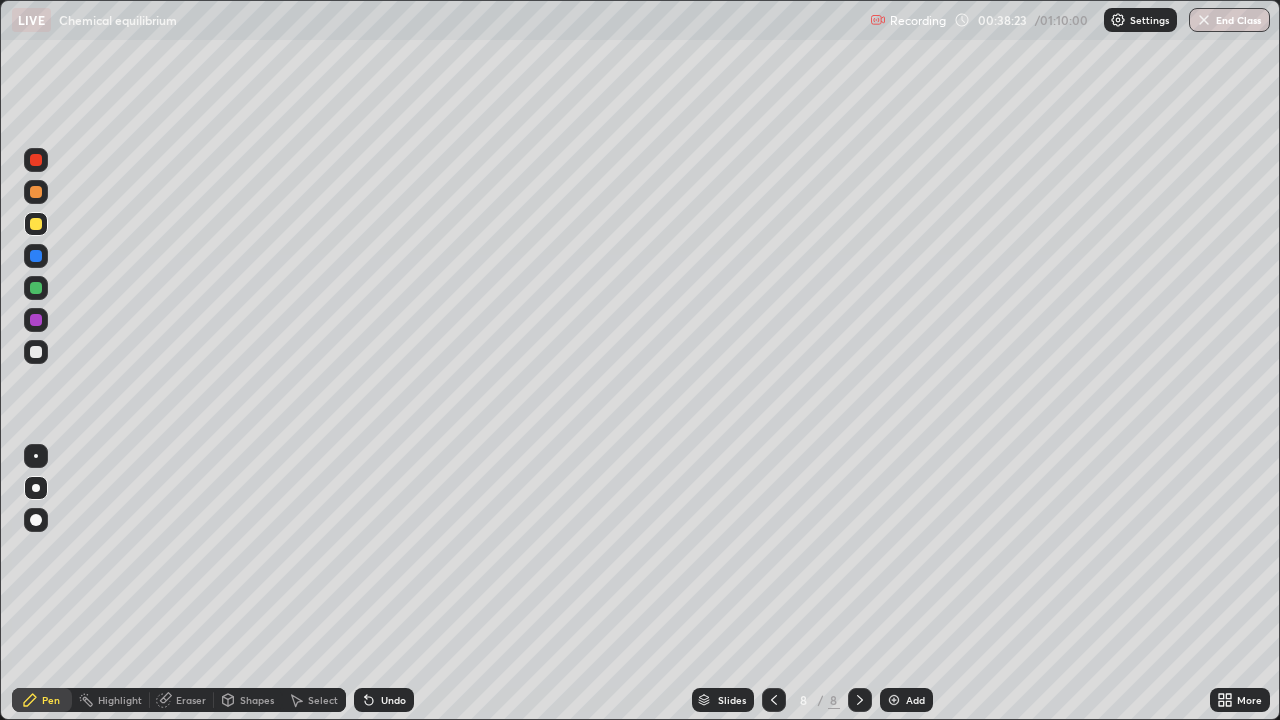 click on "Eraser" at bounding box center (191, 700) 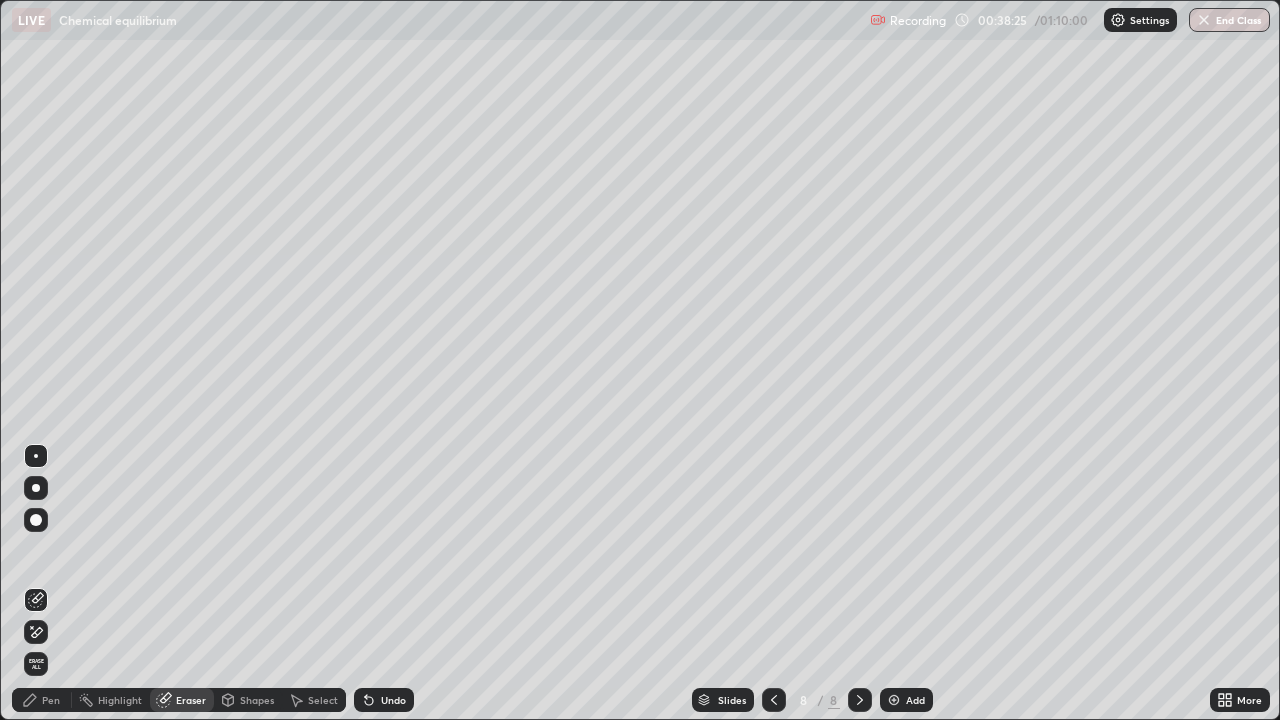 click on "Pen" at bounding box center (42, 700) 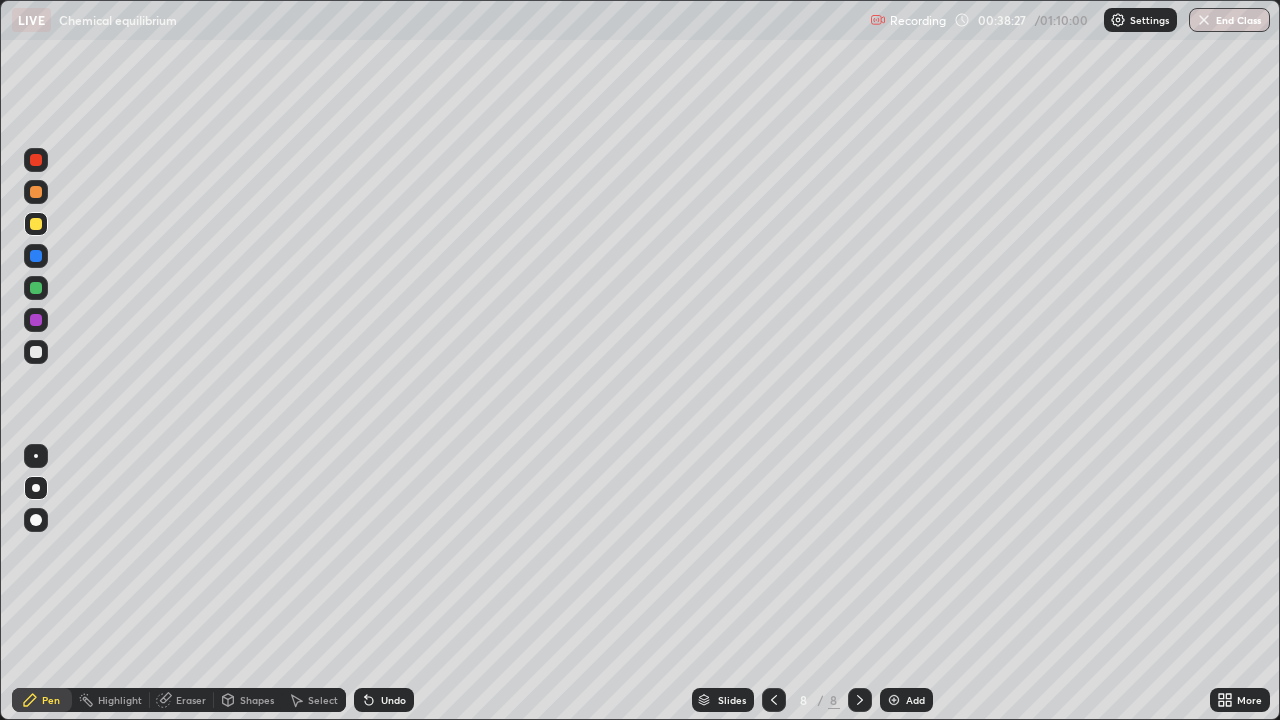 click on "Eraser" at bounding box center (191, 700) 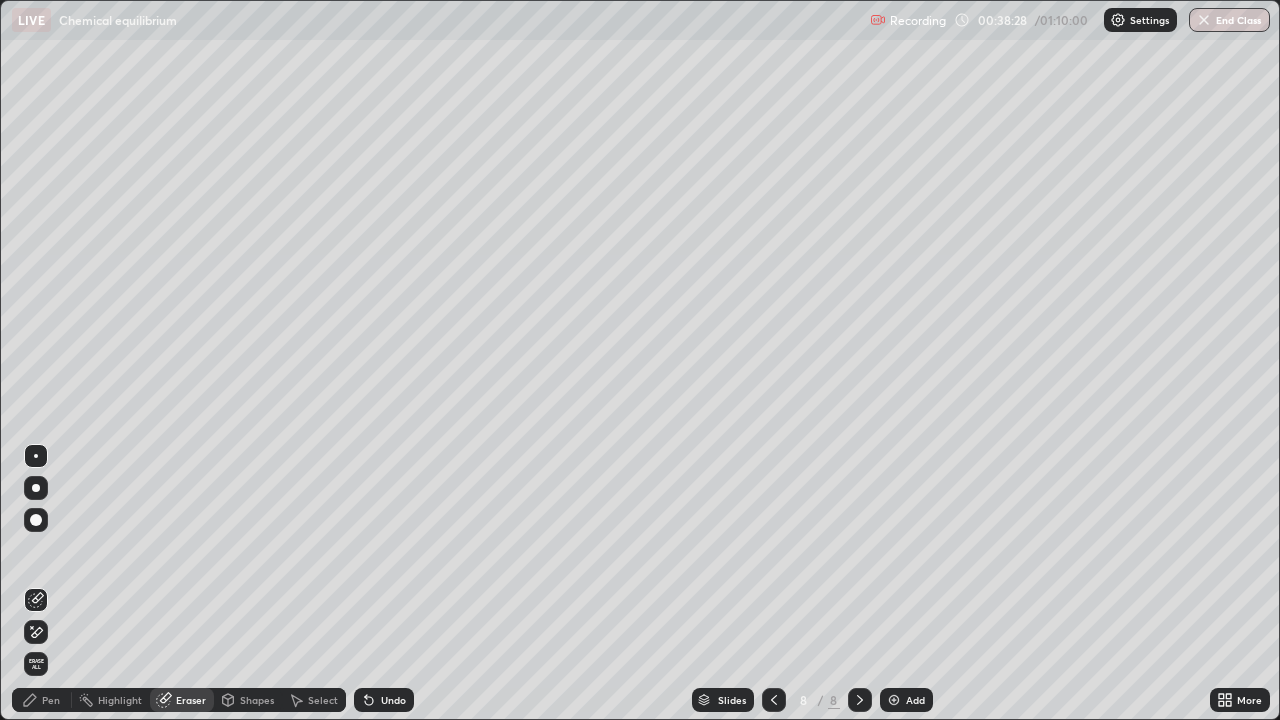 click on "Pen" at bounding box center (51, 700) 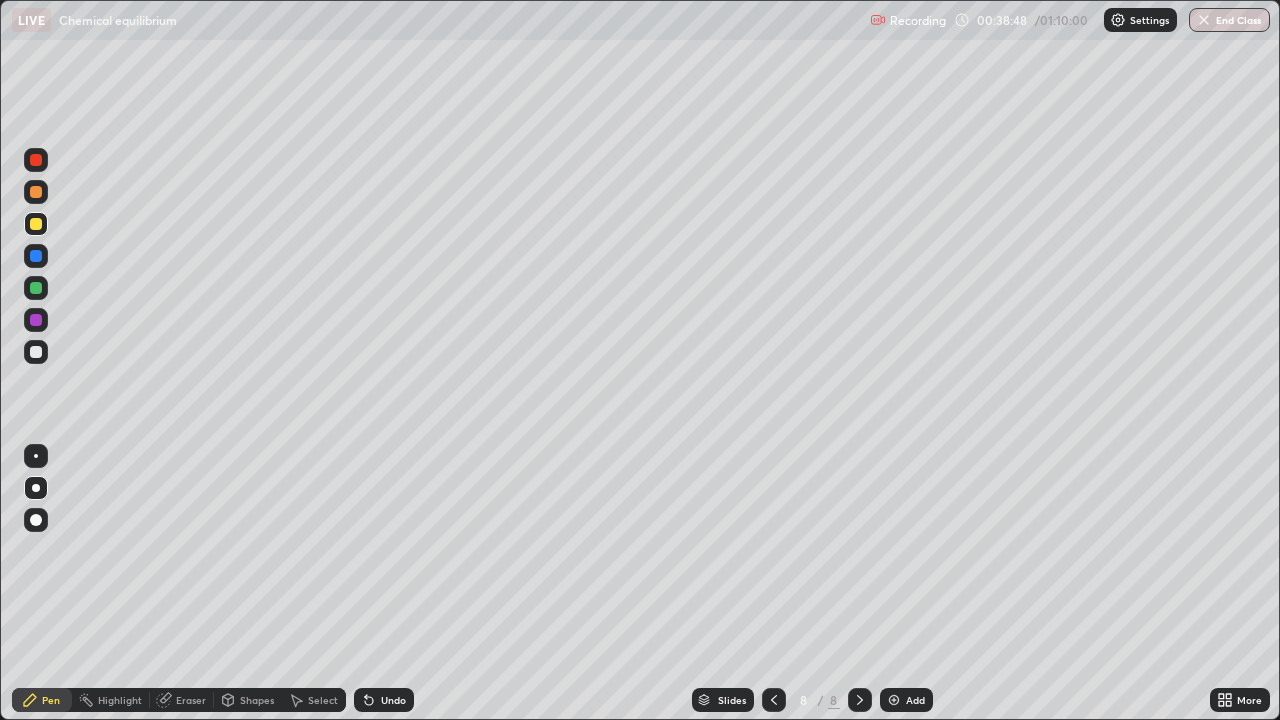 click at bounding box center (36, 352) 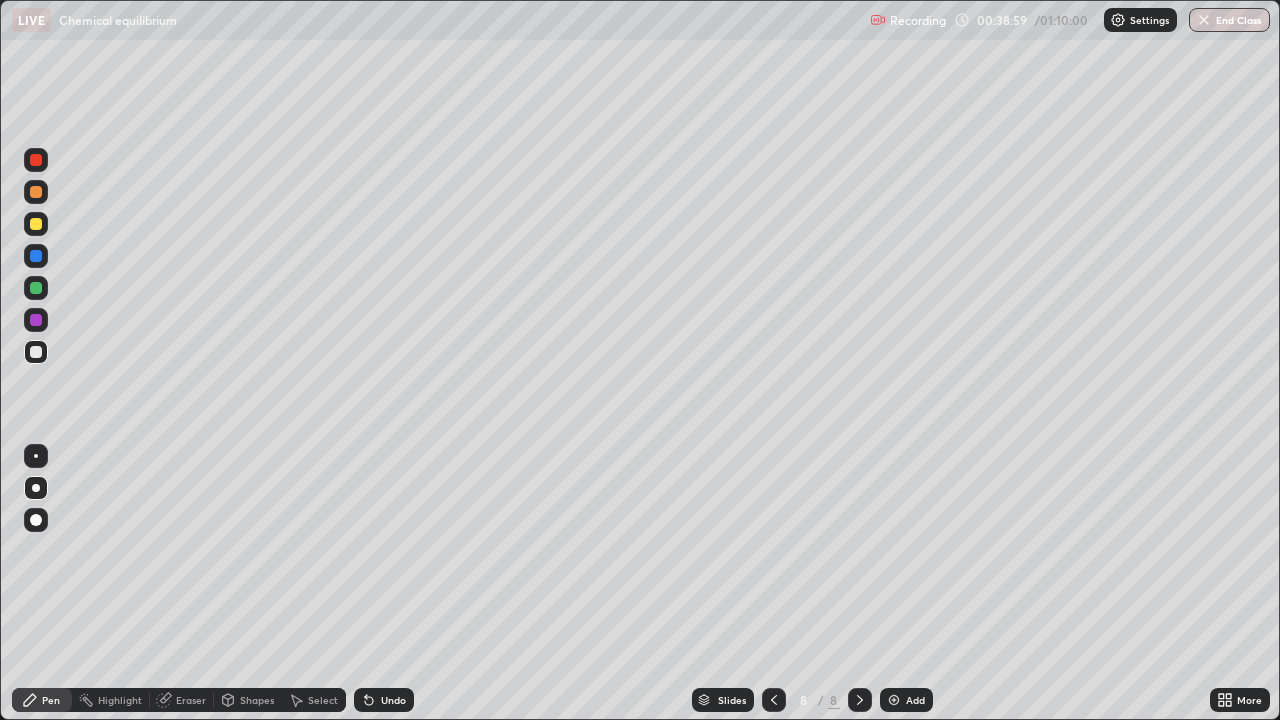 click on "Undo" at bounding box center [393, 700] 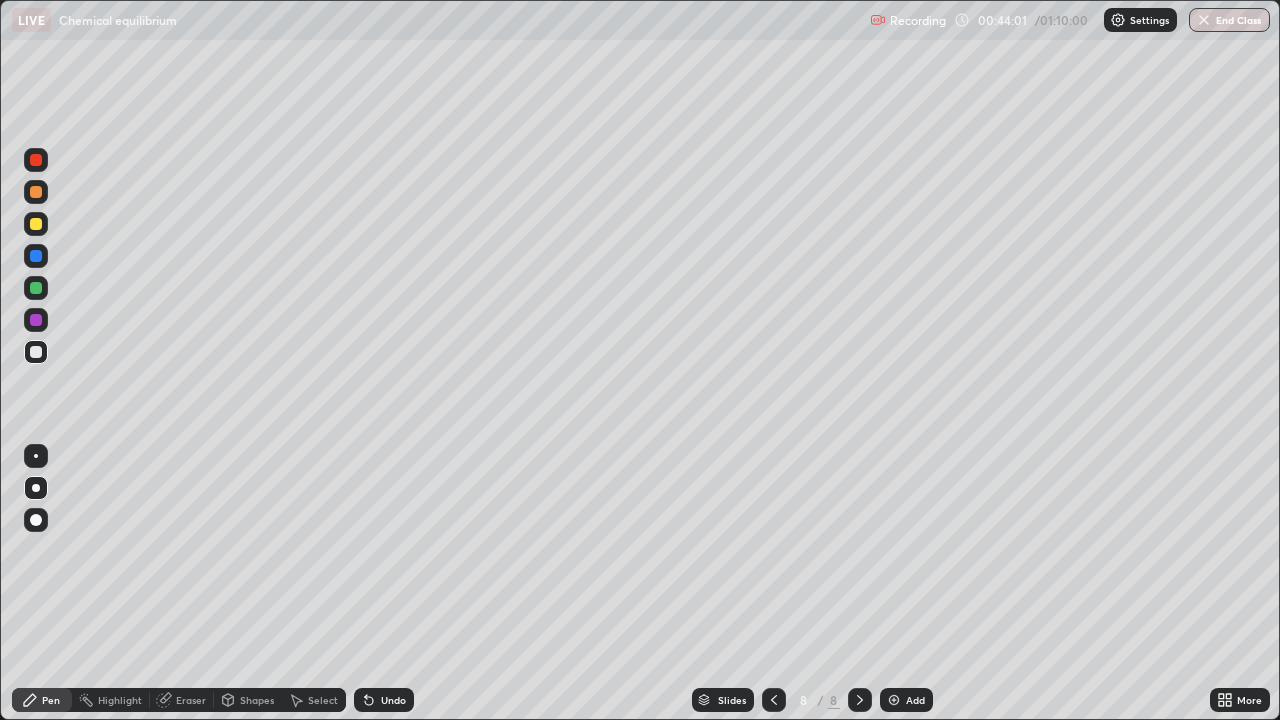 click on "Undo" at bounding box center (384, 700) 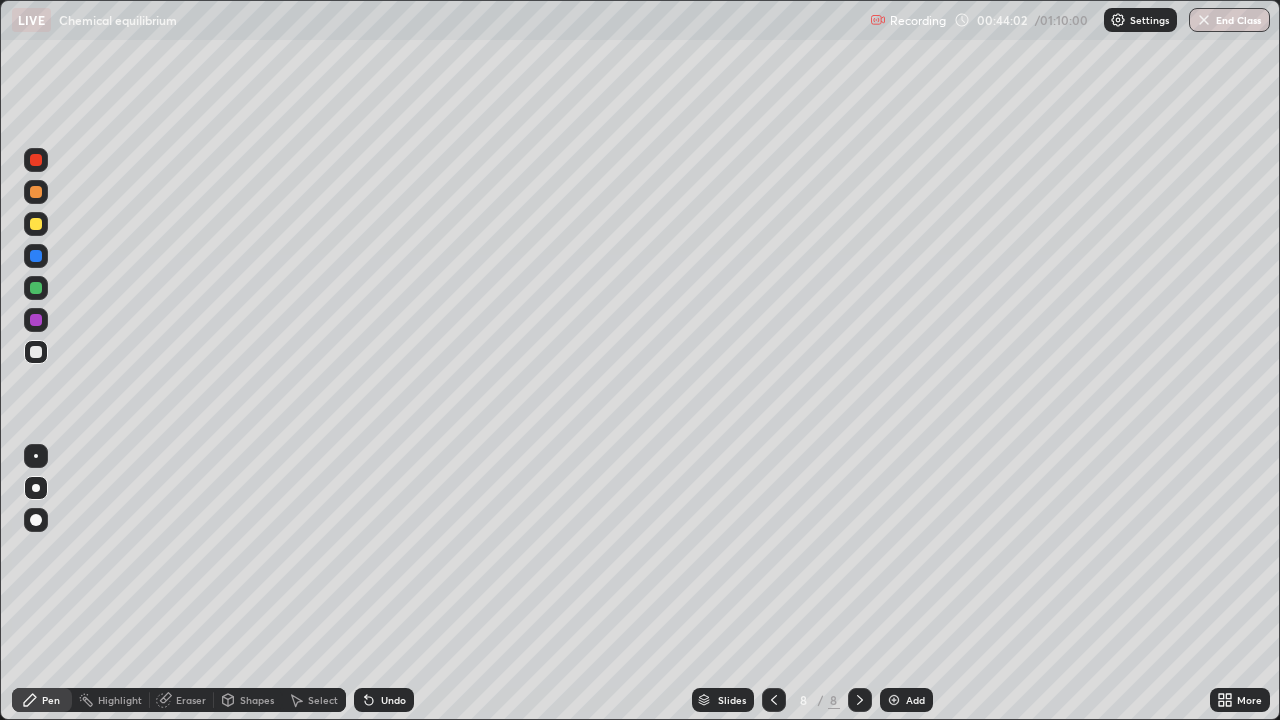 click on "Undo" at bounding box center [384, 700] 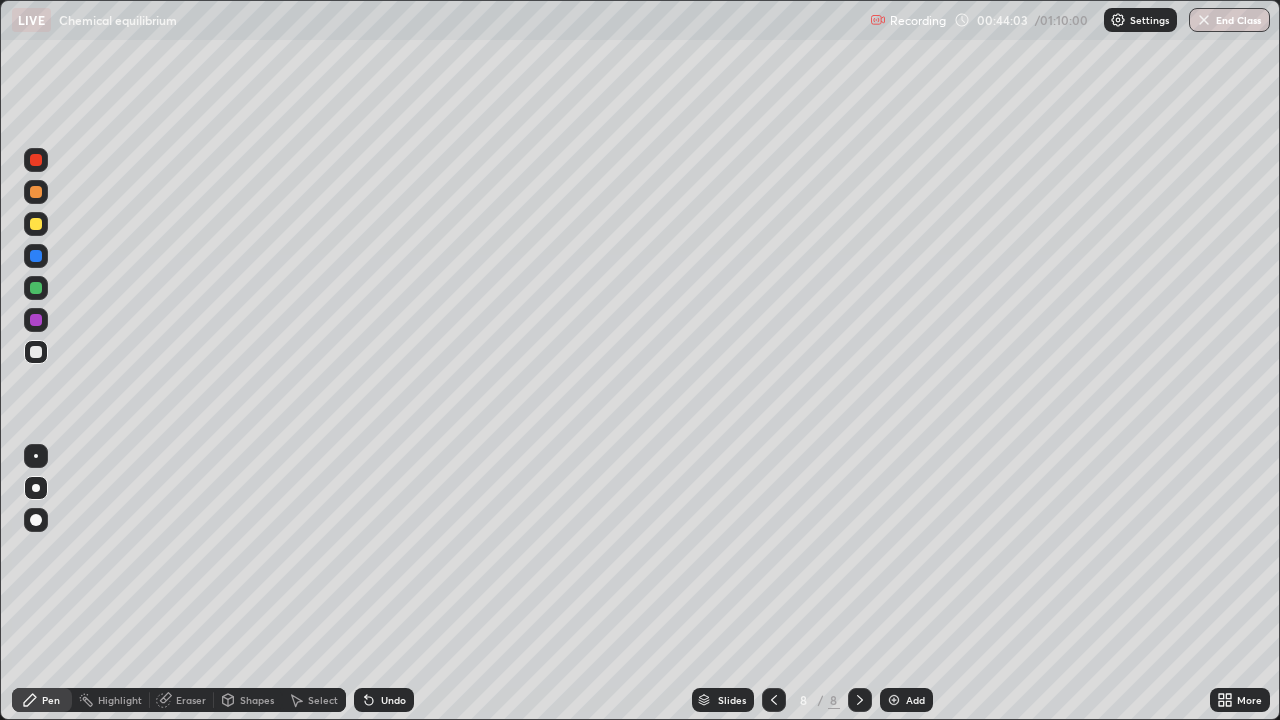click on "Undo" at bounding box center (384, 700) 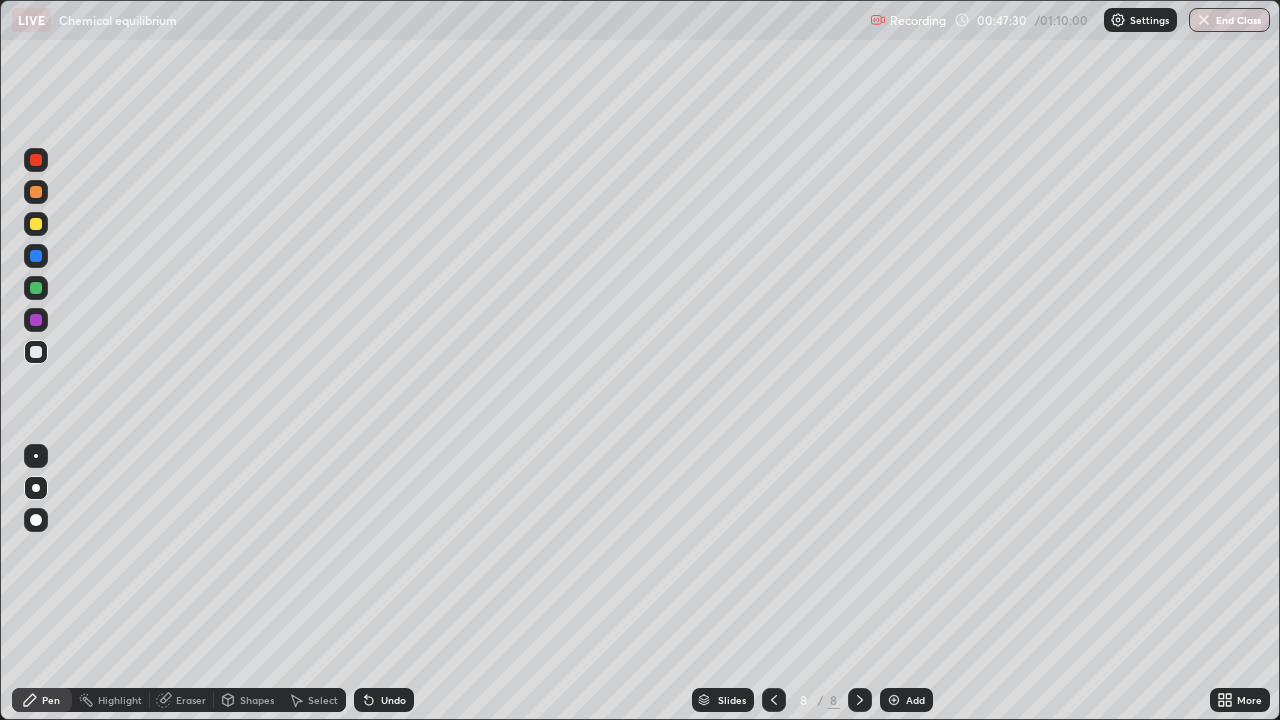 click on "Add" at bounding box center (915, 700) 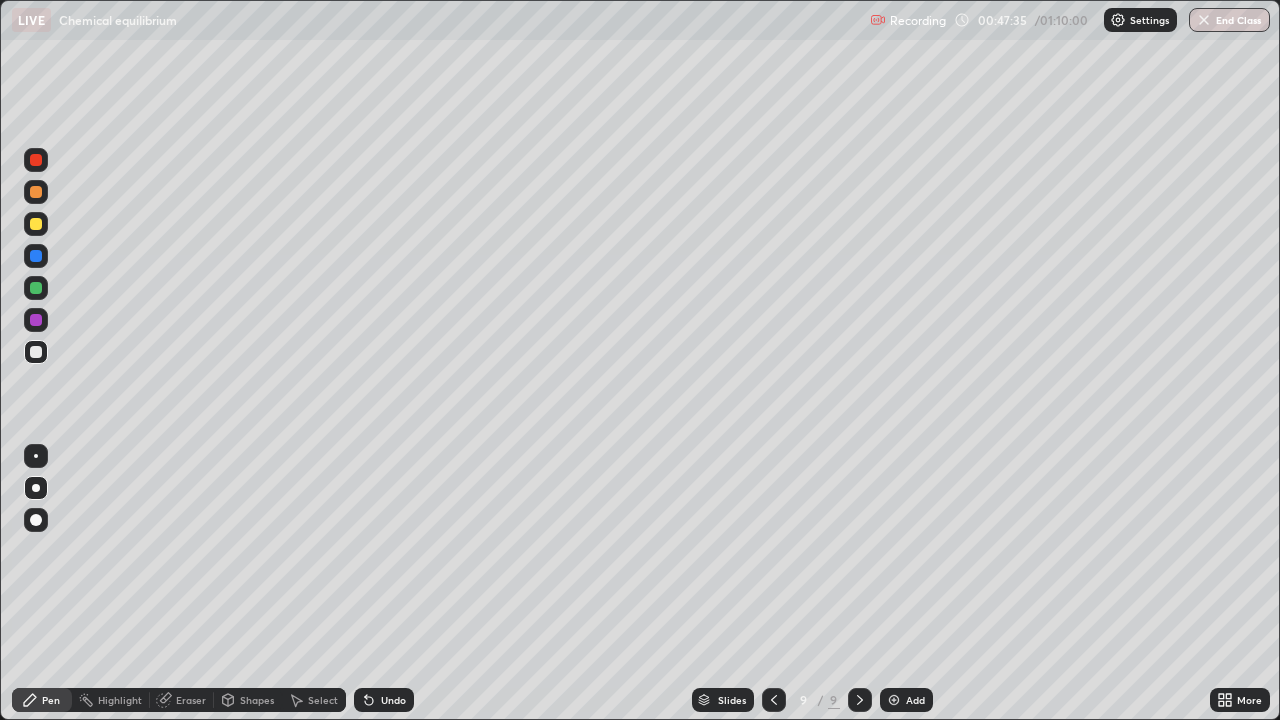 click at bounding box center (36, 160) 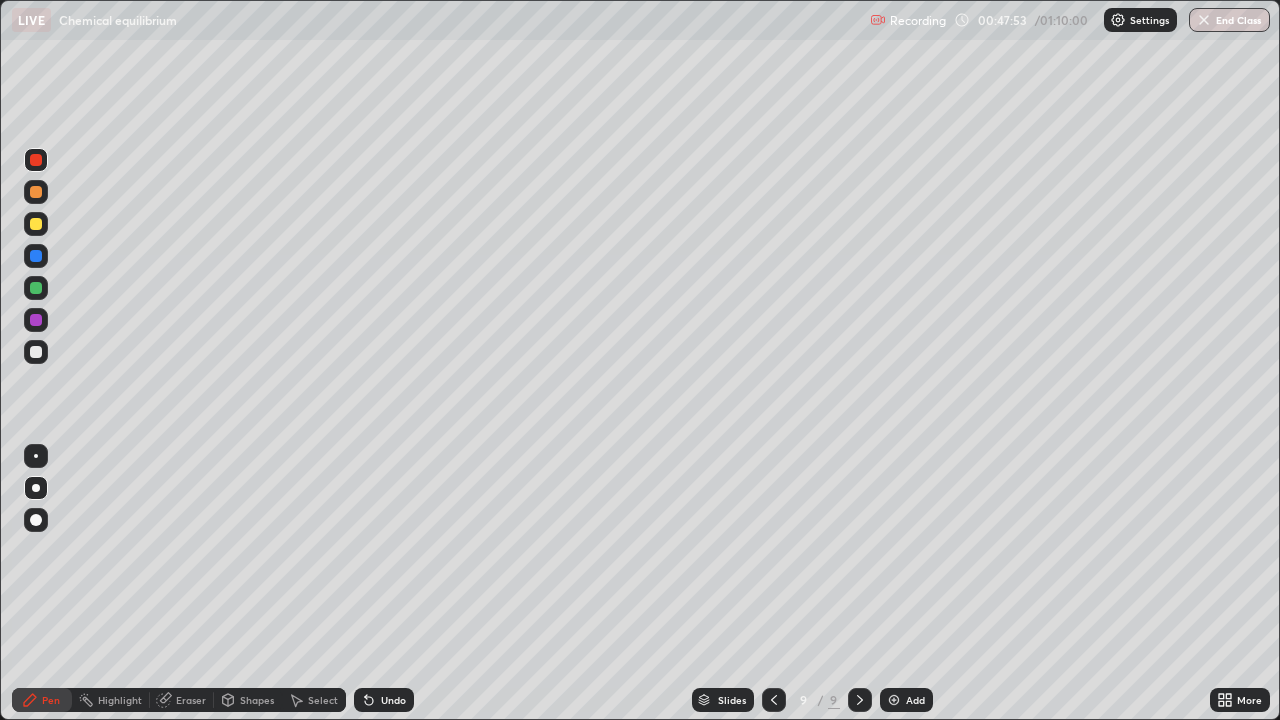 click on "Undo" at bounding box center (384, 700) 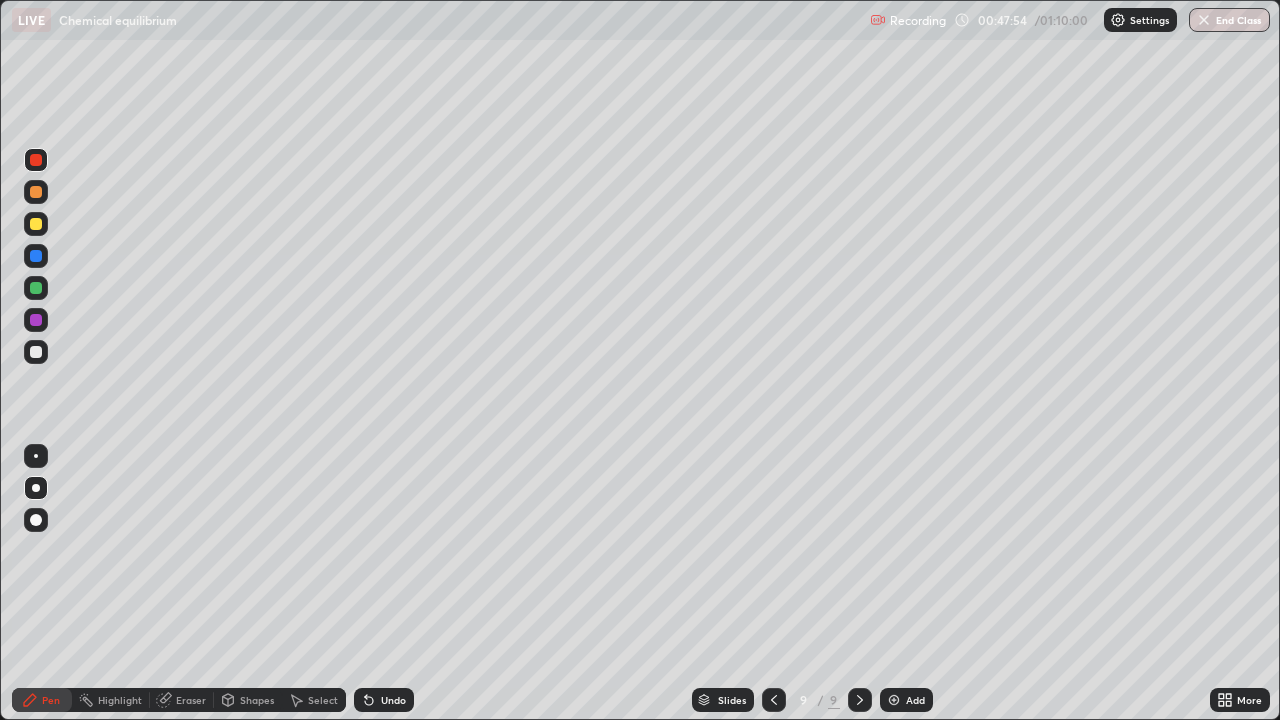 click on "Undo" at bounding box center (384, 700) 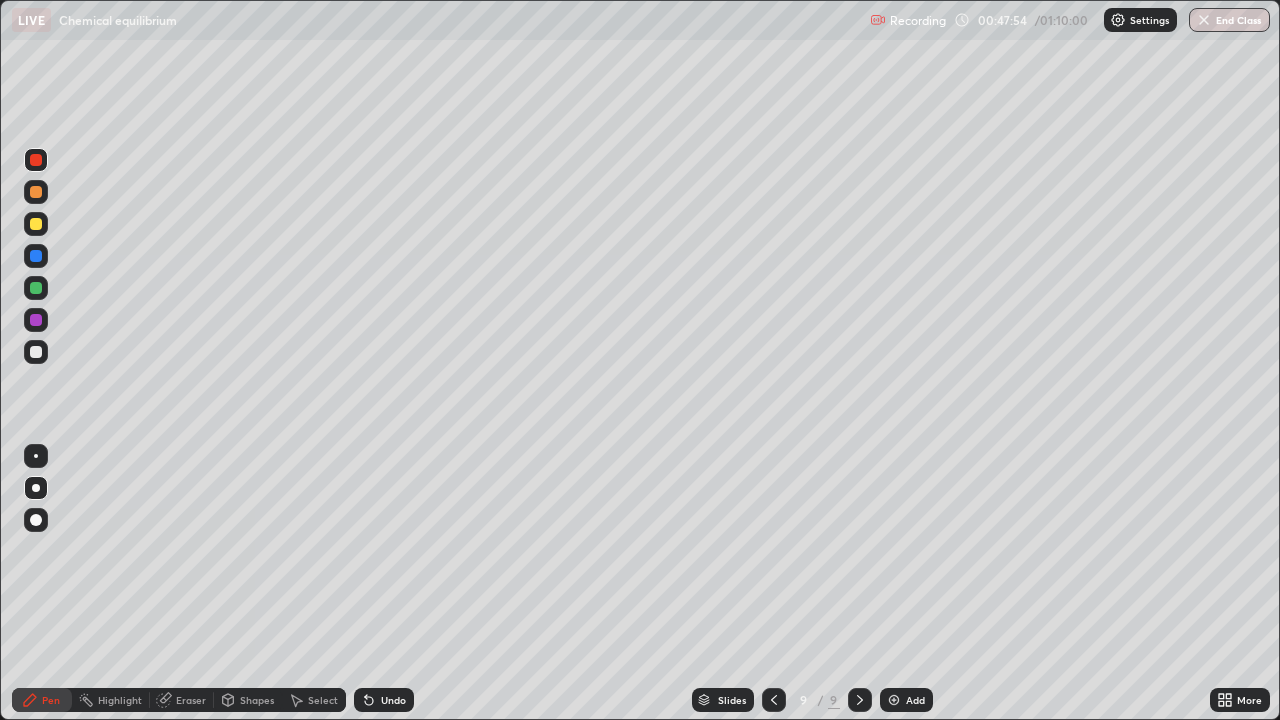 click on "Undo" at bounding box center [384, 700] 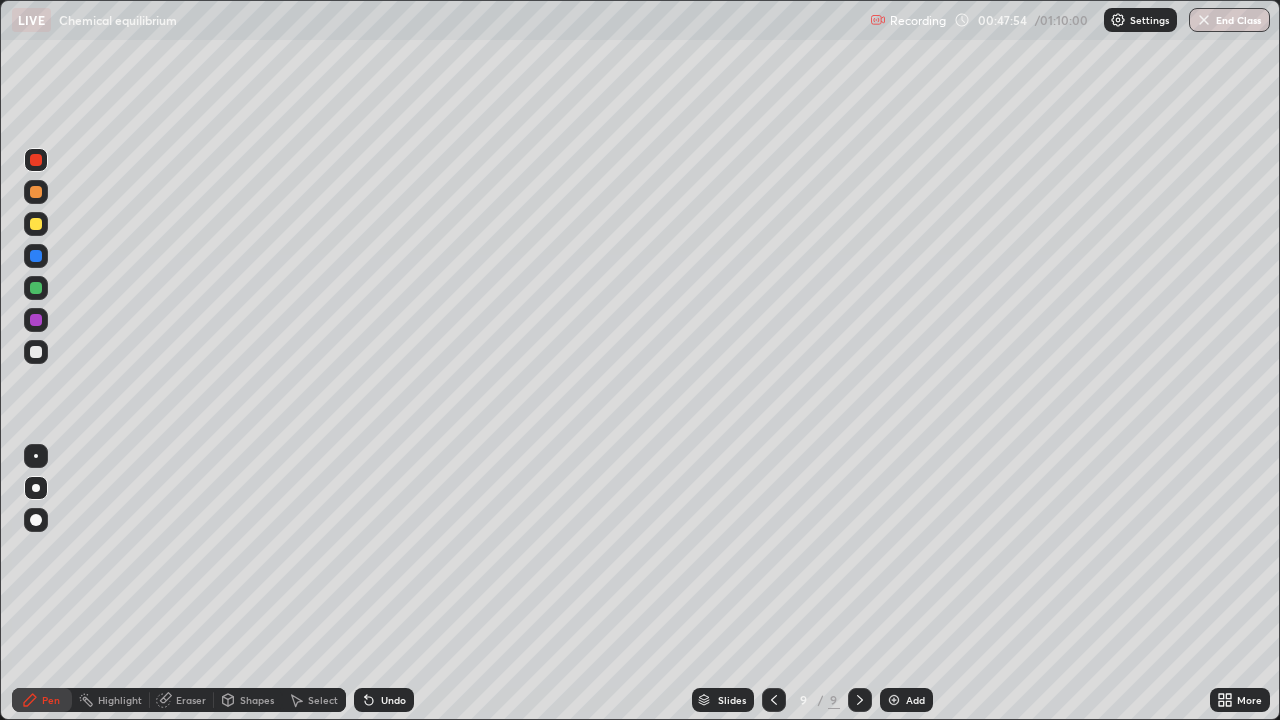 click on "Undo" at bounding box center (384, 700) 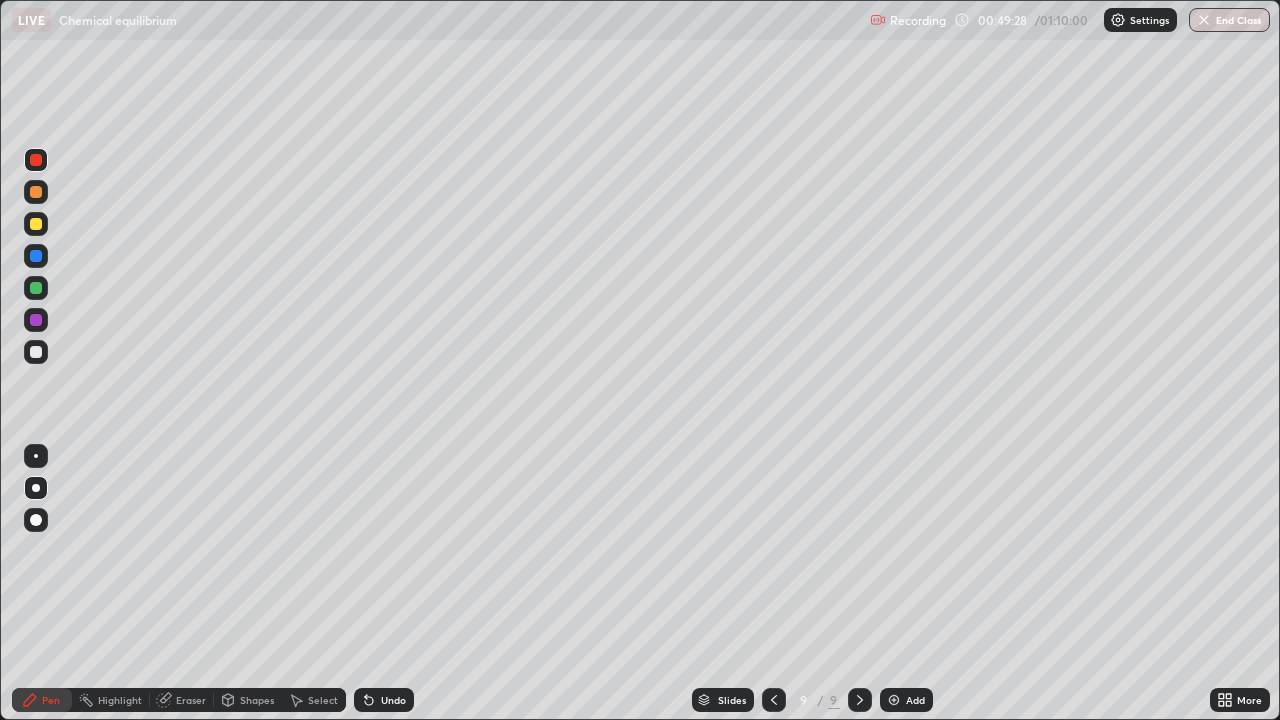 click on "Undo" at bounding box center (384, 700) 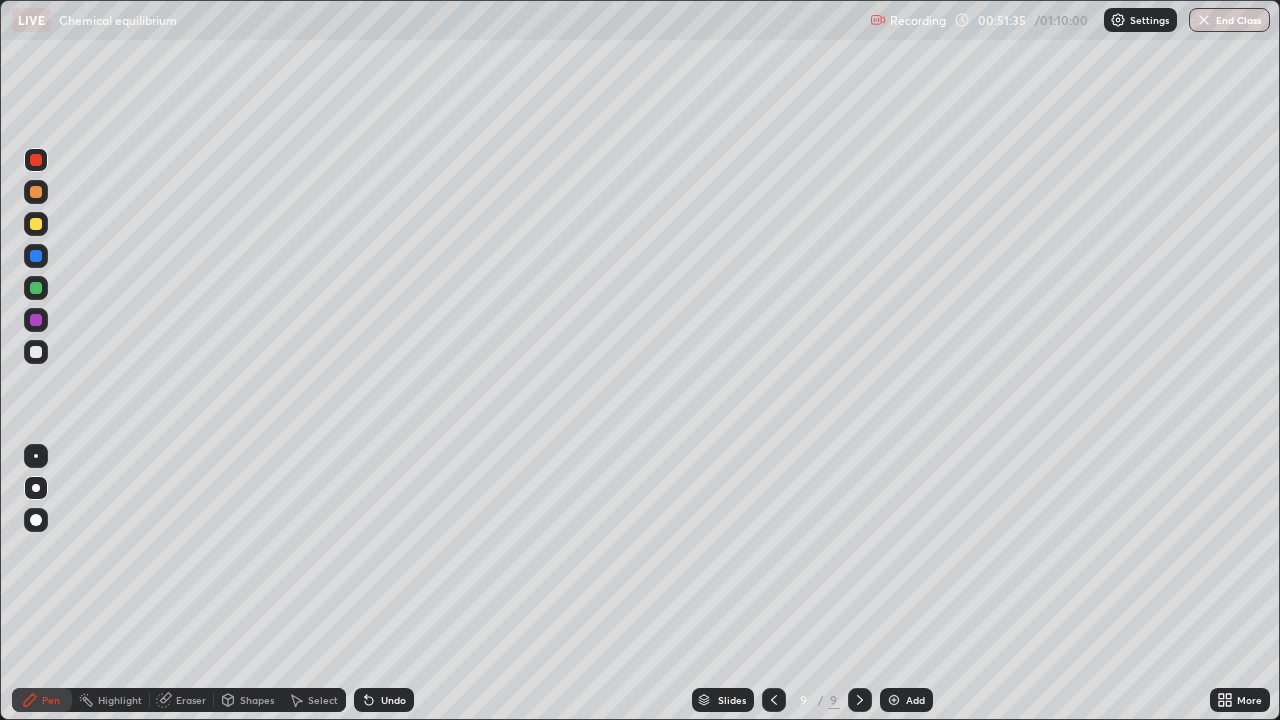 click on "Add" at bounding box center (915, 700) 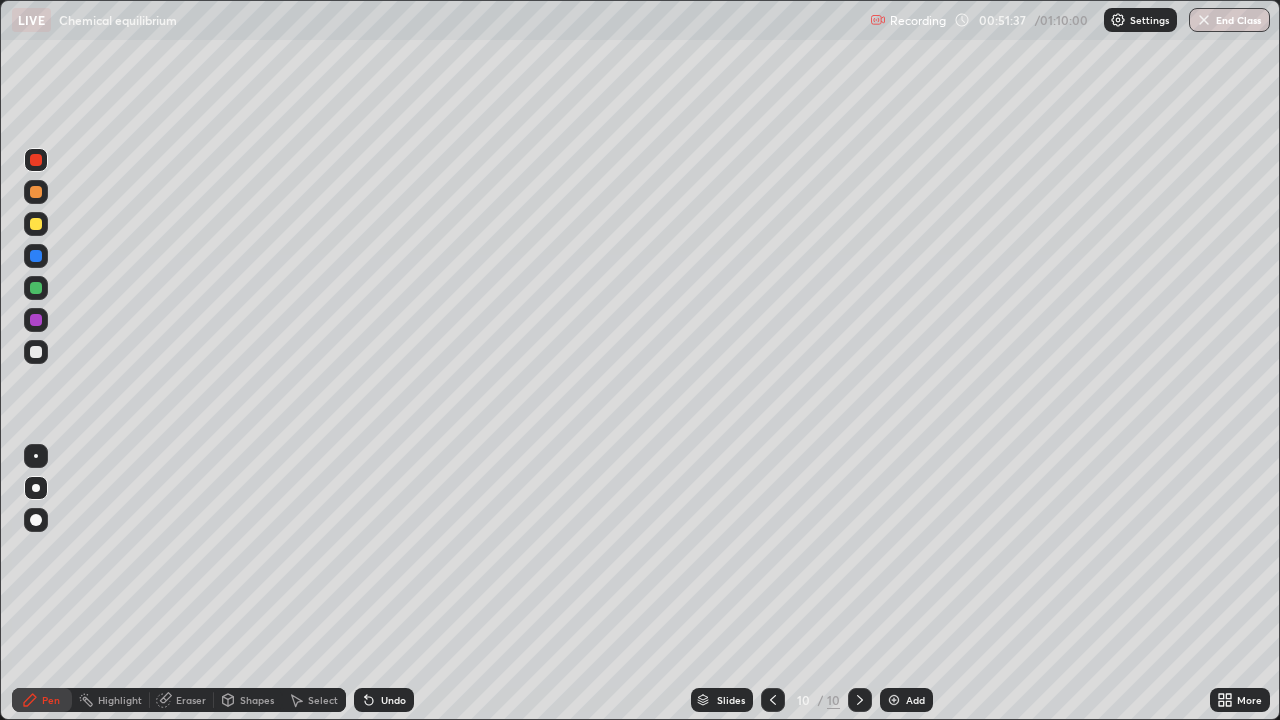 click at bounding box center [36, 352] 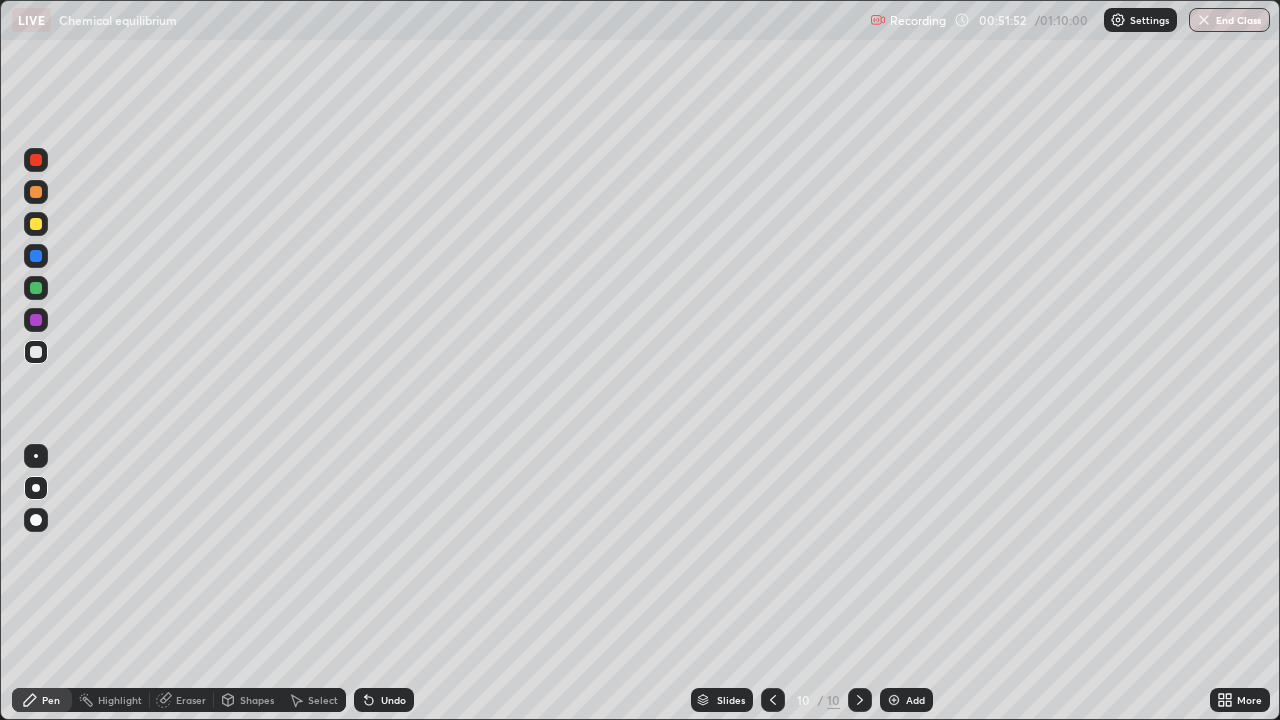 click at bounding box center [36, 224] 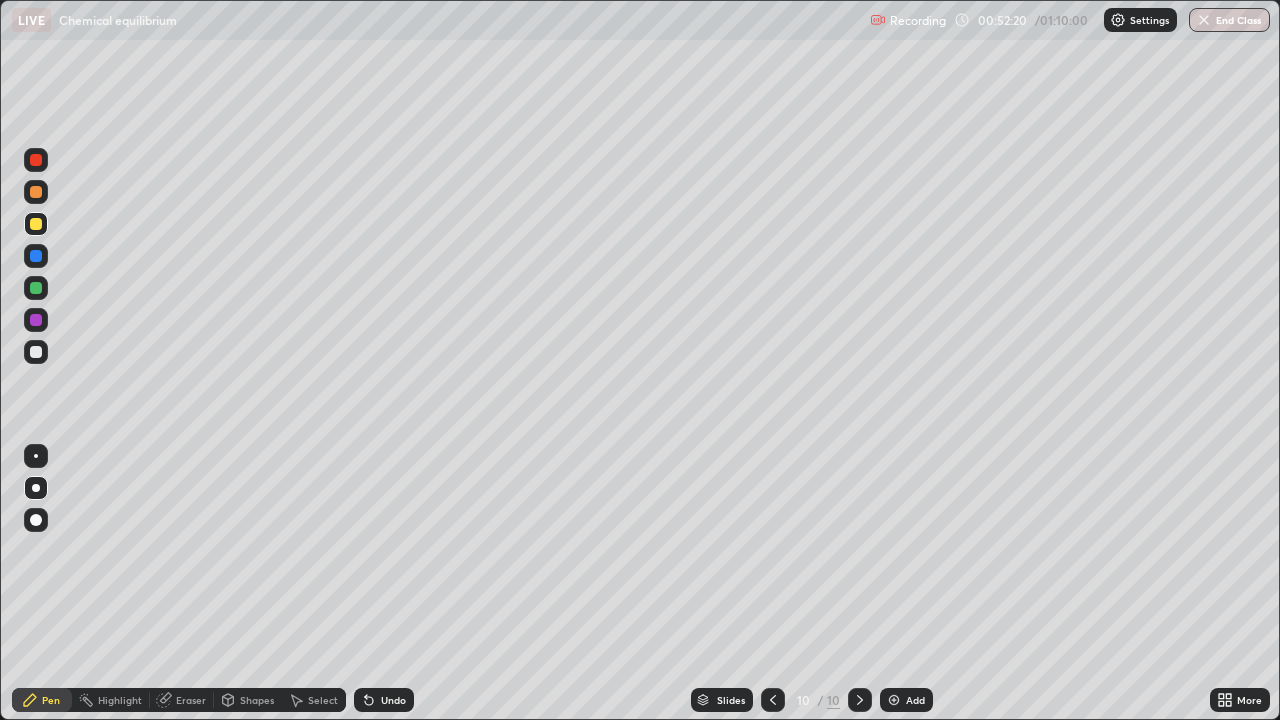 click on "Eraser" at bounding box center [182, 700] 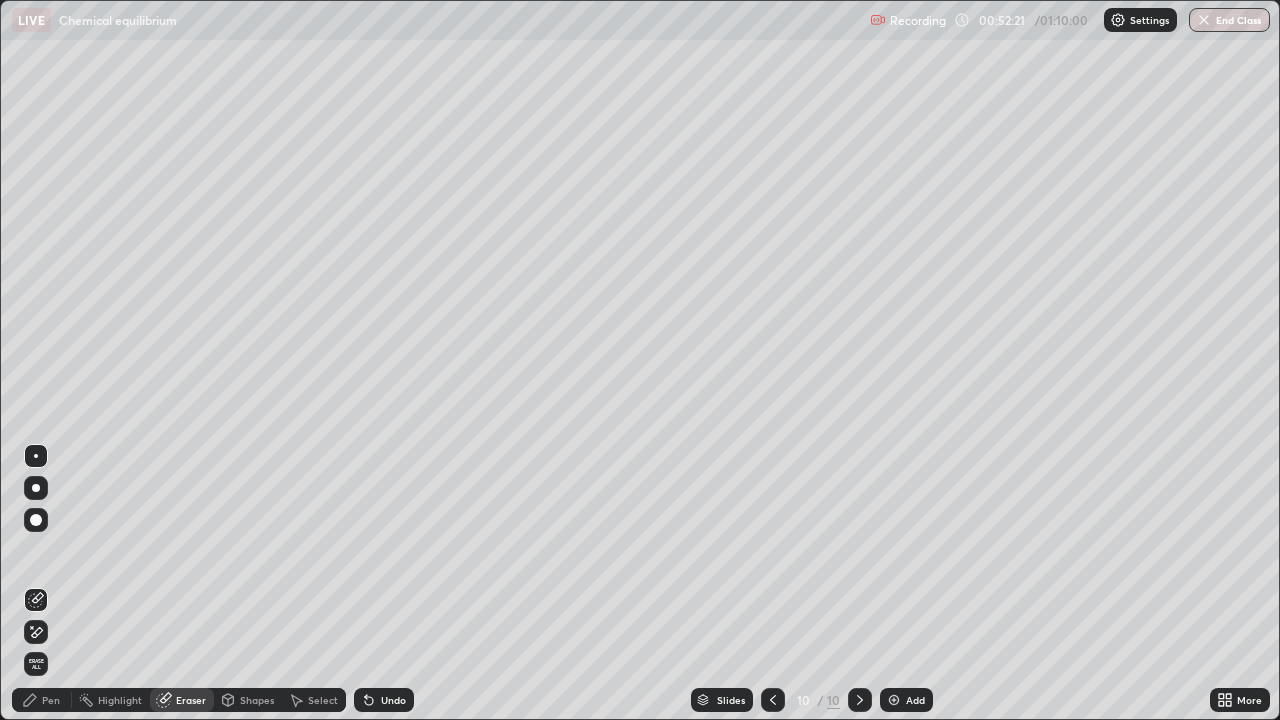 click on "Pen" at bounding box center [51, 700] 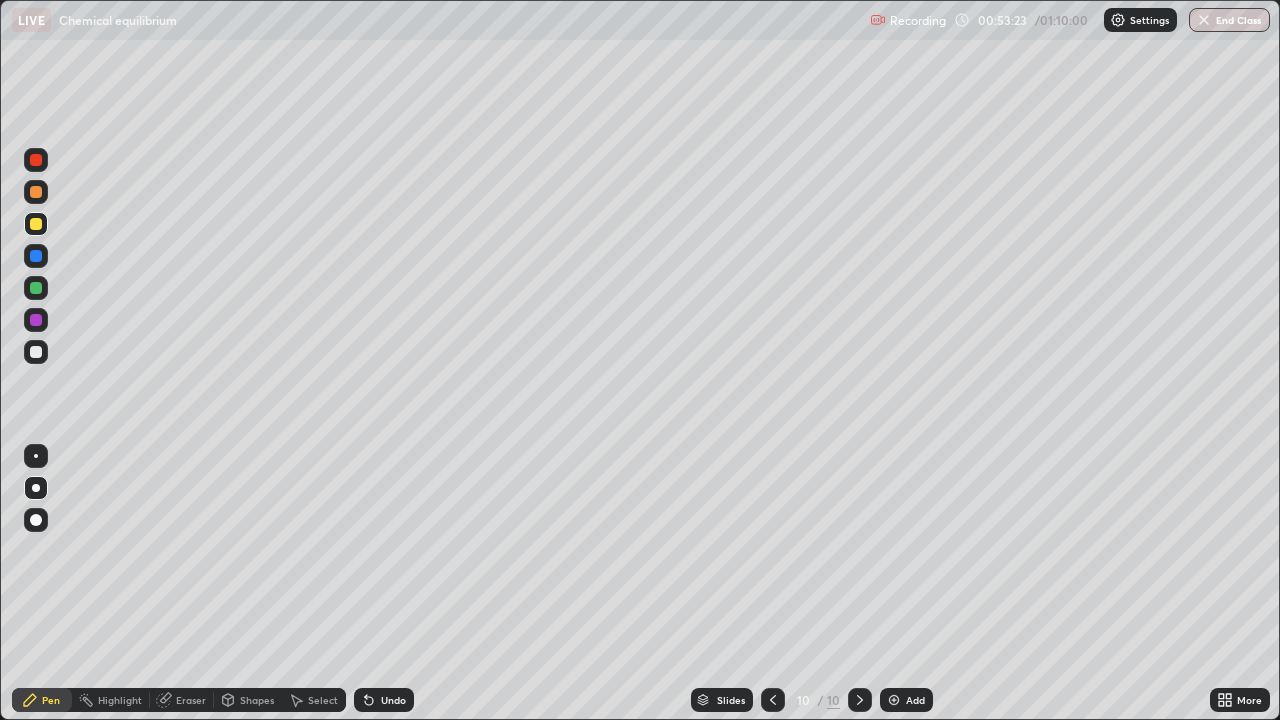 click on "Eraser" at bounding box center (191, 700) 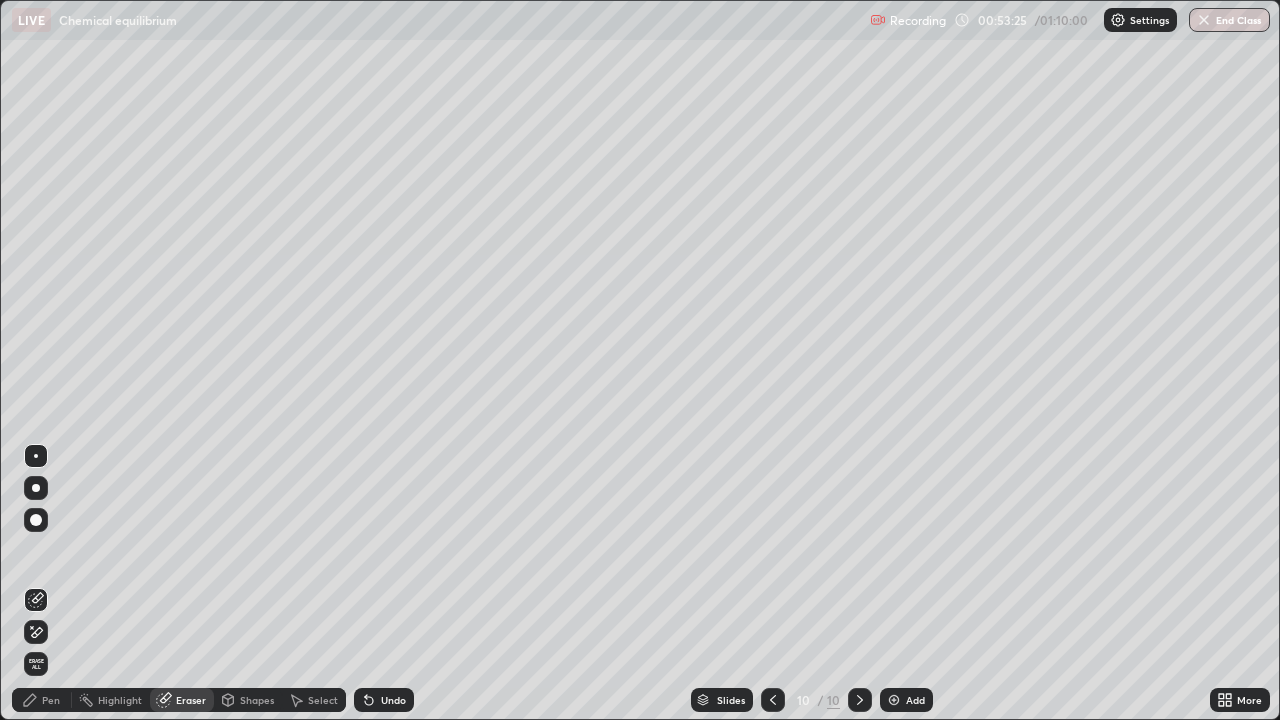 click on "Pen" at bounding box center [42, 700] 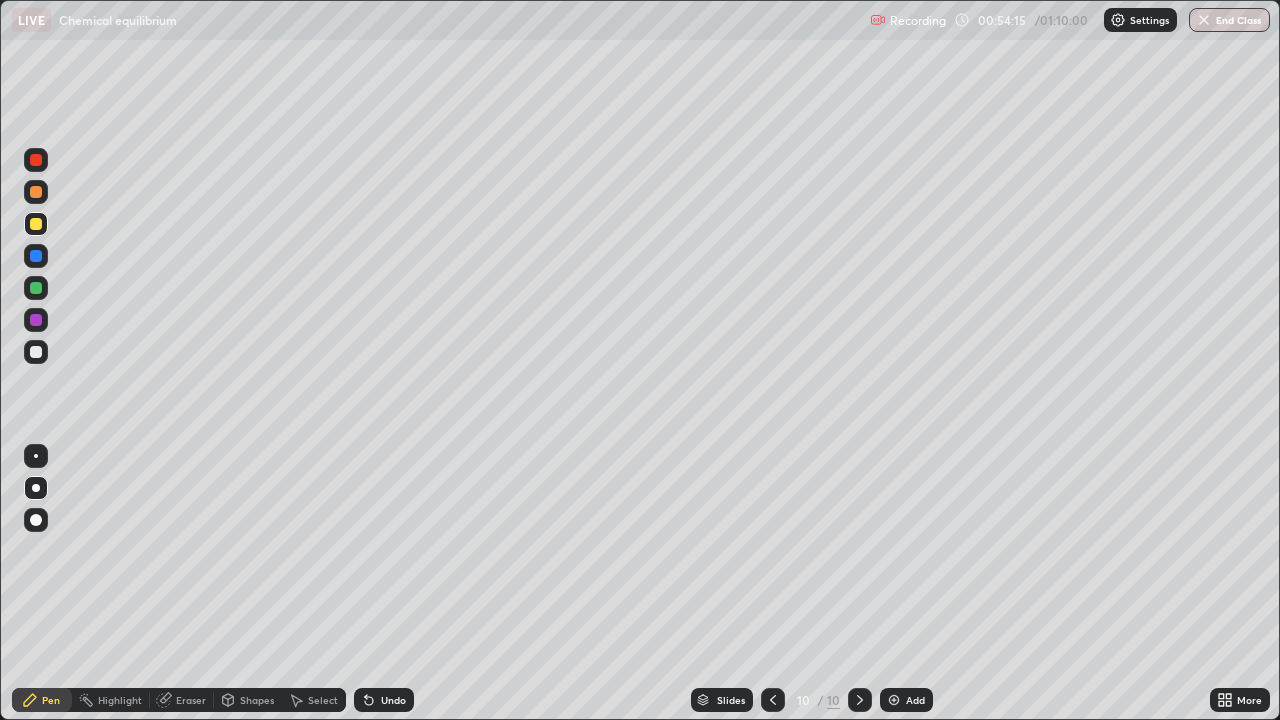 click on "Shapes" at bounding box center (257, 700) 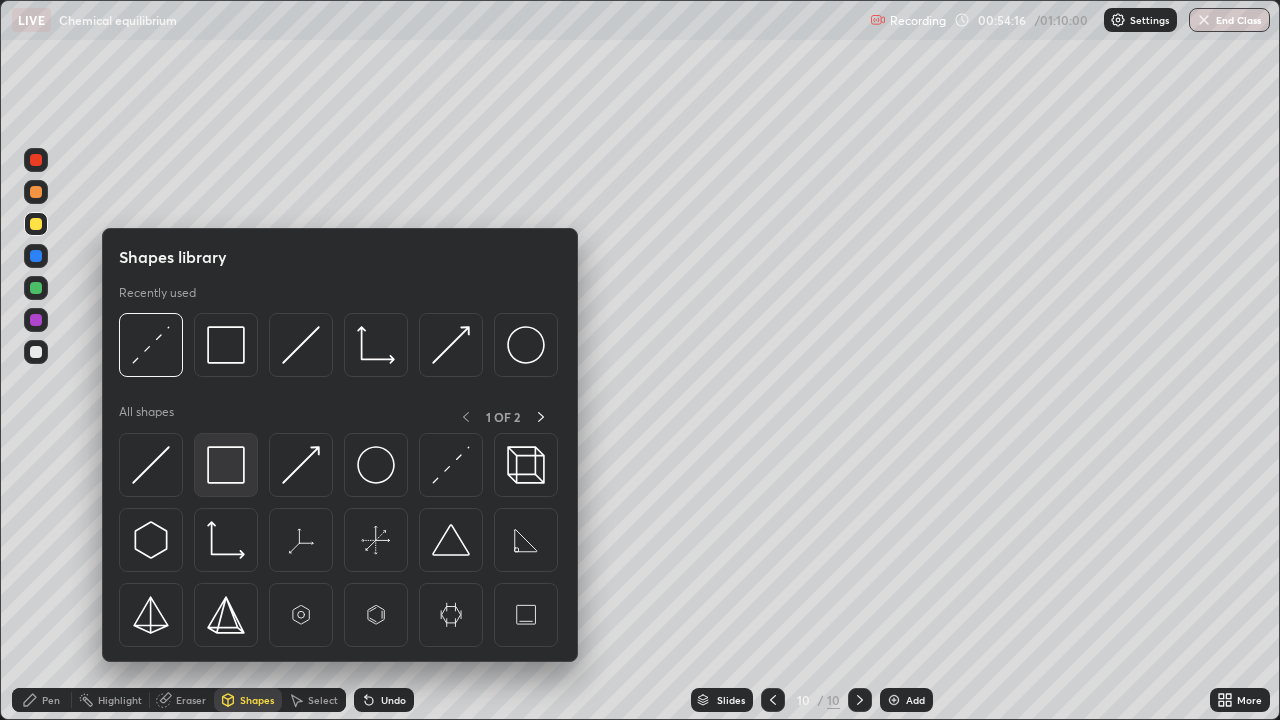 click at bounding box center (226, 465) 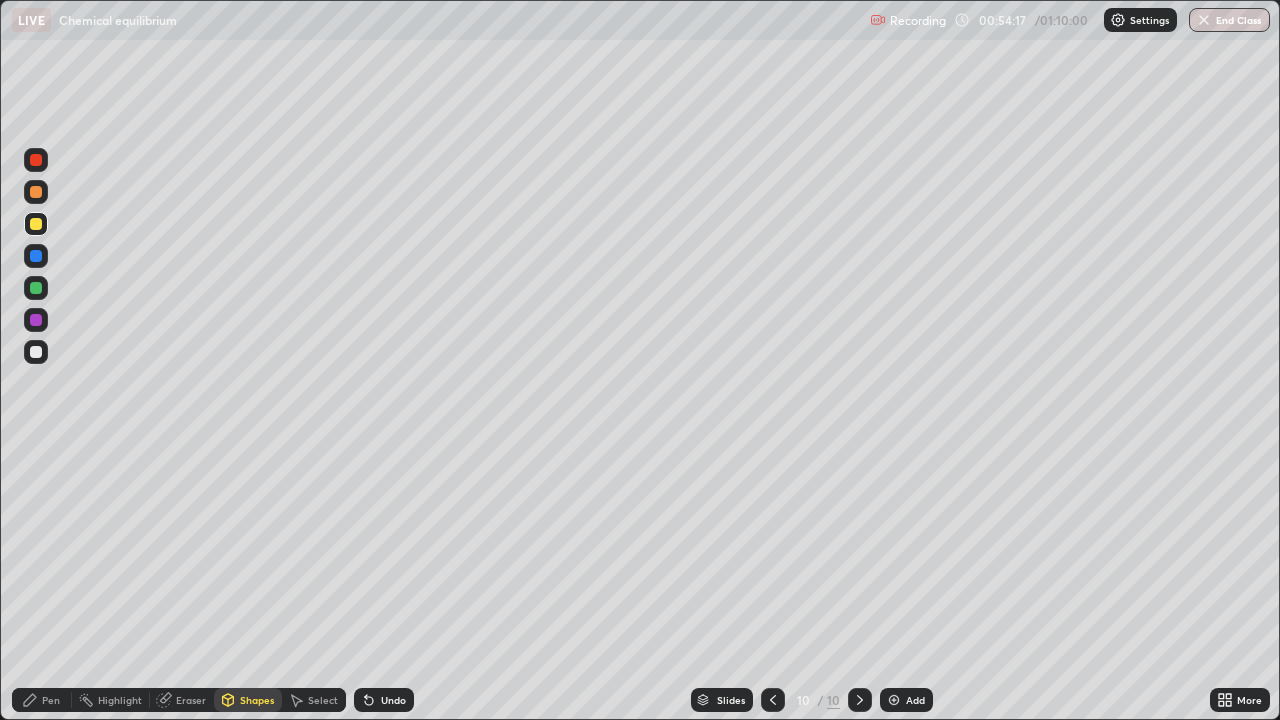 click at bounding box center [36, 352] 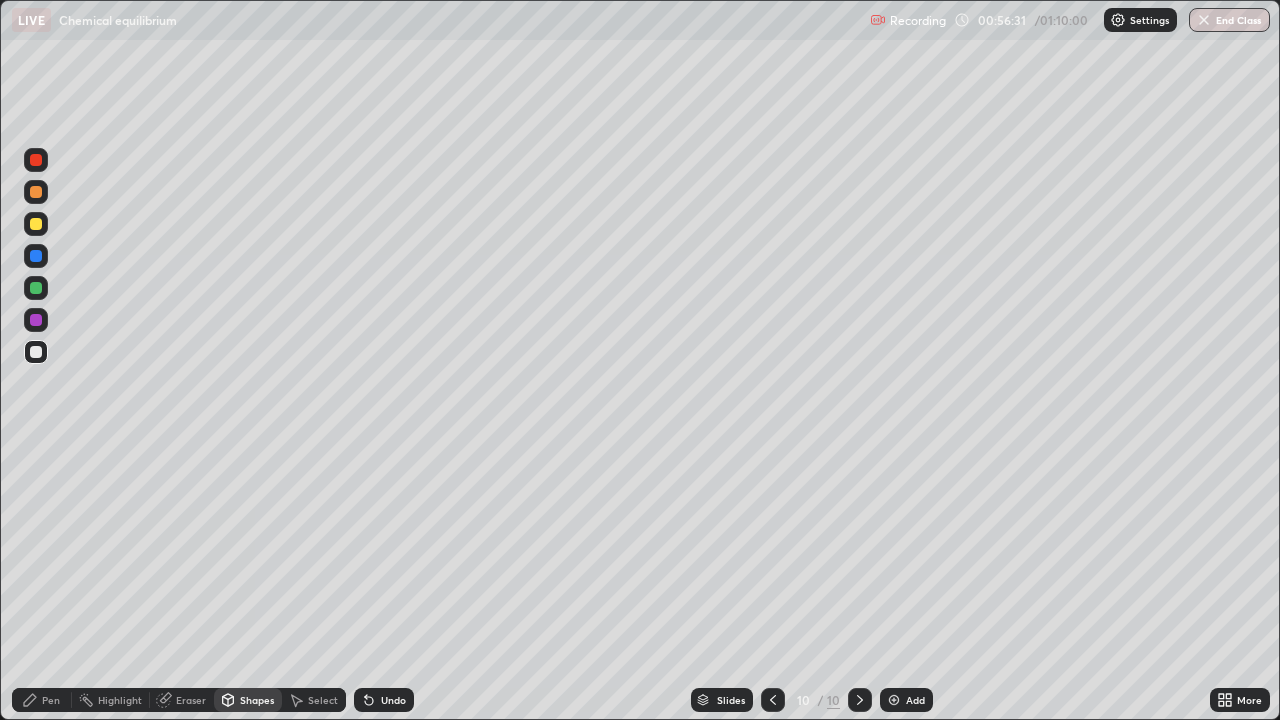 click on "Add" at bounding box center (915, 700) 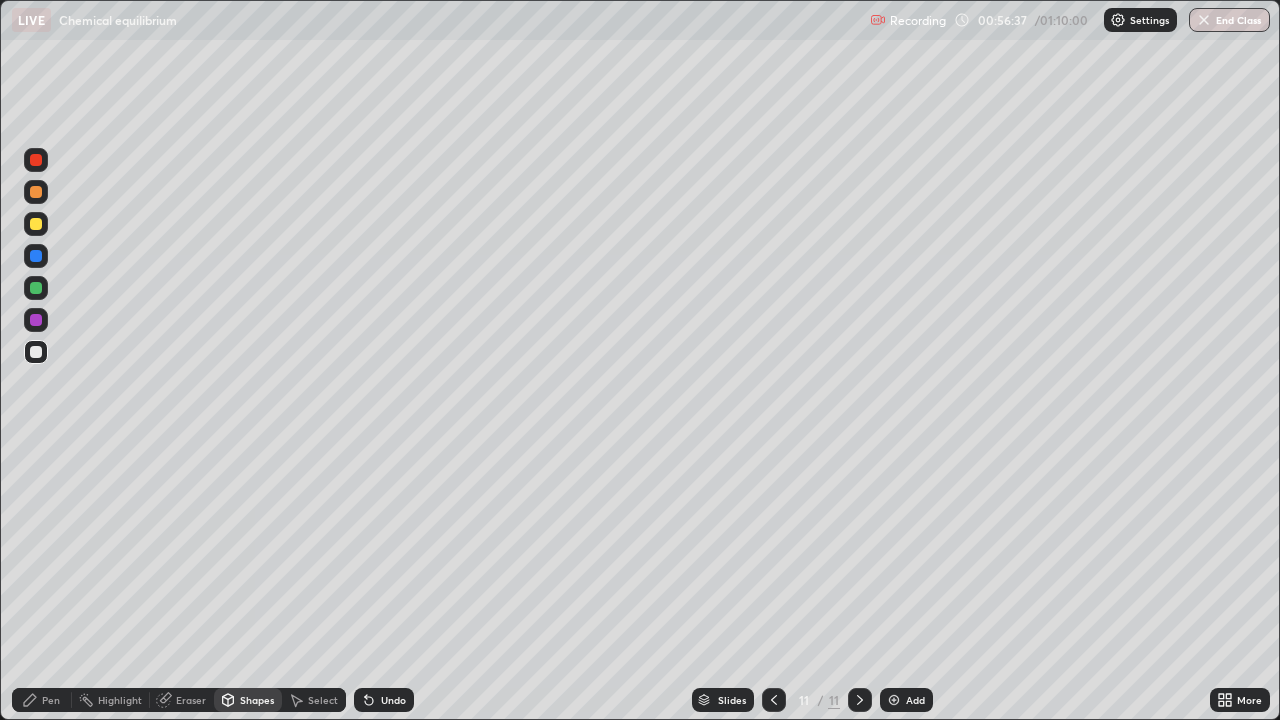click on "Pen" at bounding box center [51, 700] 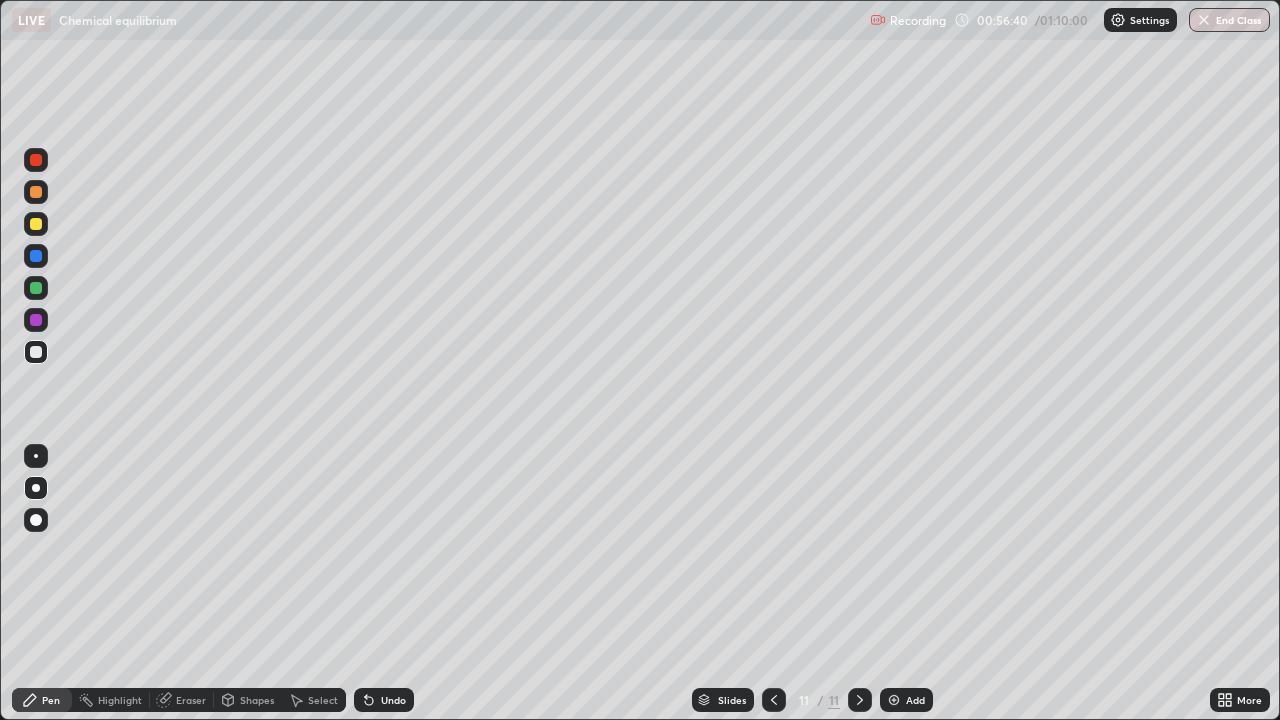 click at bounding box center (36, 224) 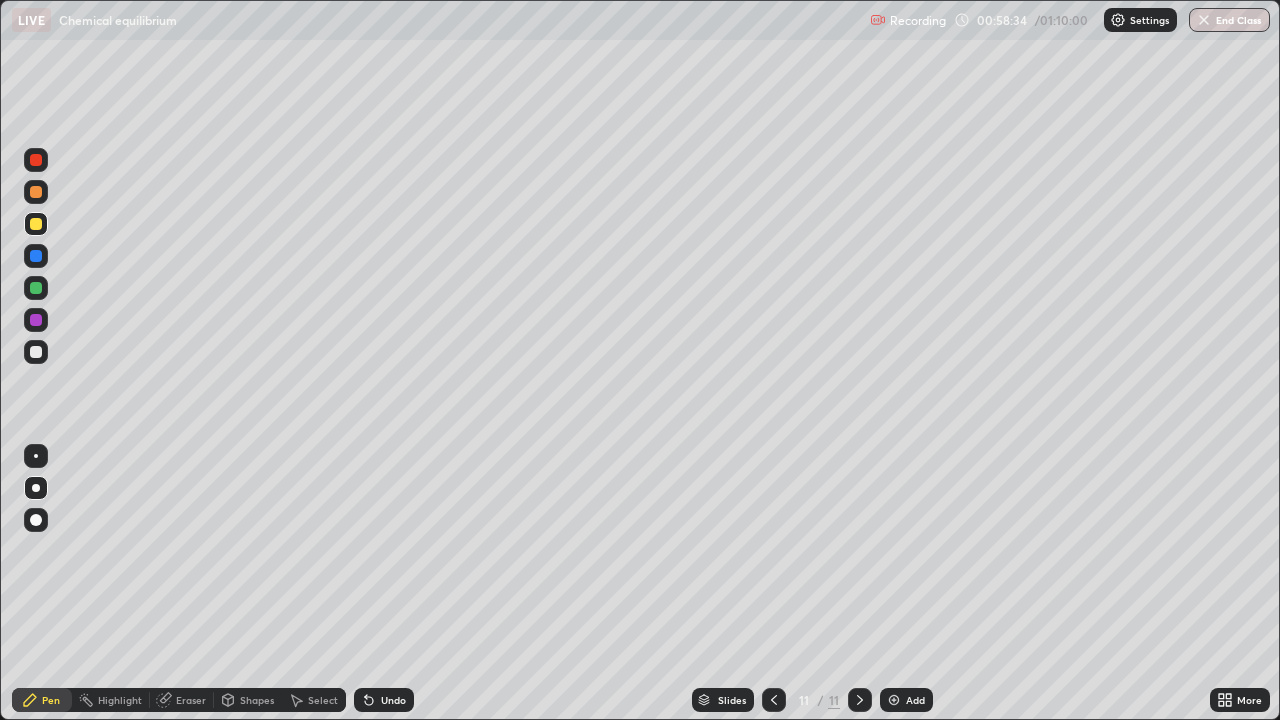click at bounding box center [36, 352] 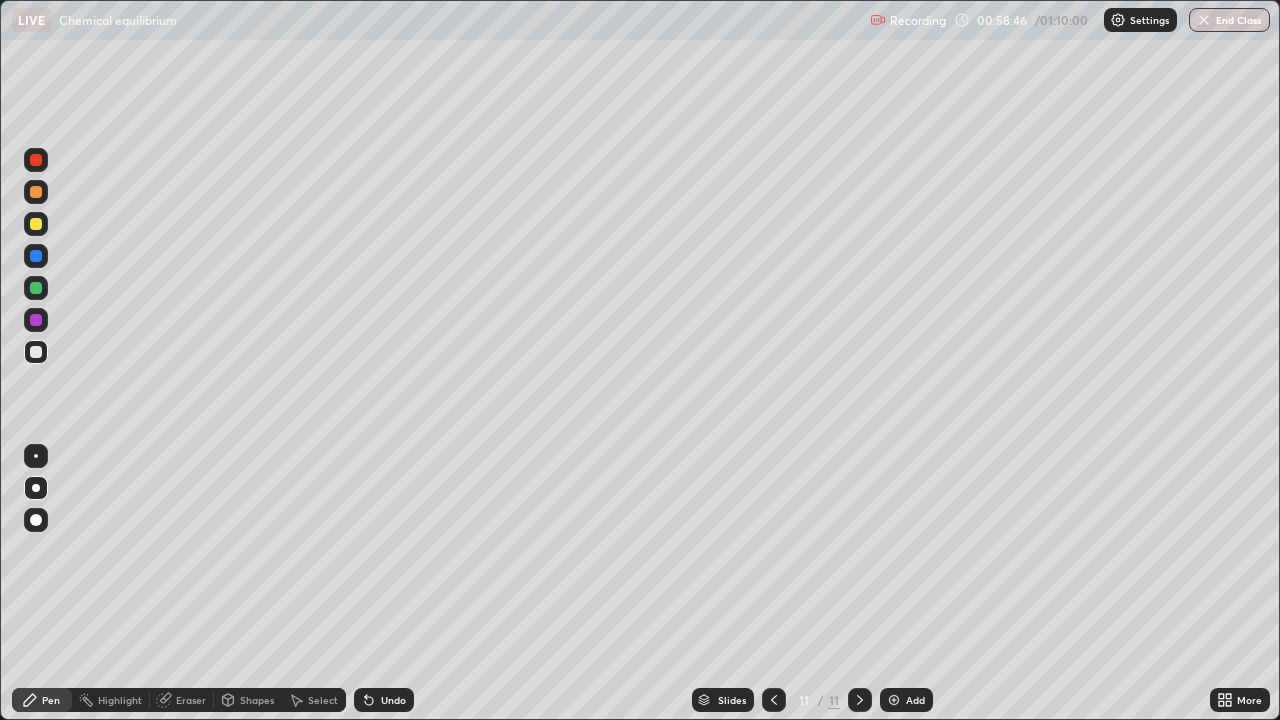 click on "Undo" at bounding box center [384, 700] 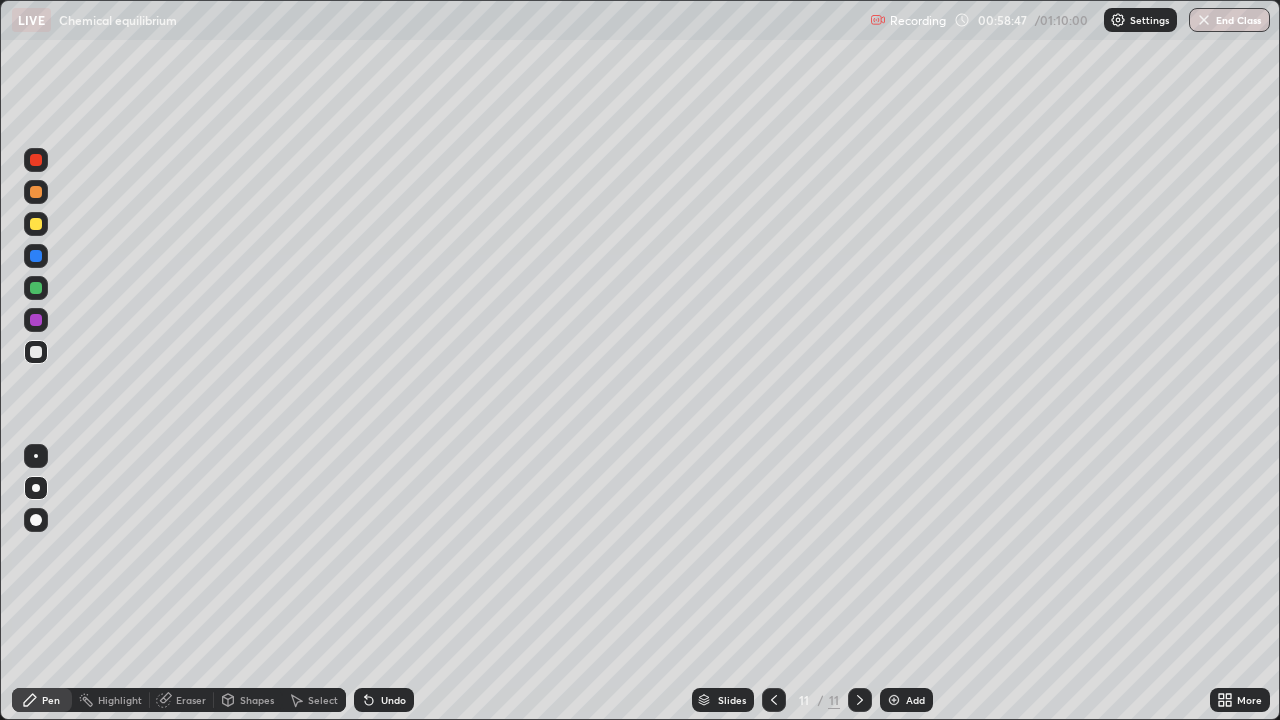 click 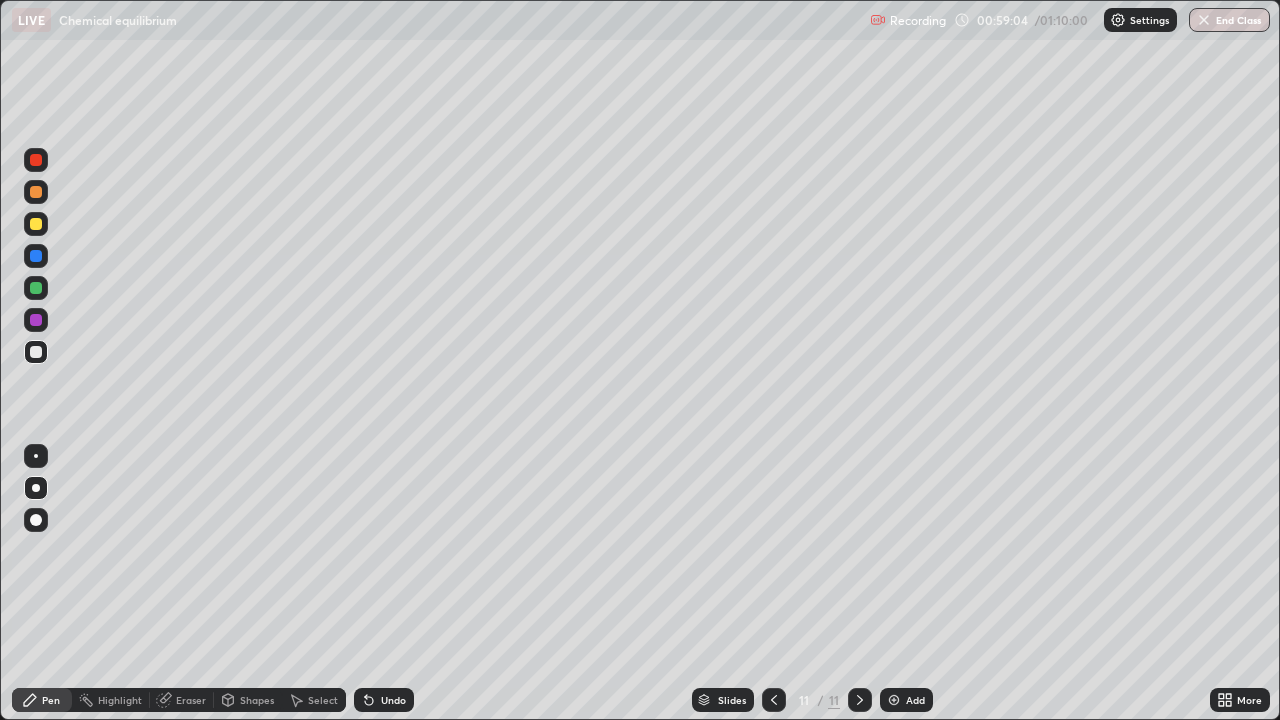 click at bounding box center [36, 320] 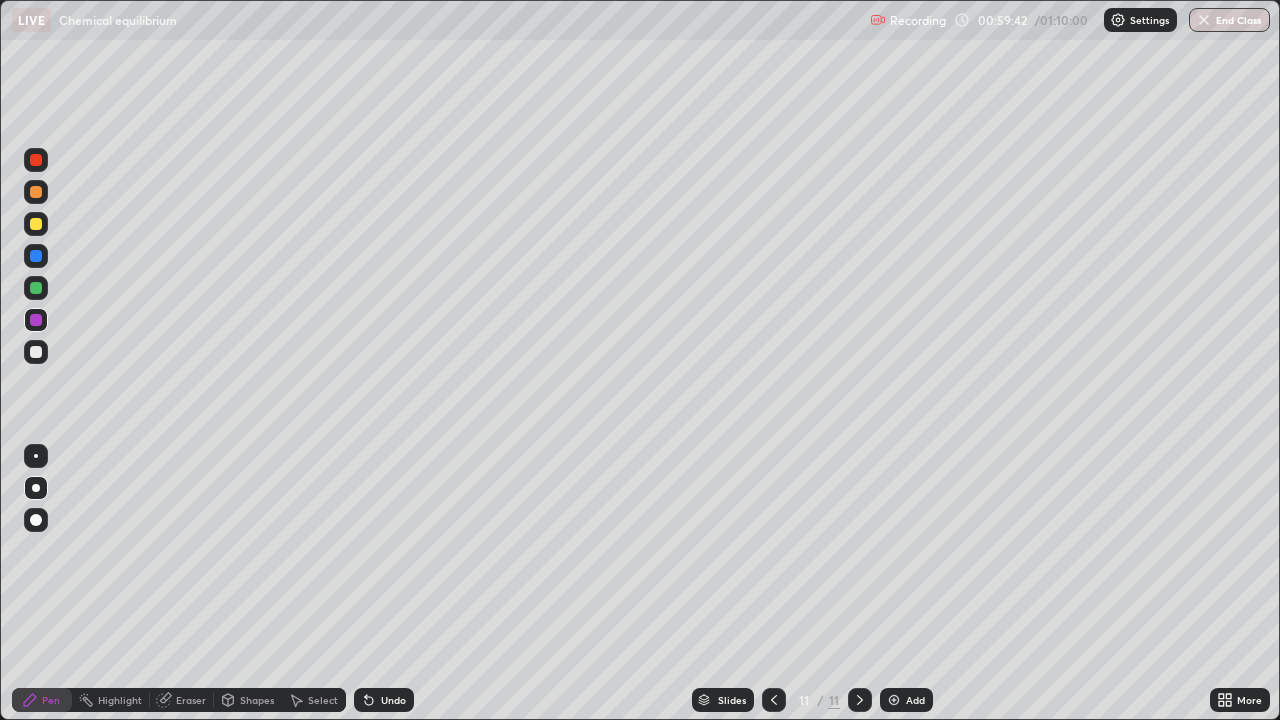 click at bounding box center [36, 352] 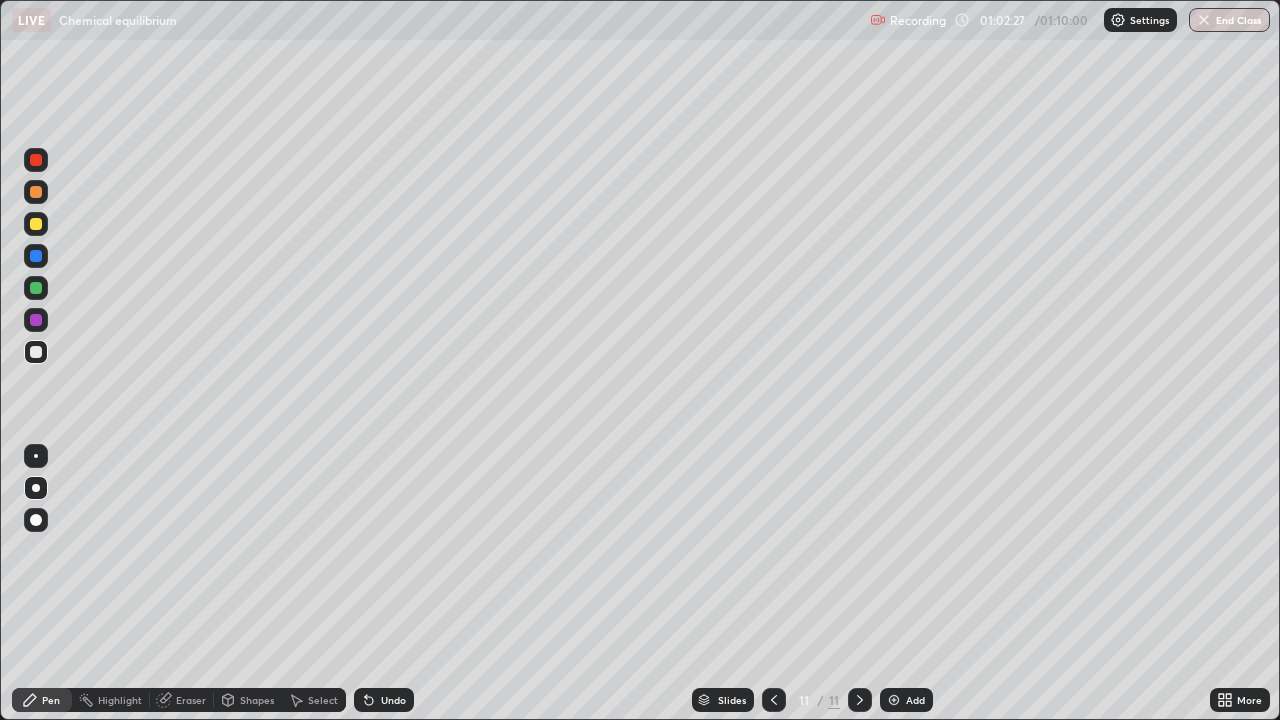 click on "Add" at bounding box center (906, 700) 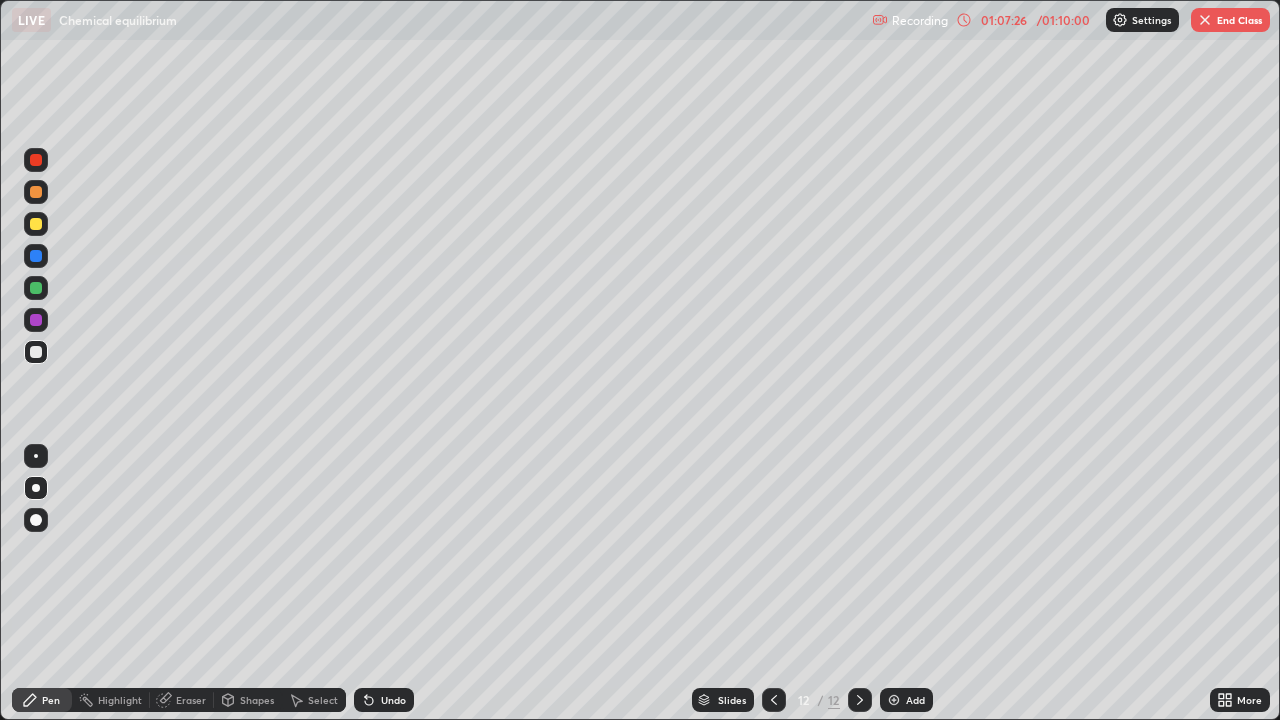 click on "Eraser" at bounding box center [182, 700] 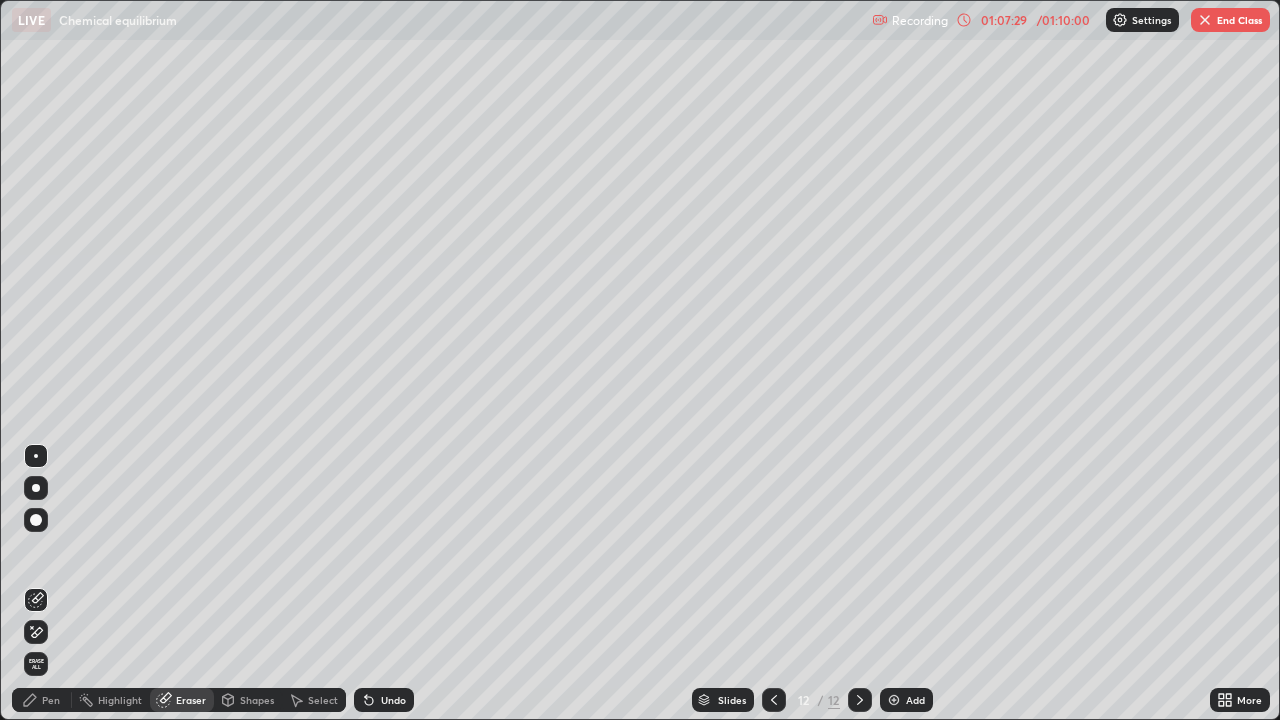 click on "Pen" at bounding box center [51, 700] 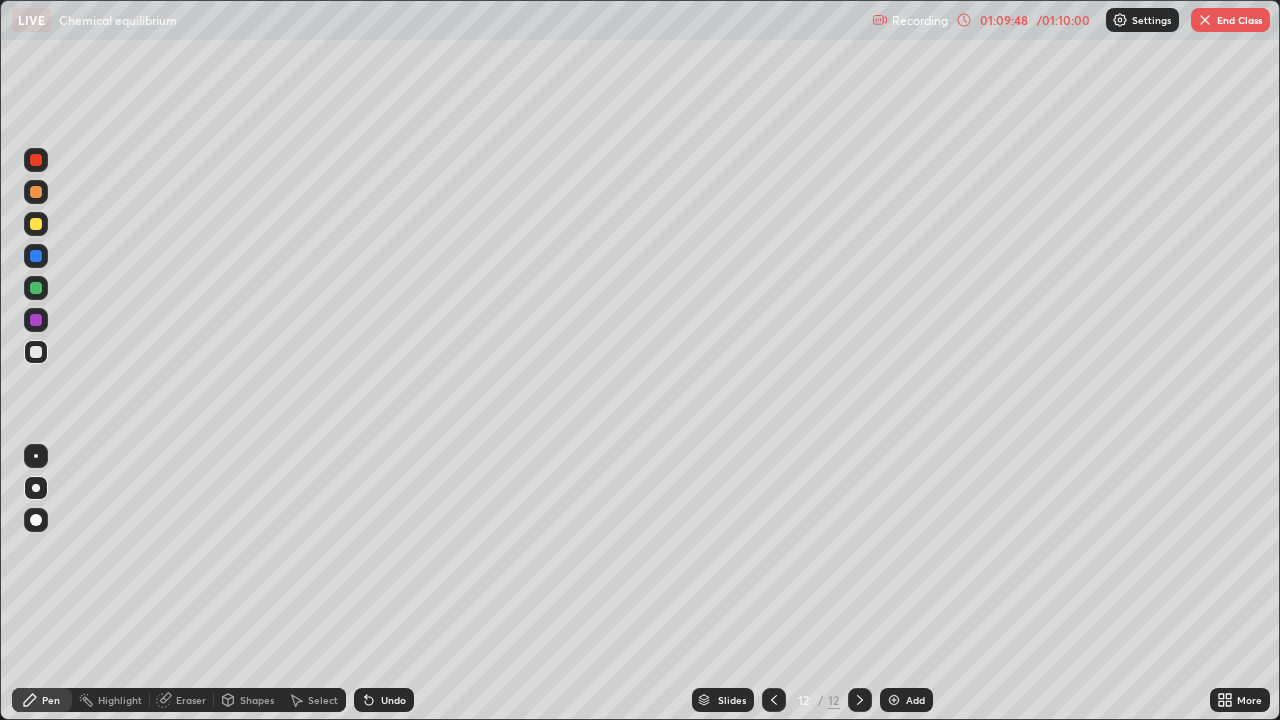 click on "Add" at bounding box center (915, 700) 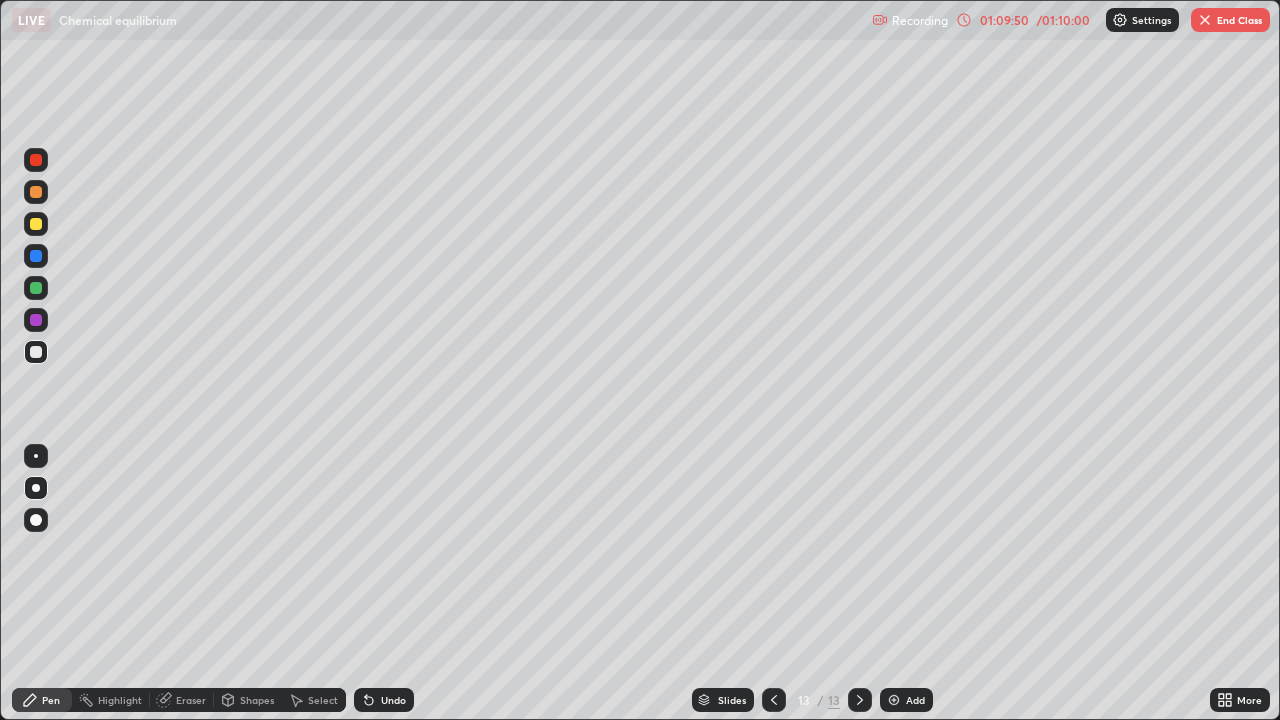 click at bounding box center (36, 192) 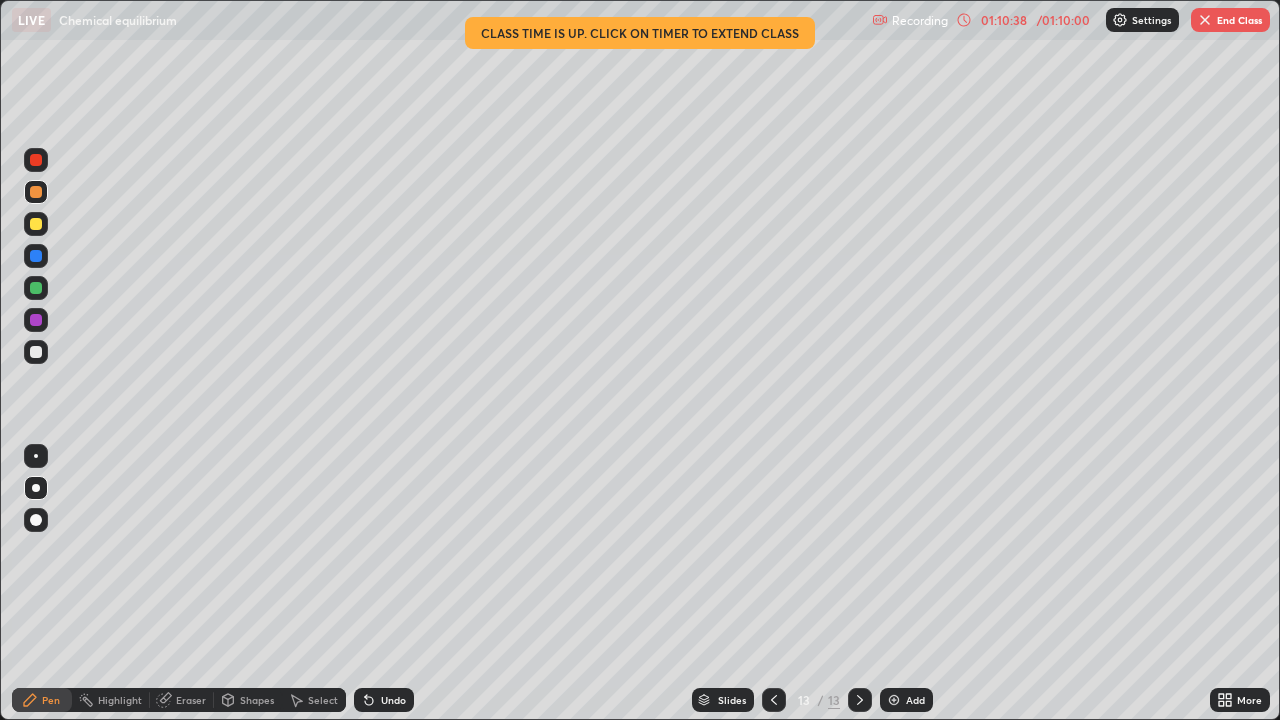 click 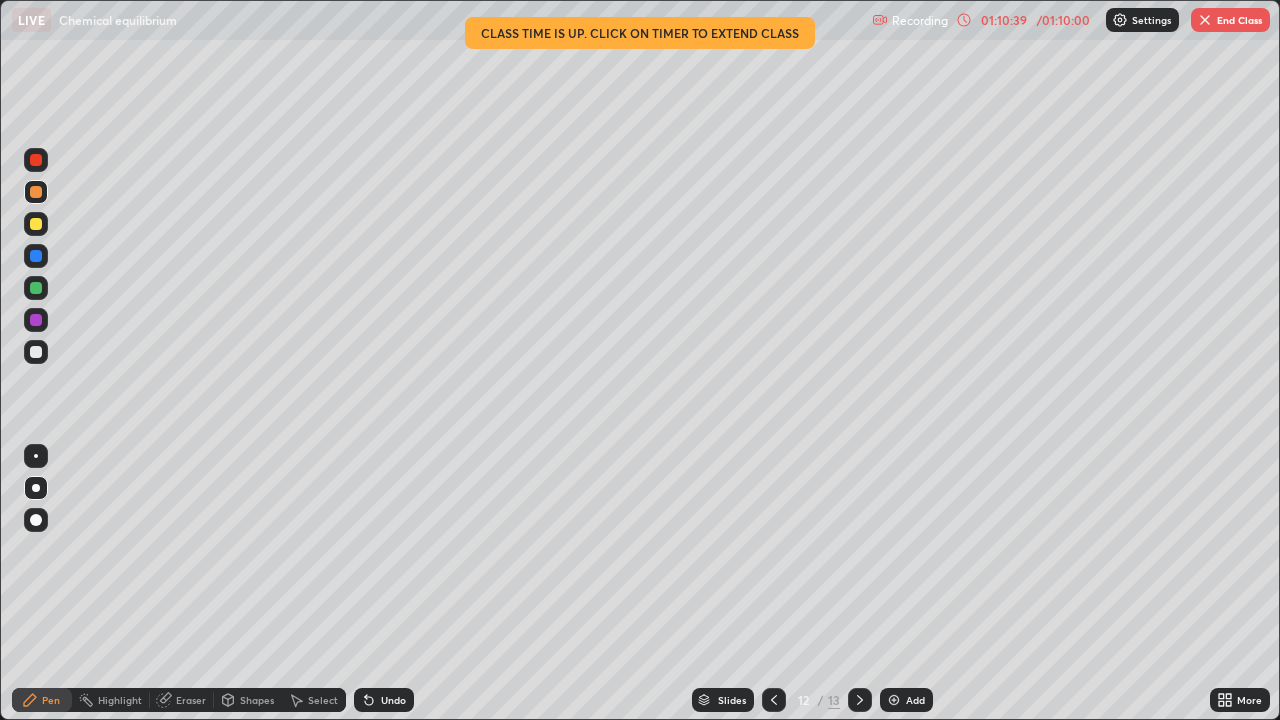 click 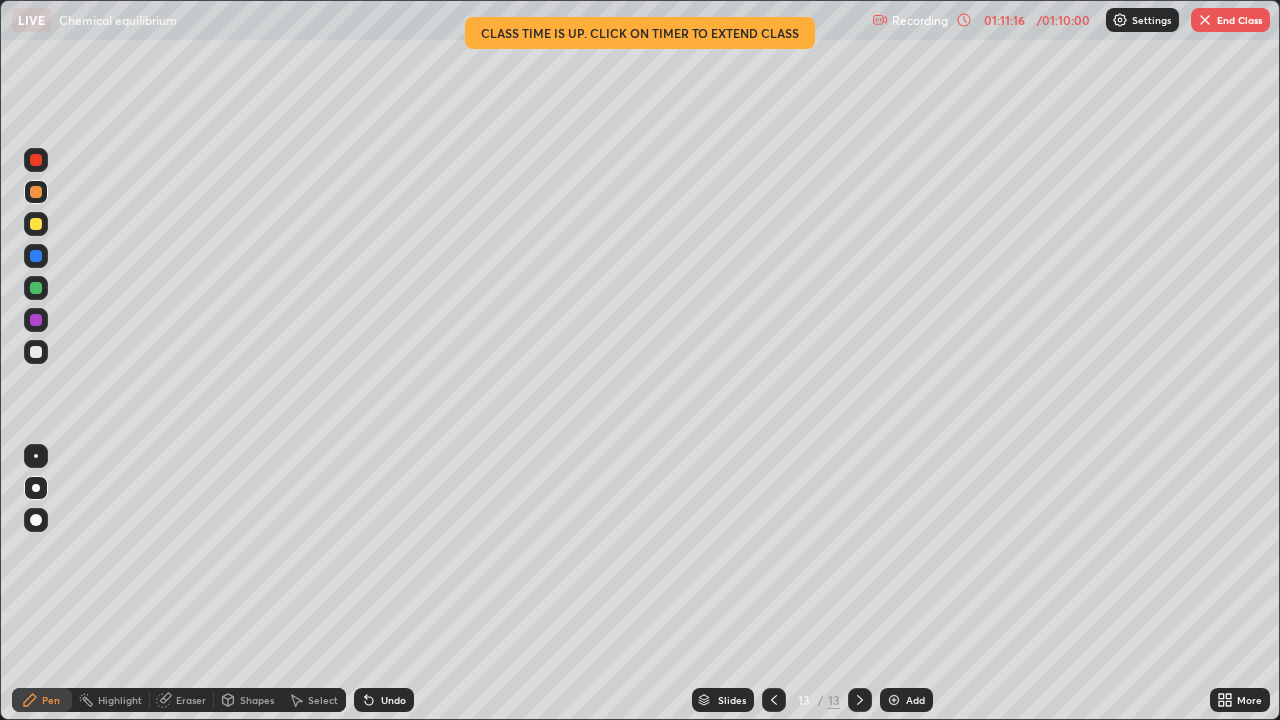 click on "Undo" at bounding box center [393, 700] 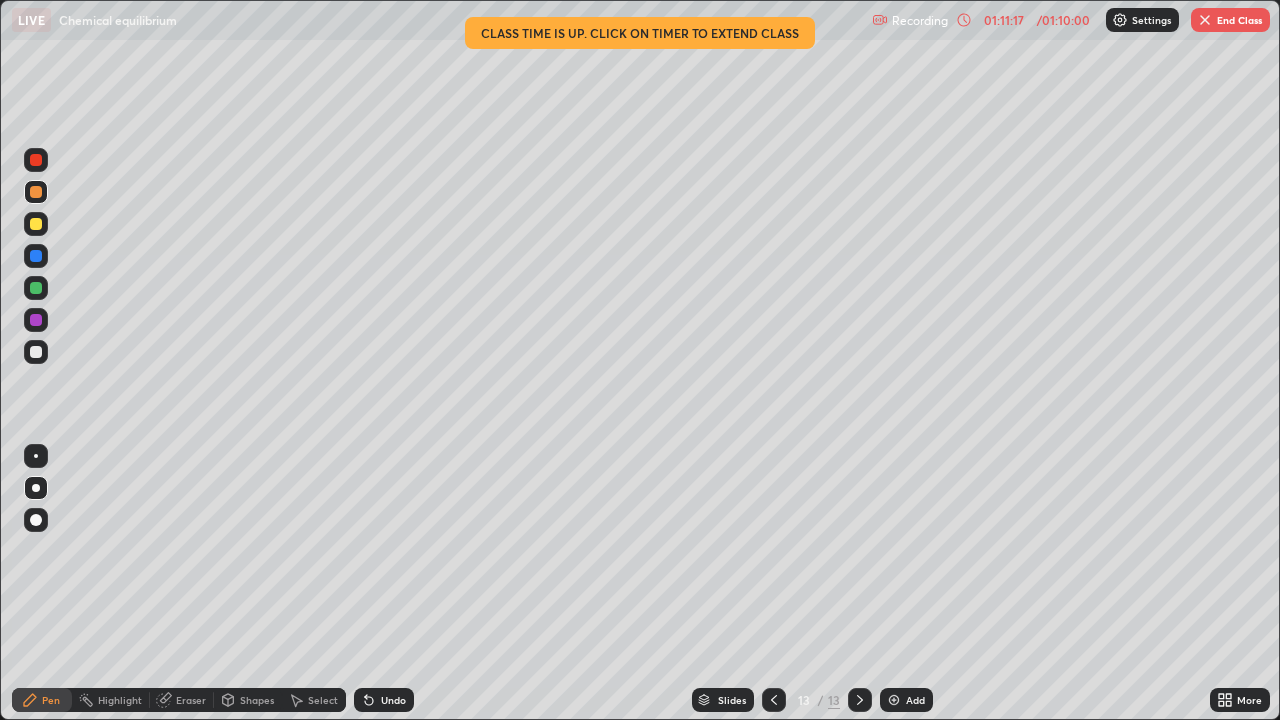 click on "Undo" at bounding box center (393, 700) 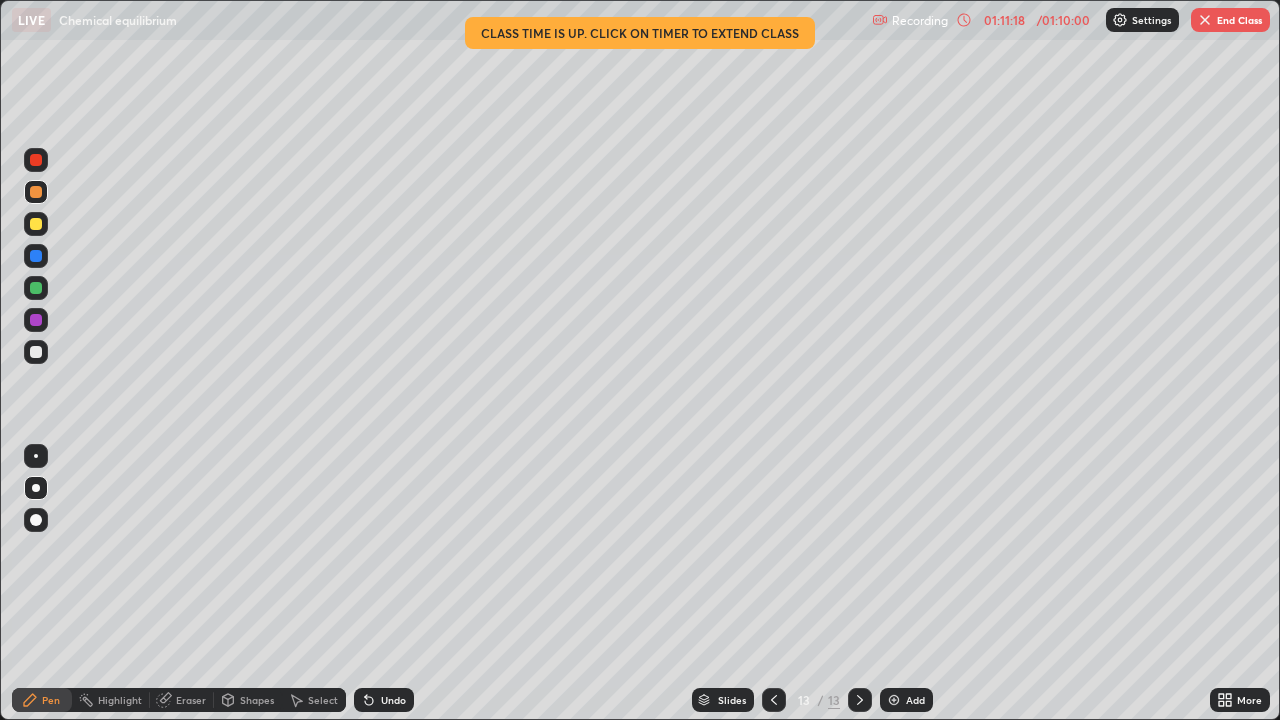 click on "Undo" at bounding box center [393, 700] 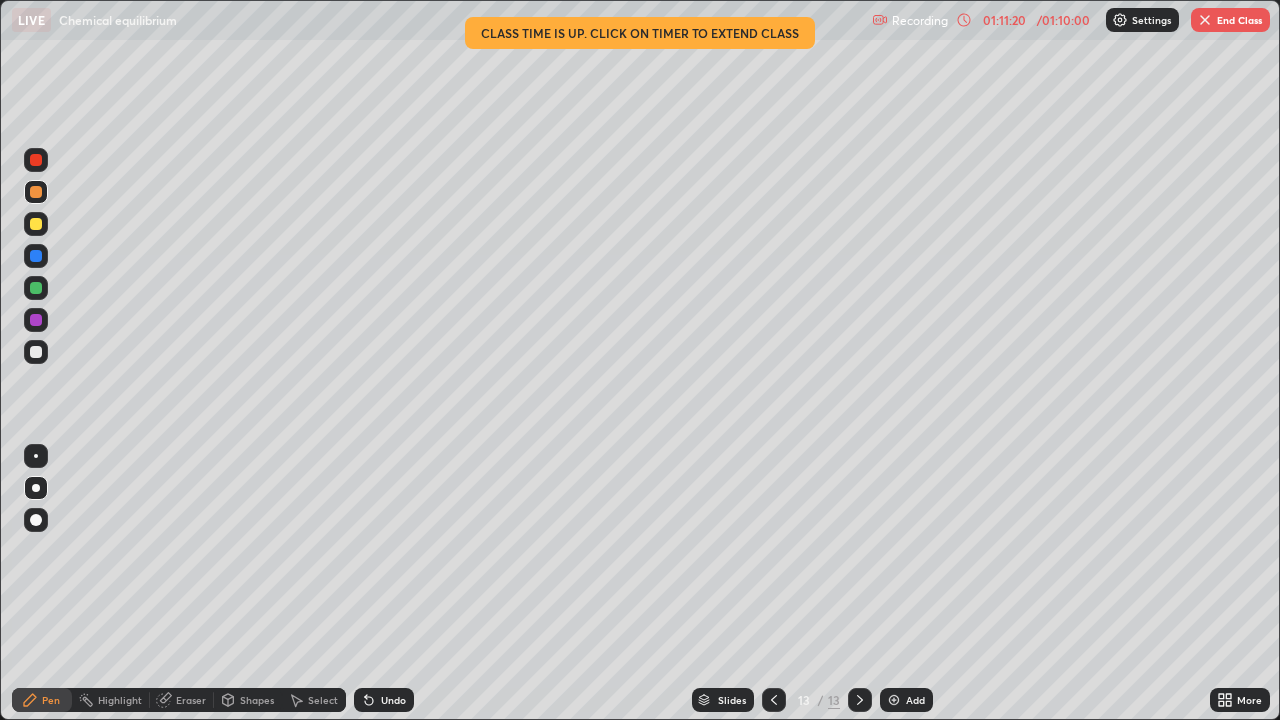 click at bounding box center (774, 700) 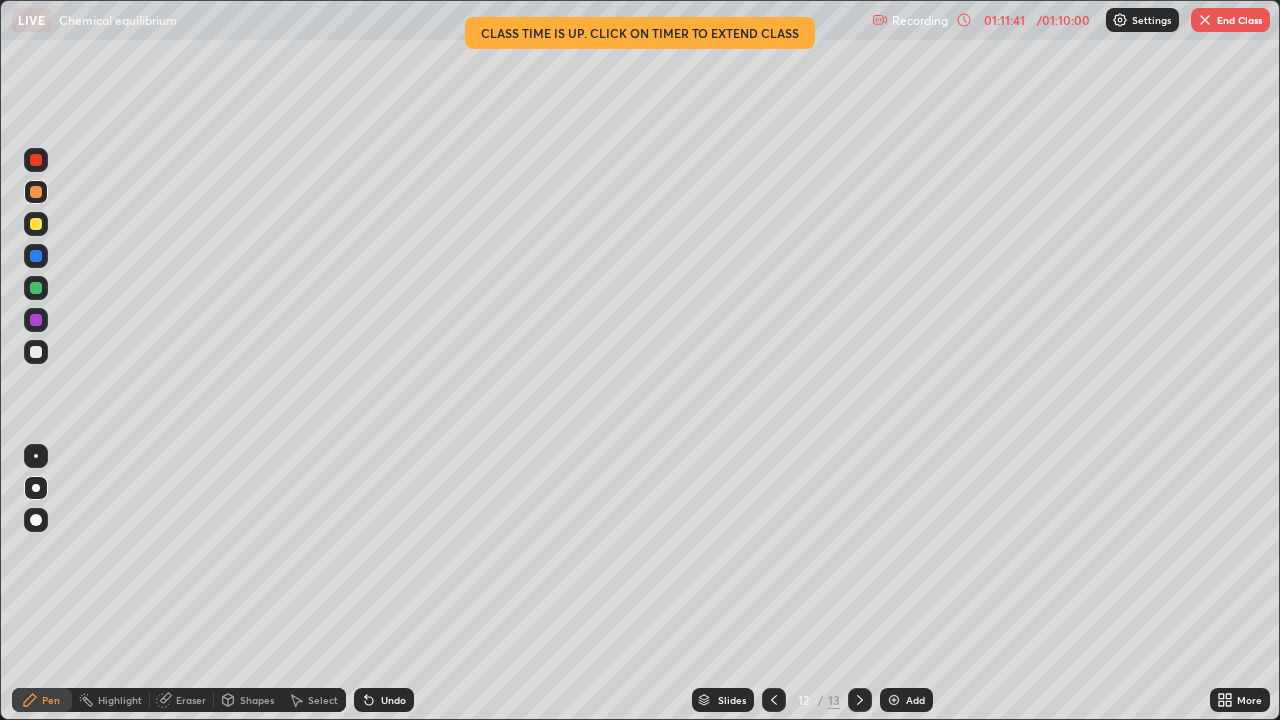 click 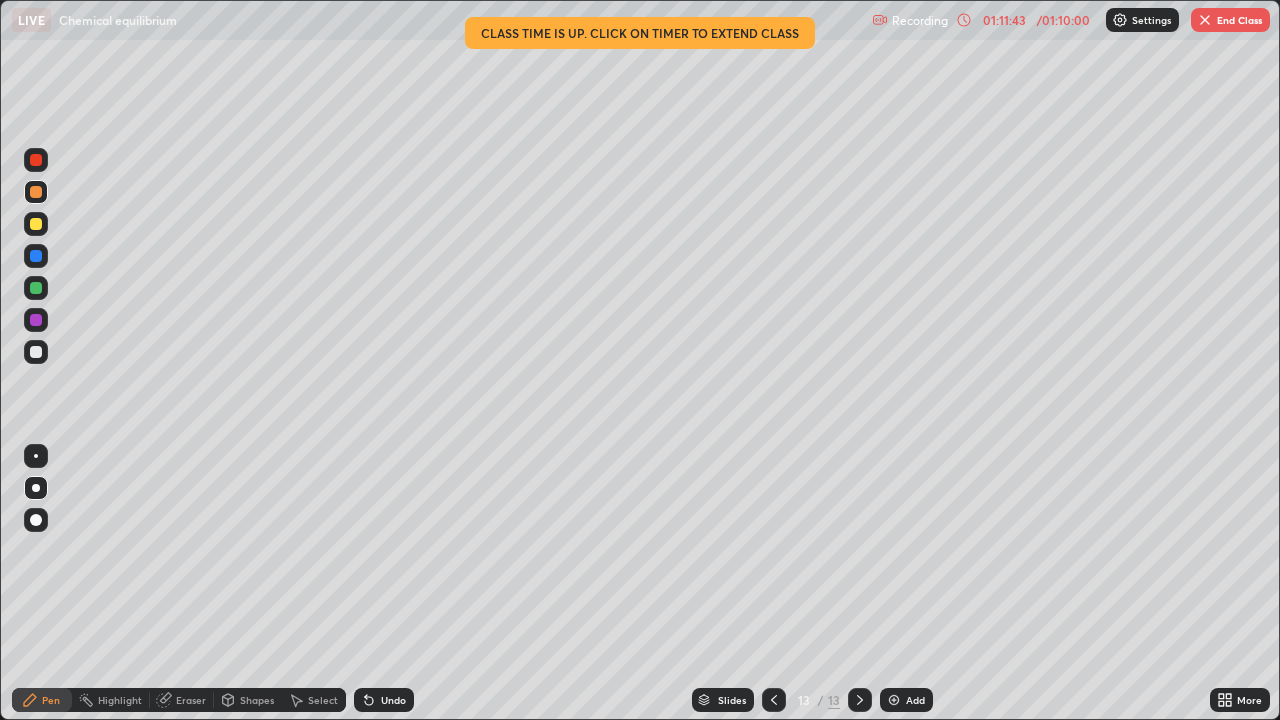 click on "Eraser" at bounding box center [191, 700] 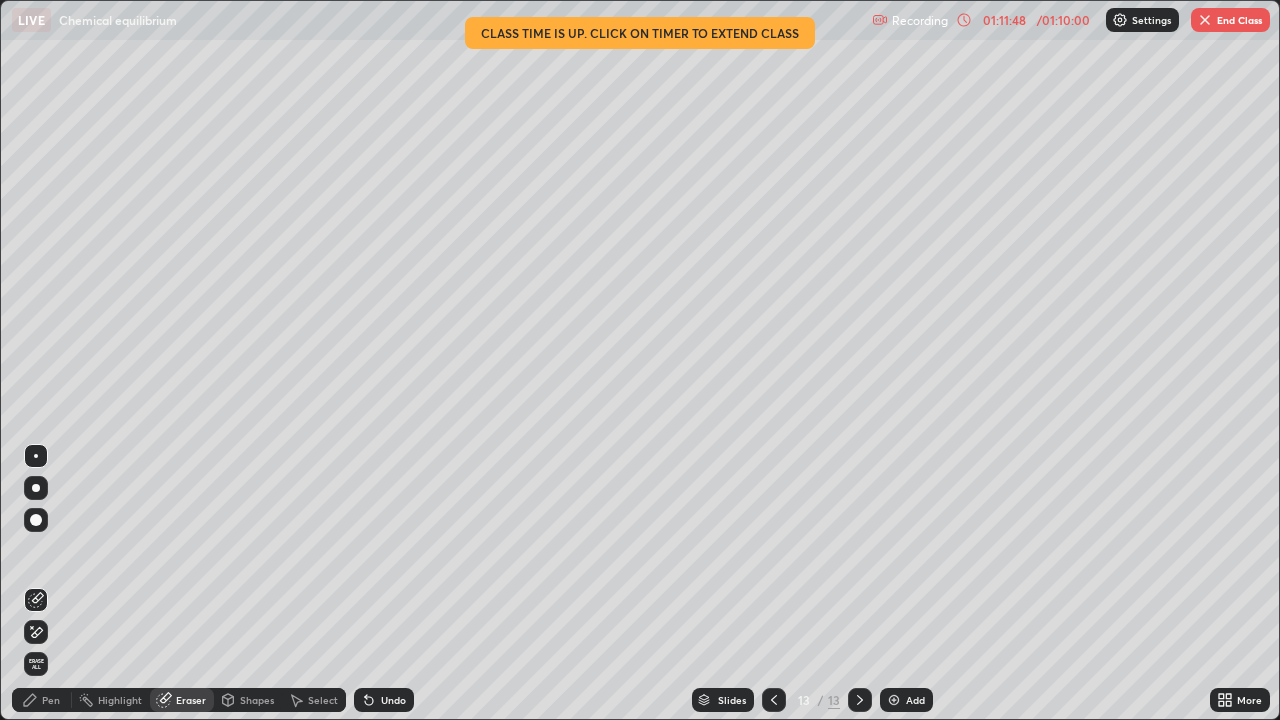 click on "Pen" at bounding box center (51, 700) 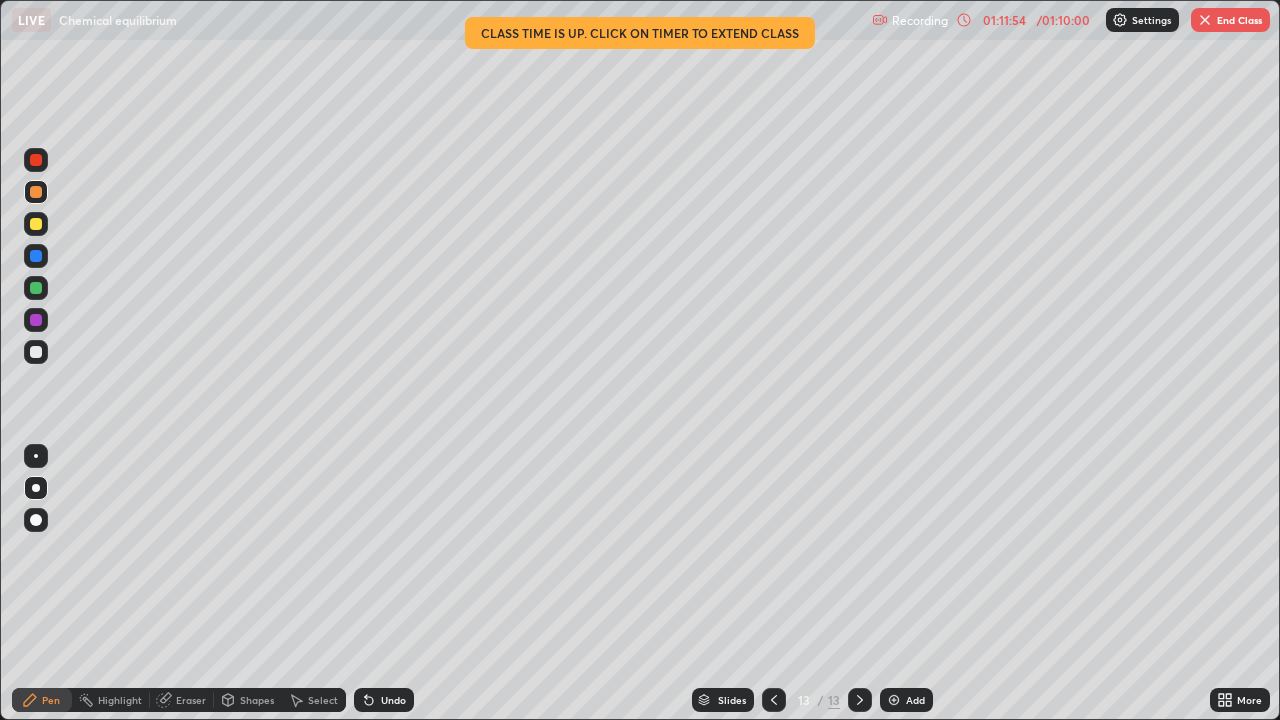 click on "Undo" at bounding box center [393, 700] 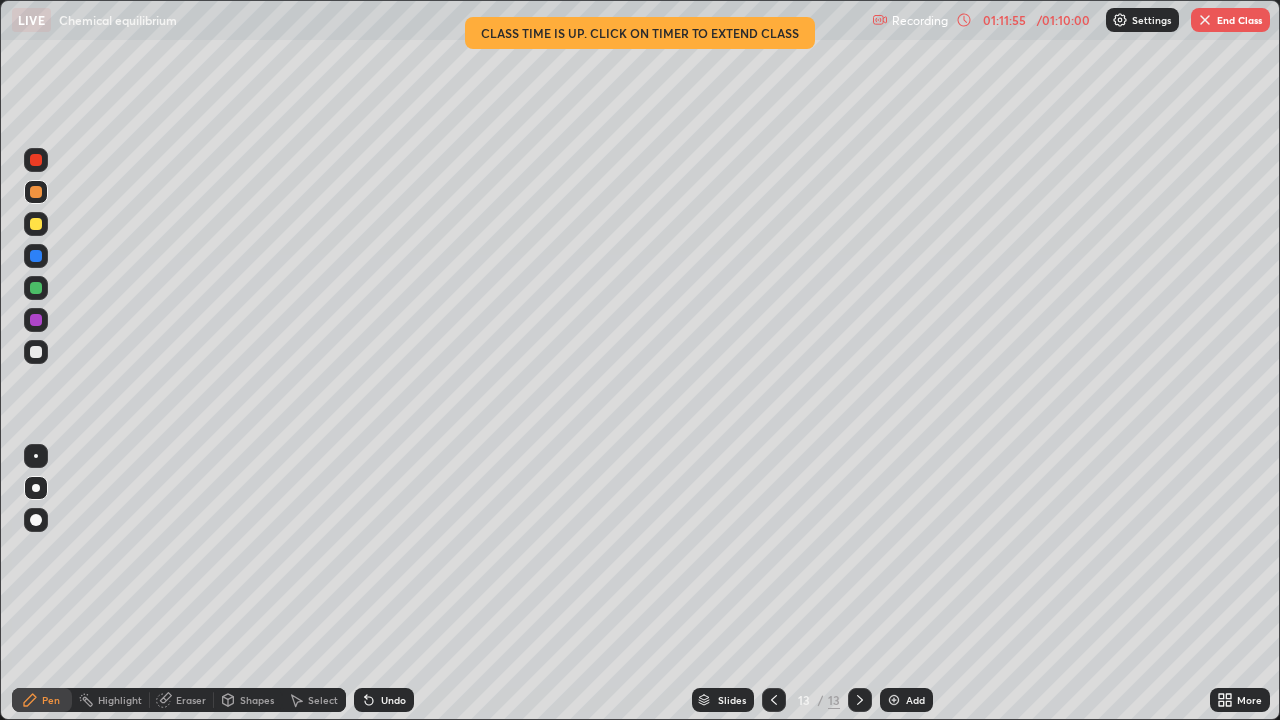 click on "Undo" at bounding box center [393, 700] 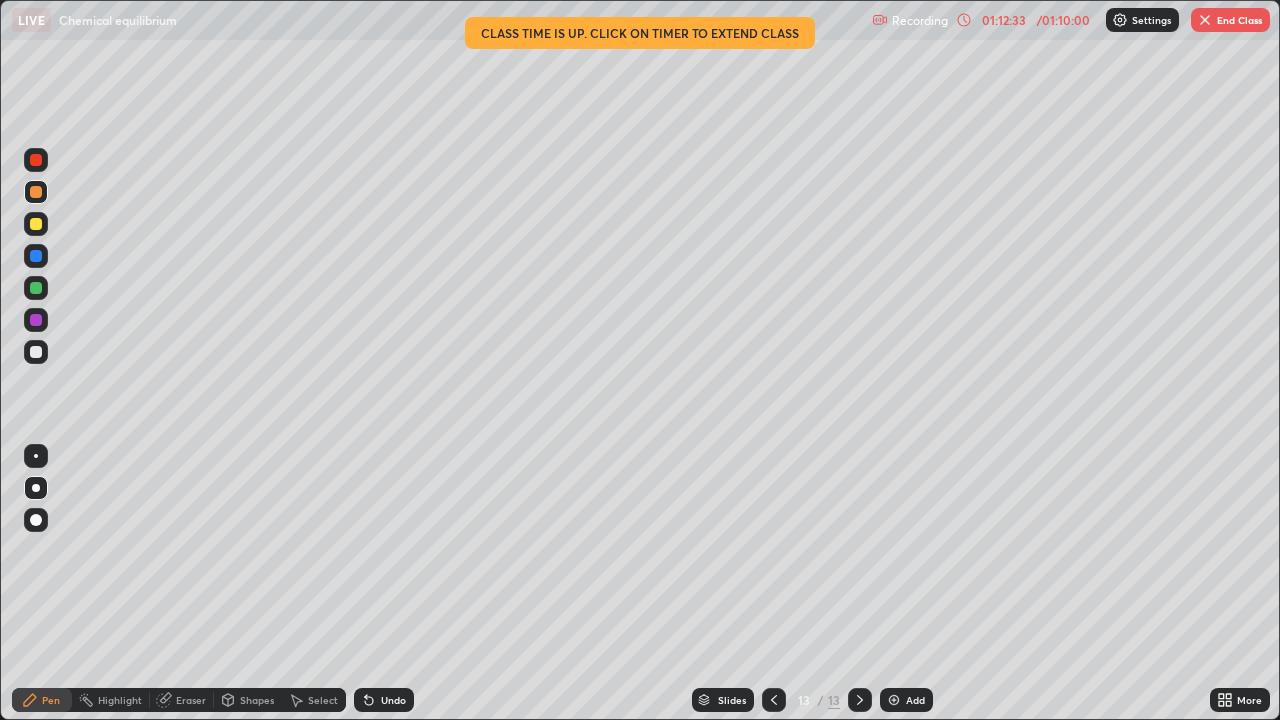 click at bounding box center [774, 700] 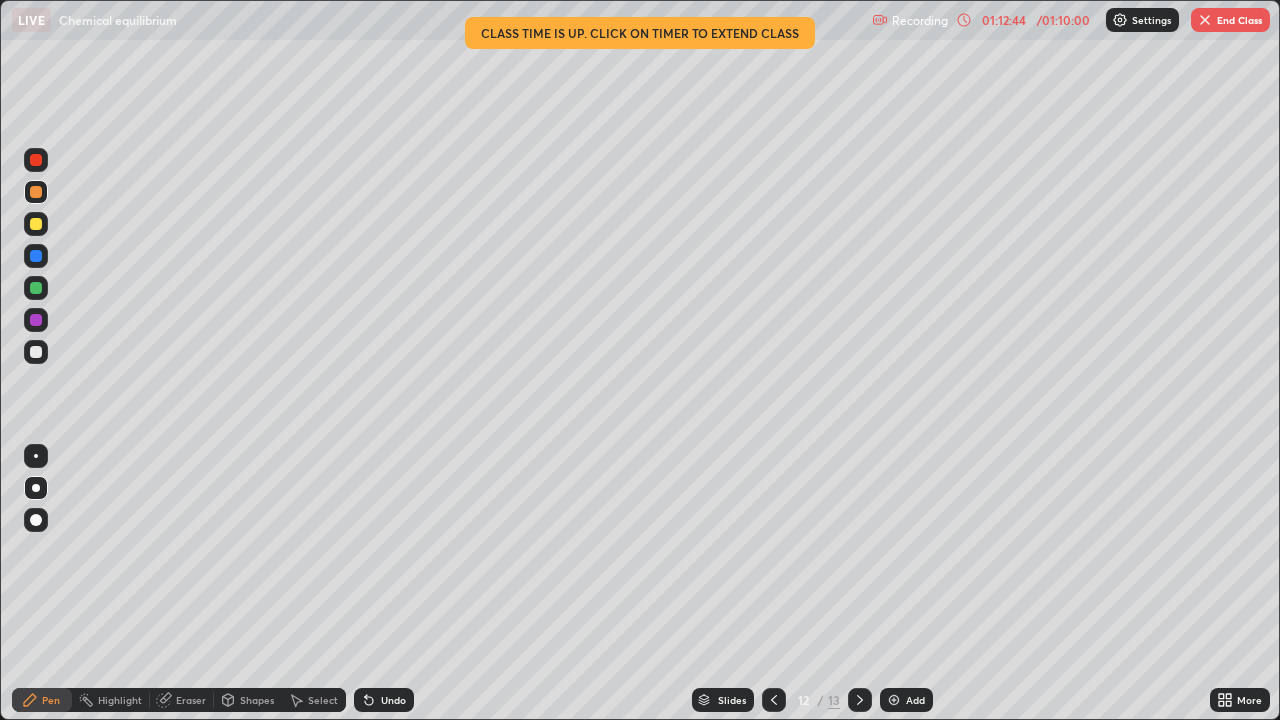 click 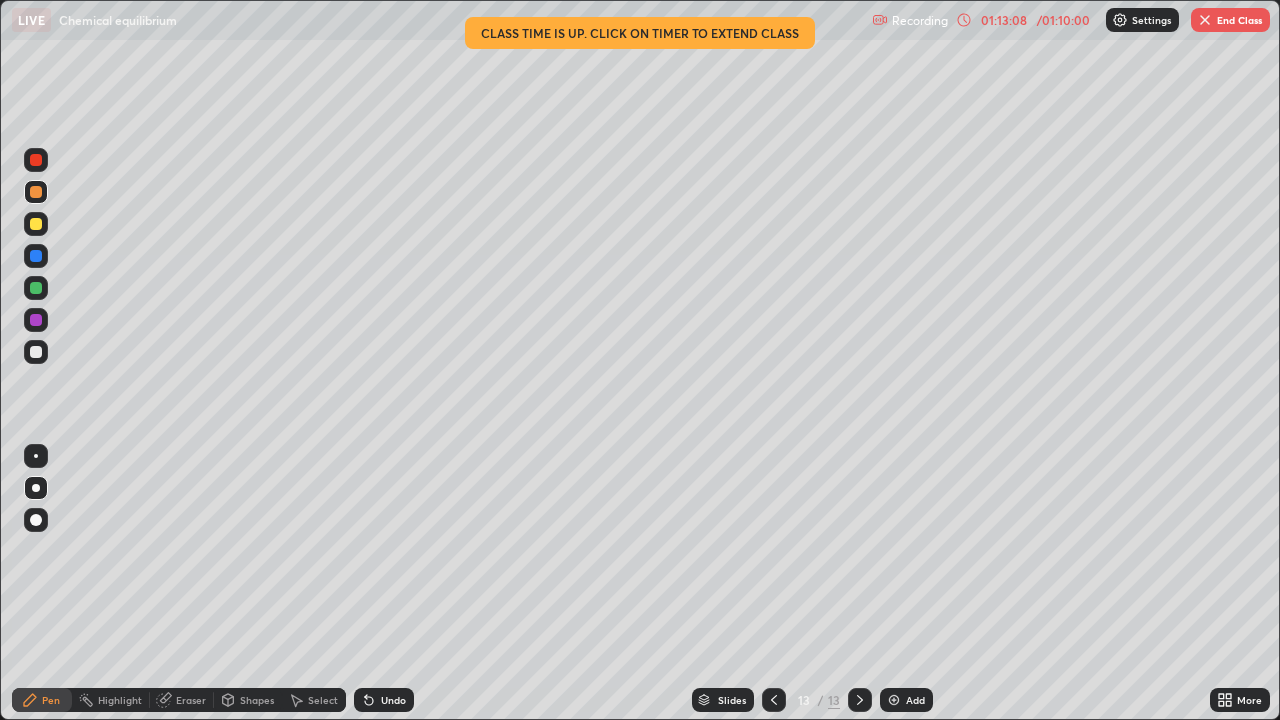 click on "End Class" at bounding box center [1230, 20] 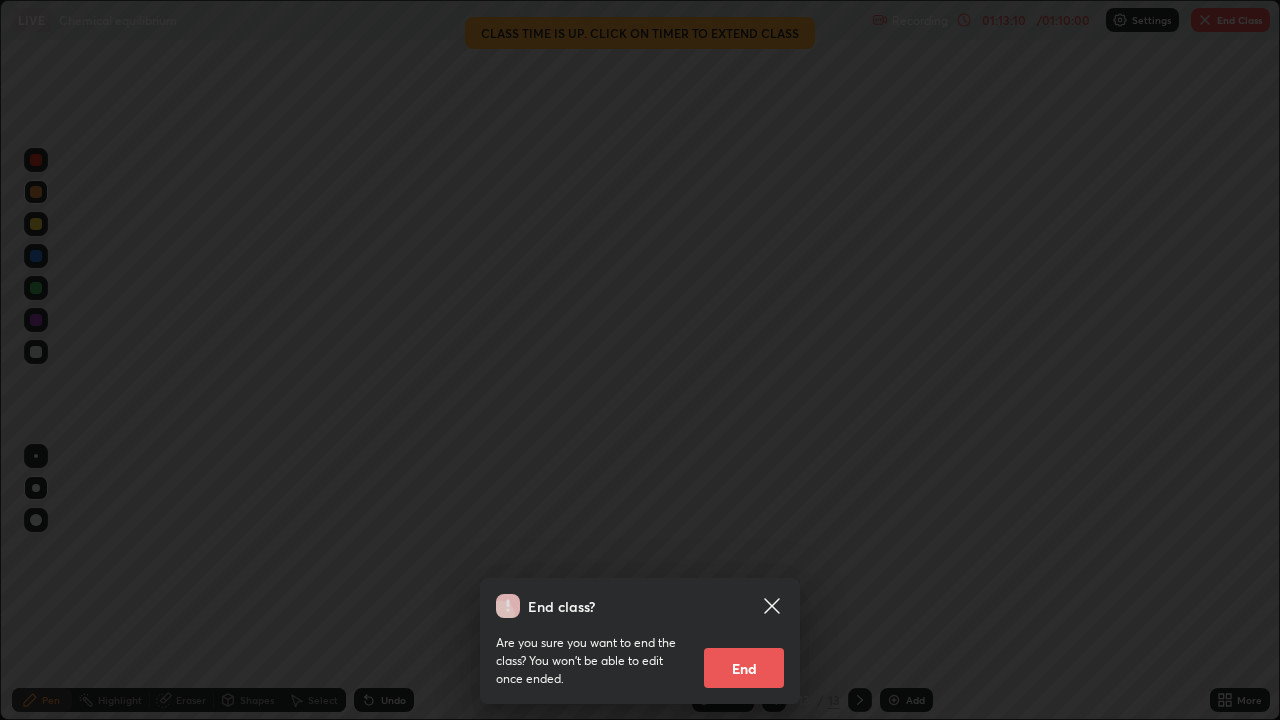 click on "End" at bounding box center [744, 668] 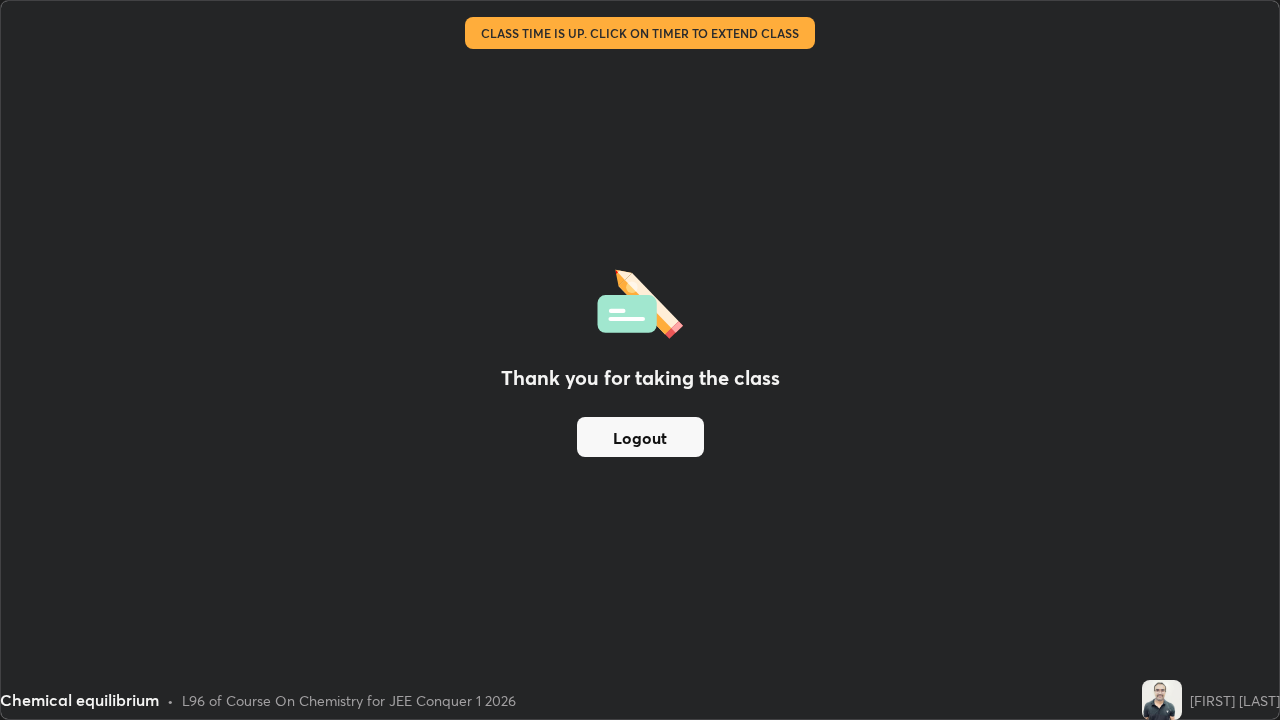 click on "Logout" at bounding box center [640, 437] 